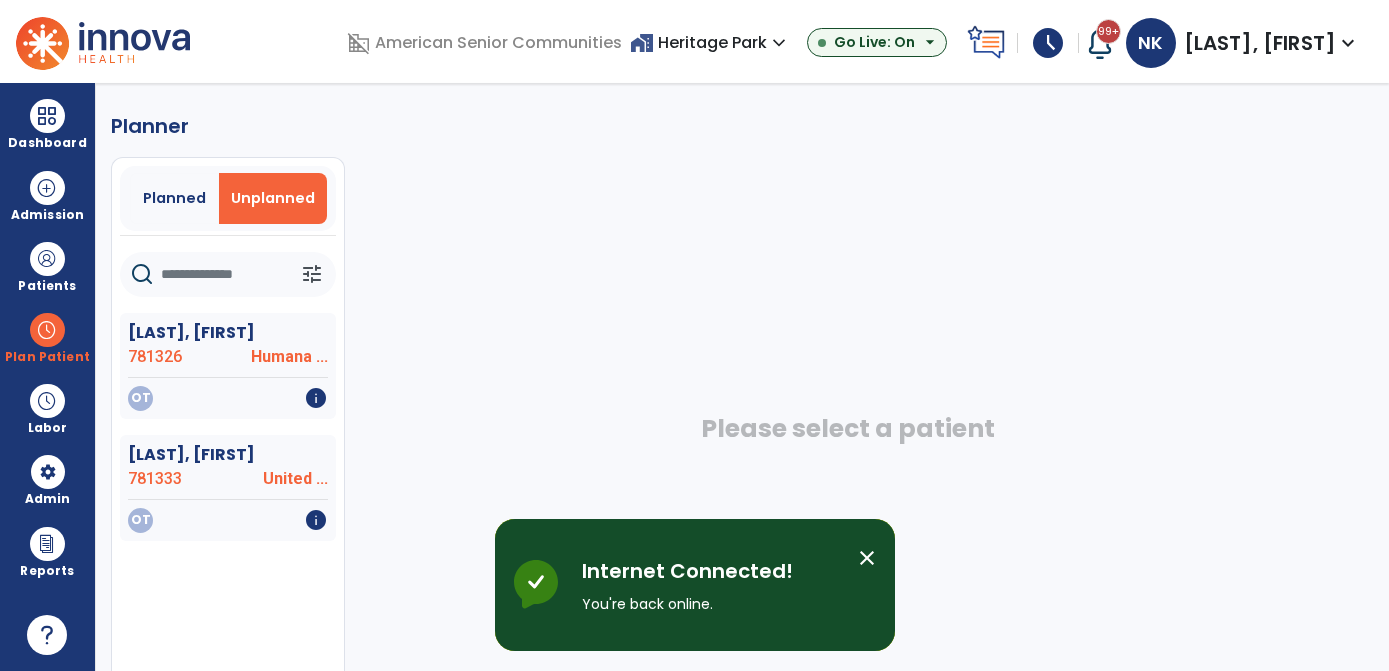 scroll, scrollTop: 0, scrollLeft: 0, axis: both 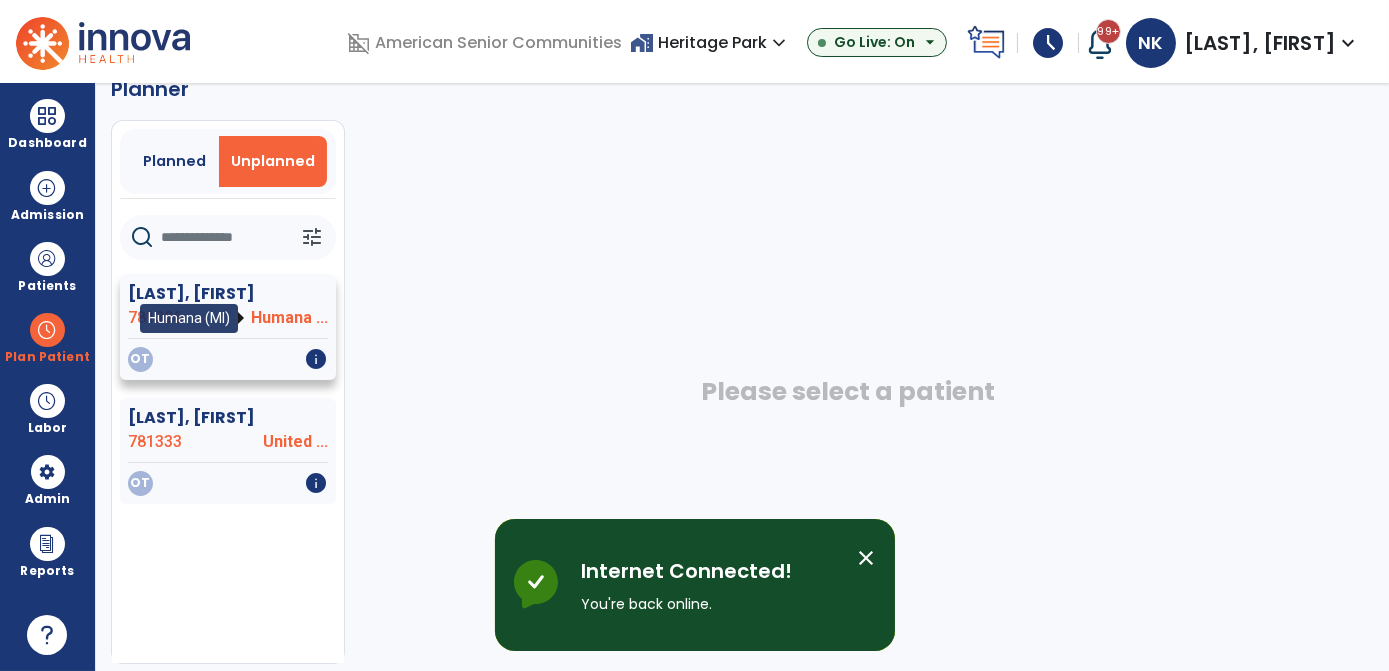 click on "Humana ..." 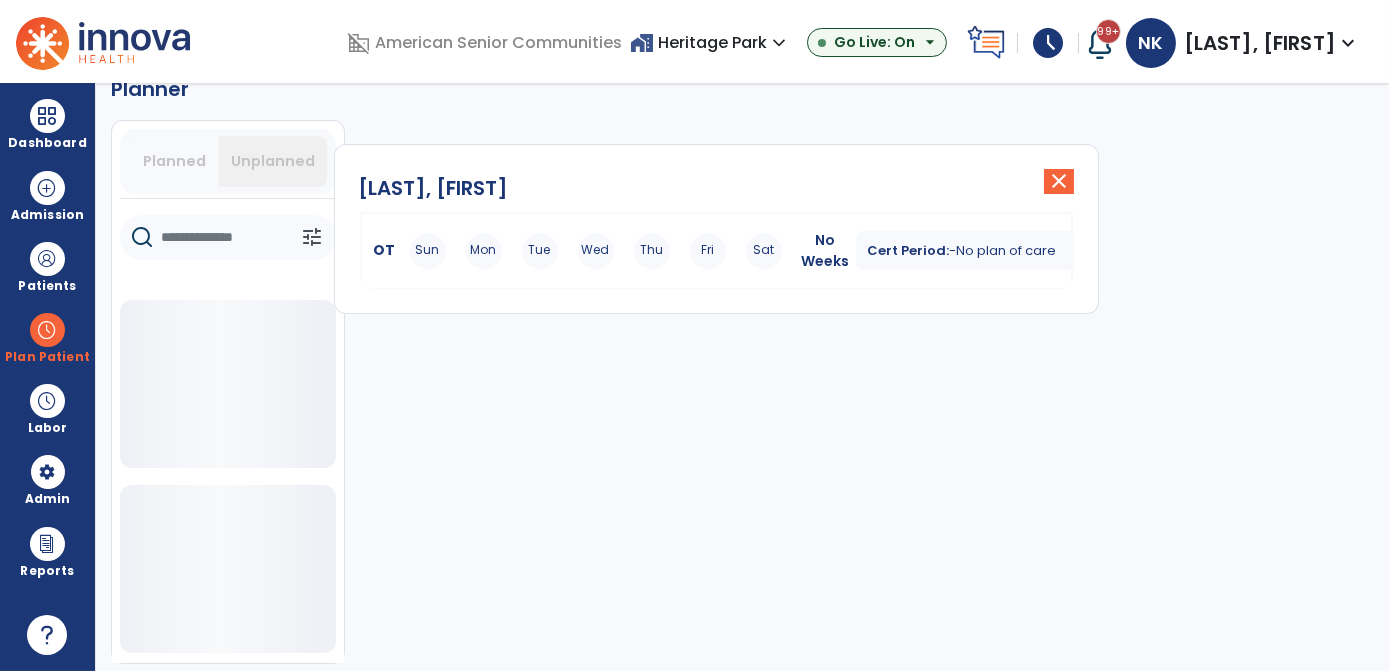 click on "No Weeks" at bounding box center [826, 251] 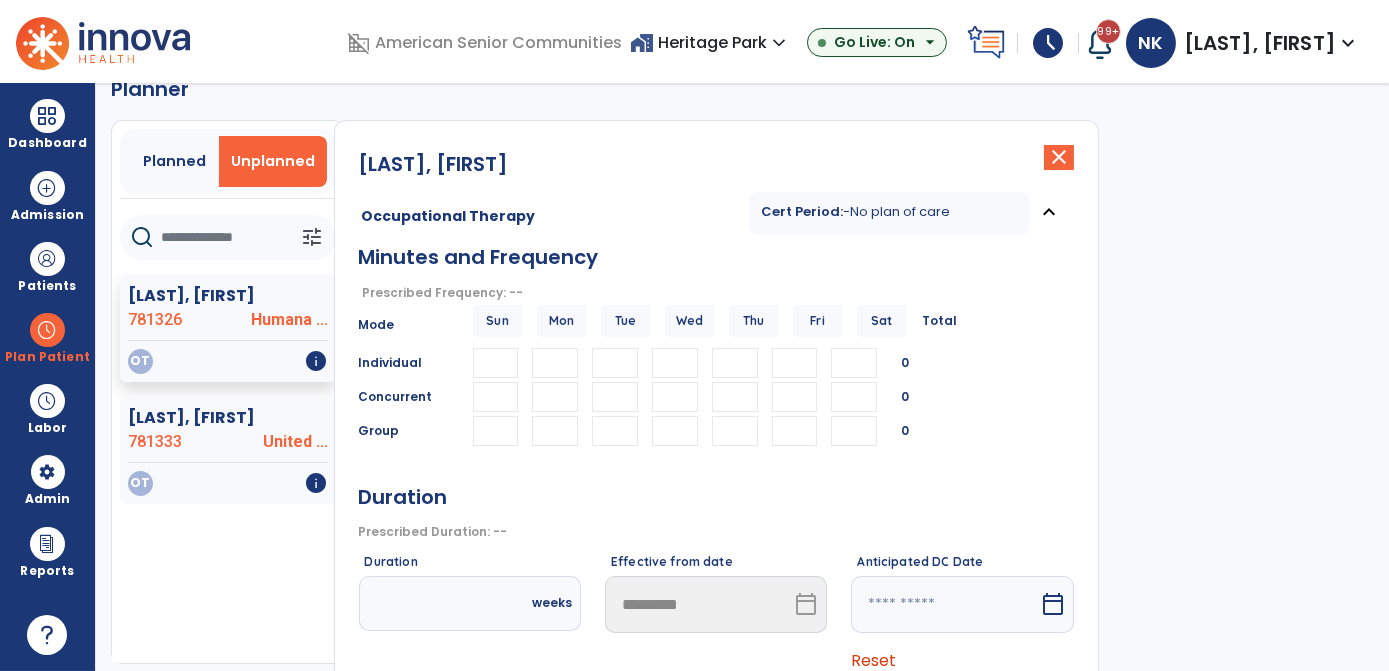 click at bounding box center [555, 397] 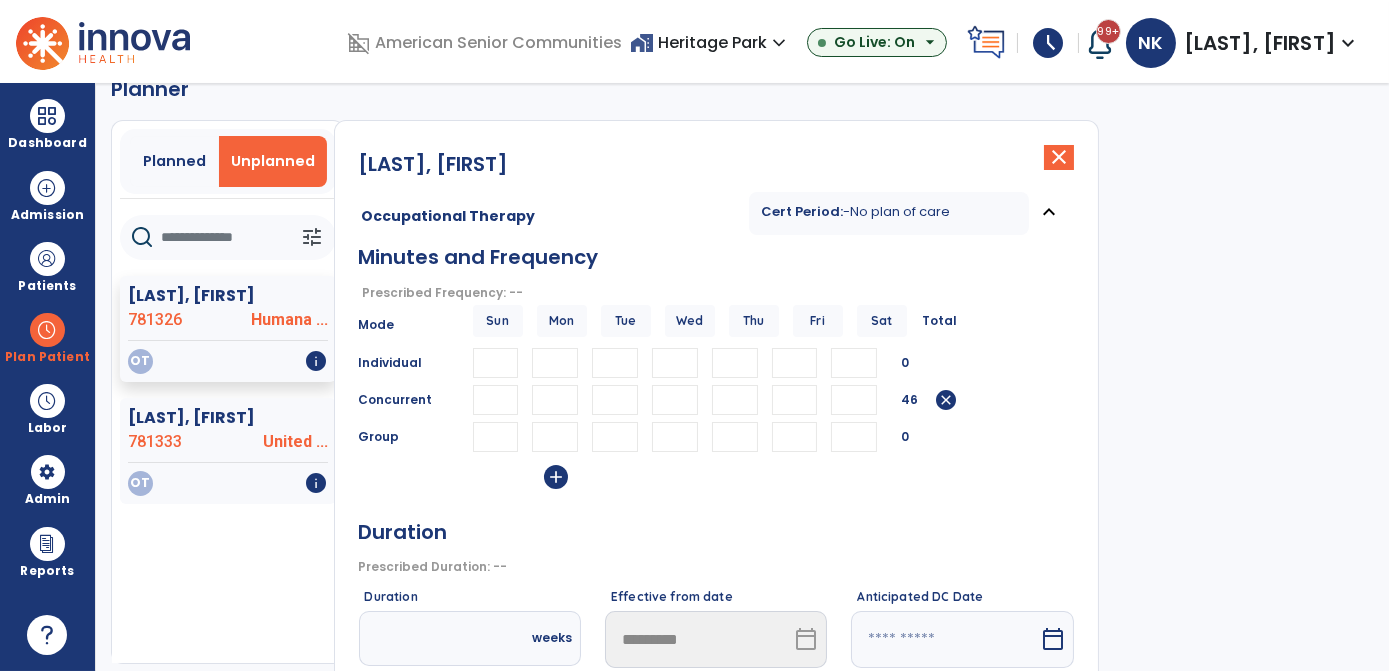 type on "**" 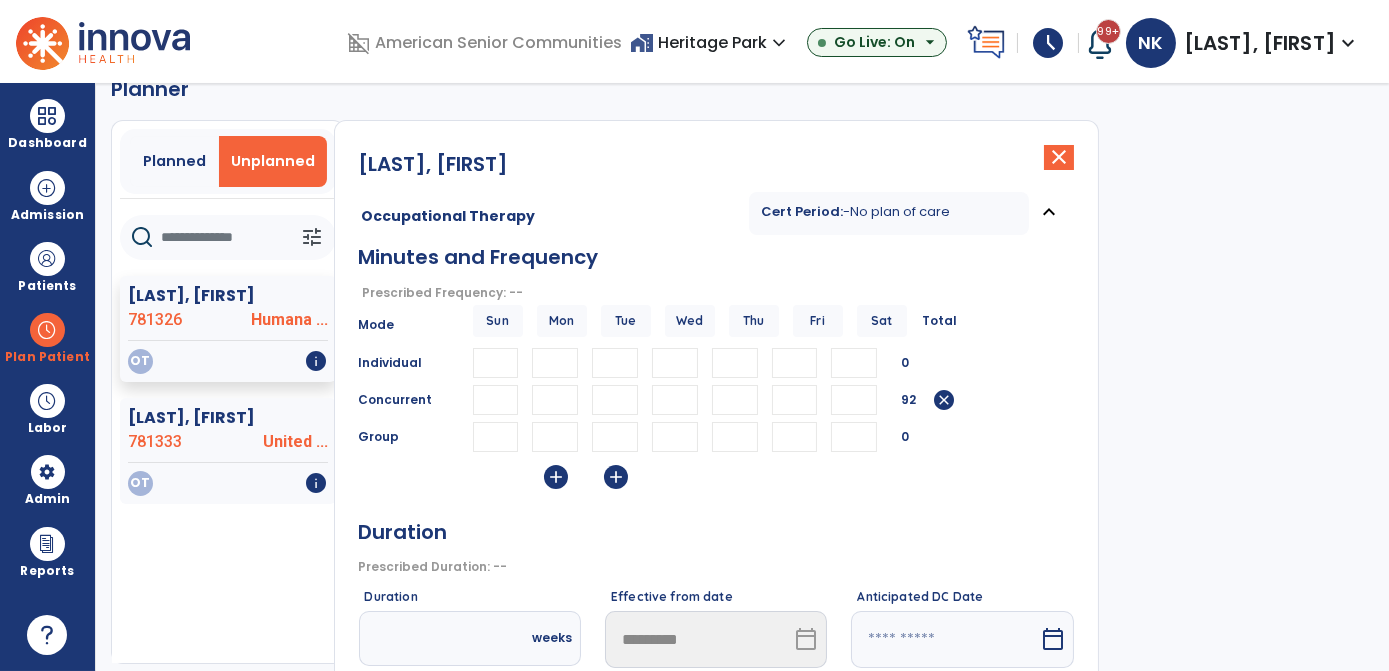 type on "**" 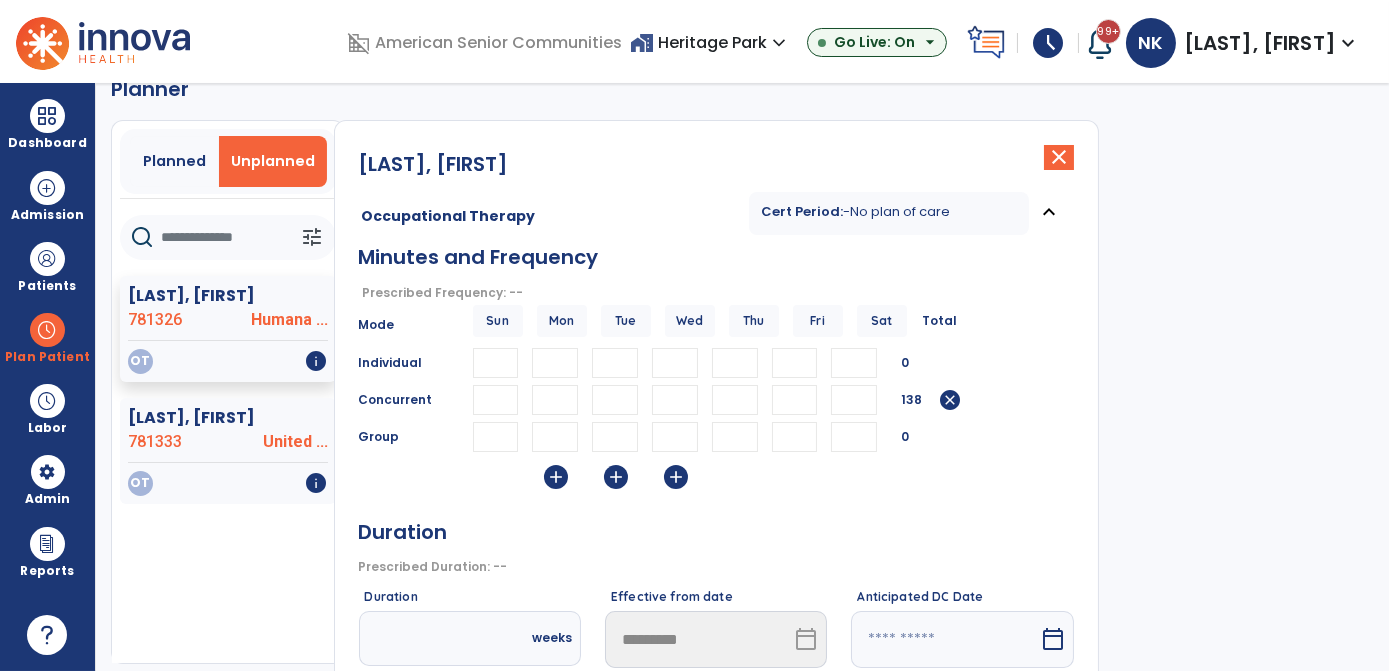 type on "**" 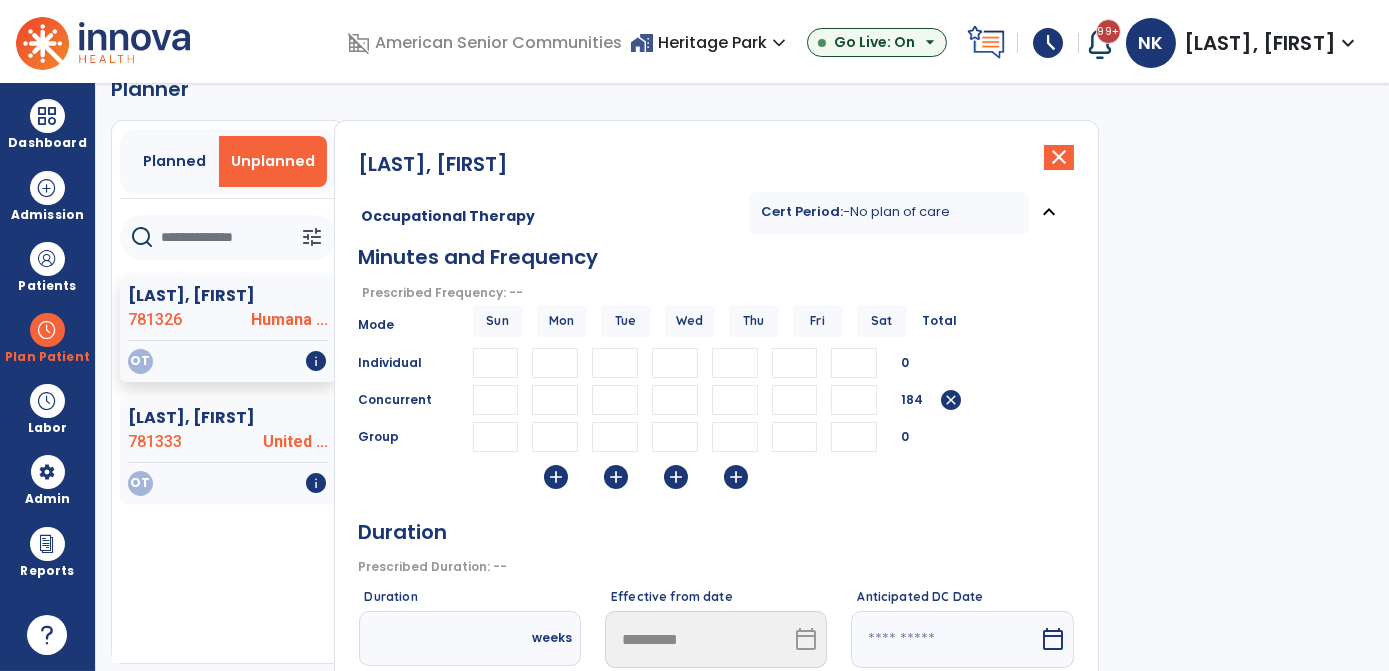 type on "**" 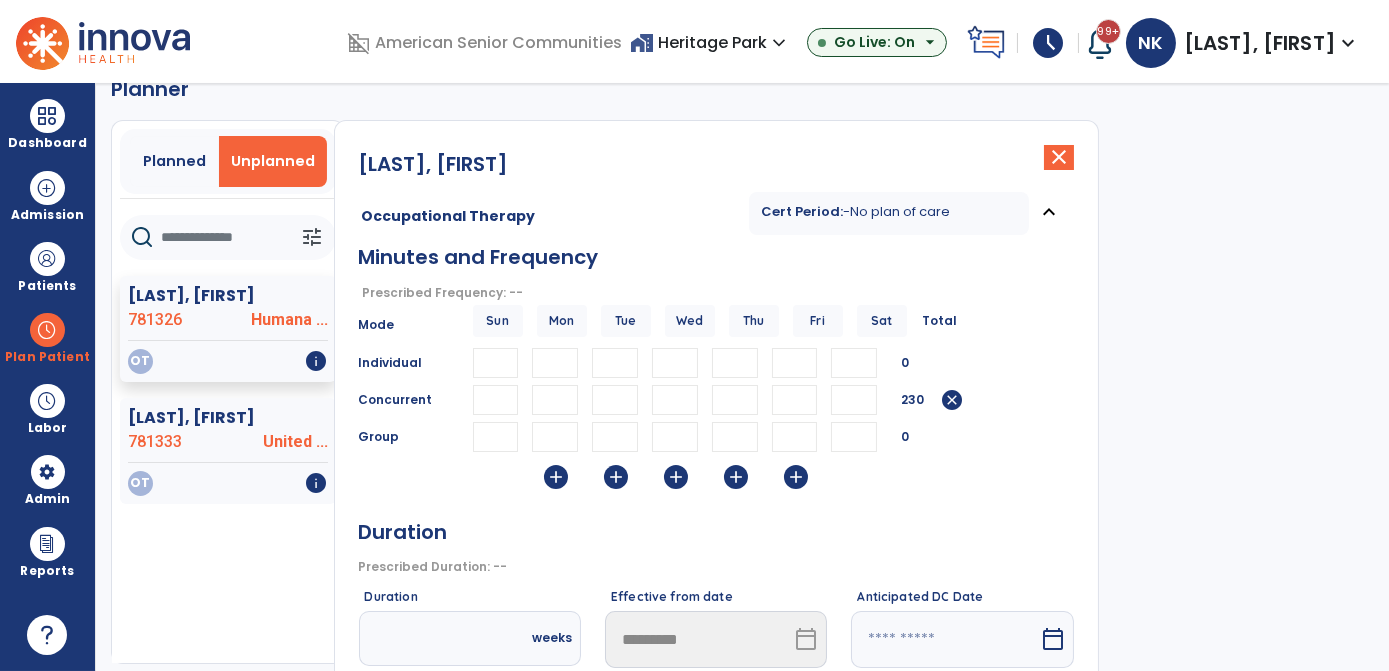 type on "**" 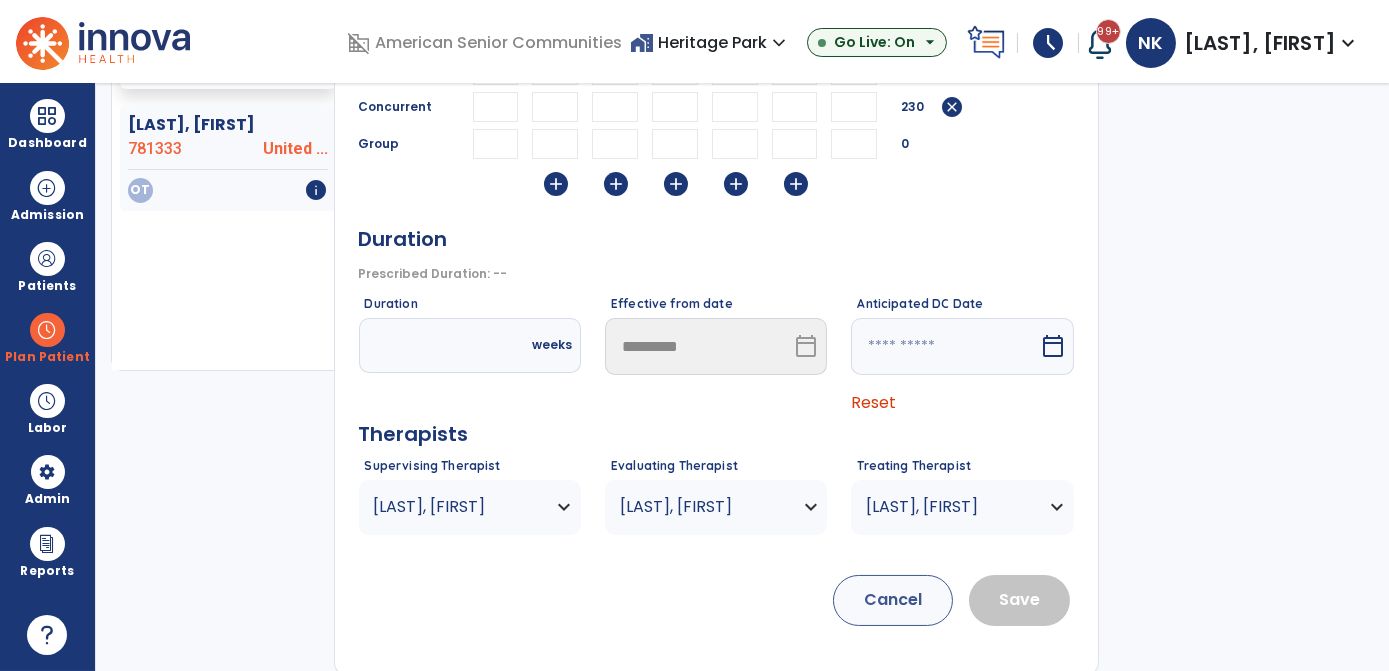 scroll, scrollTop: 0, scrollLeft: 0, axis: both 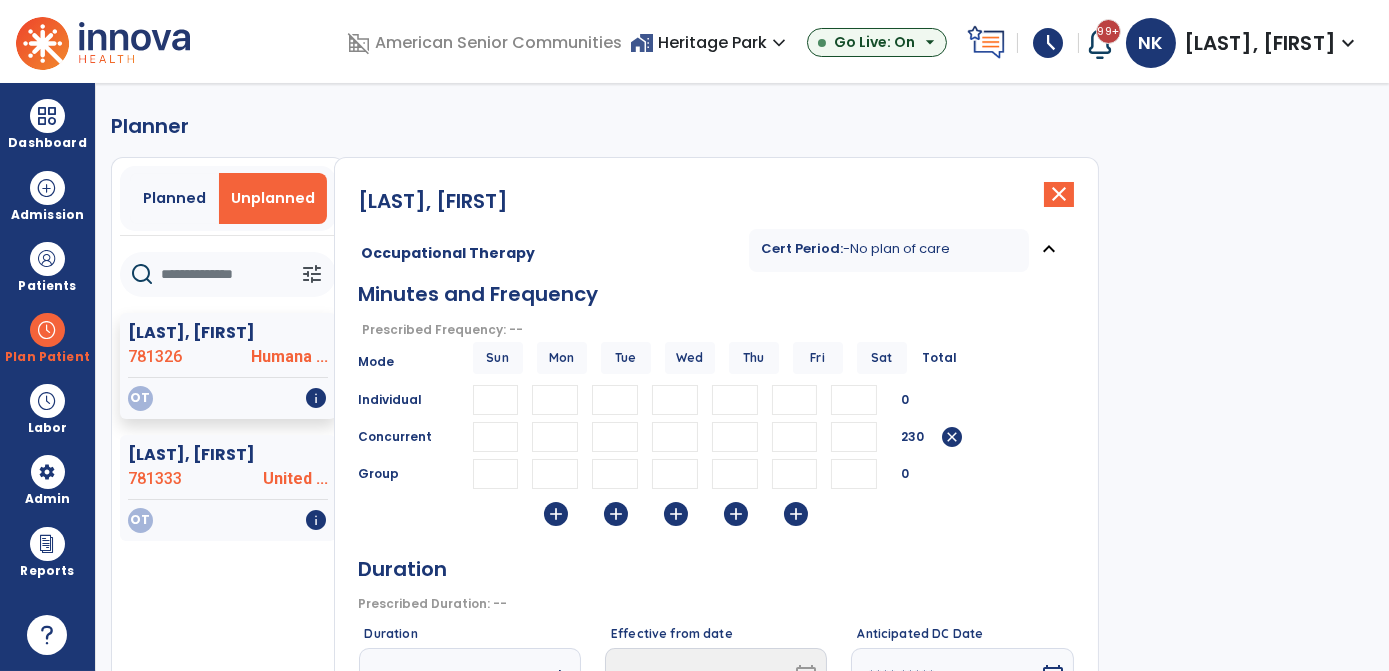 type on "*" 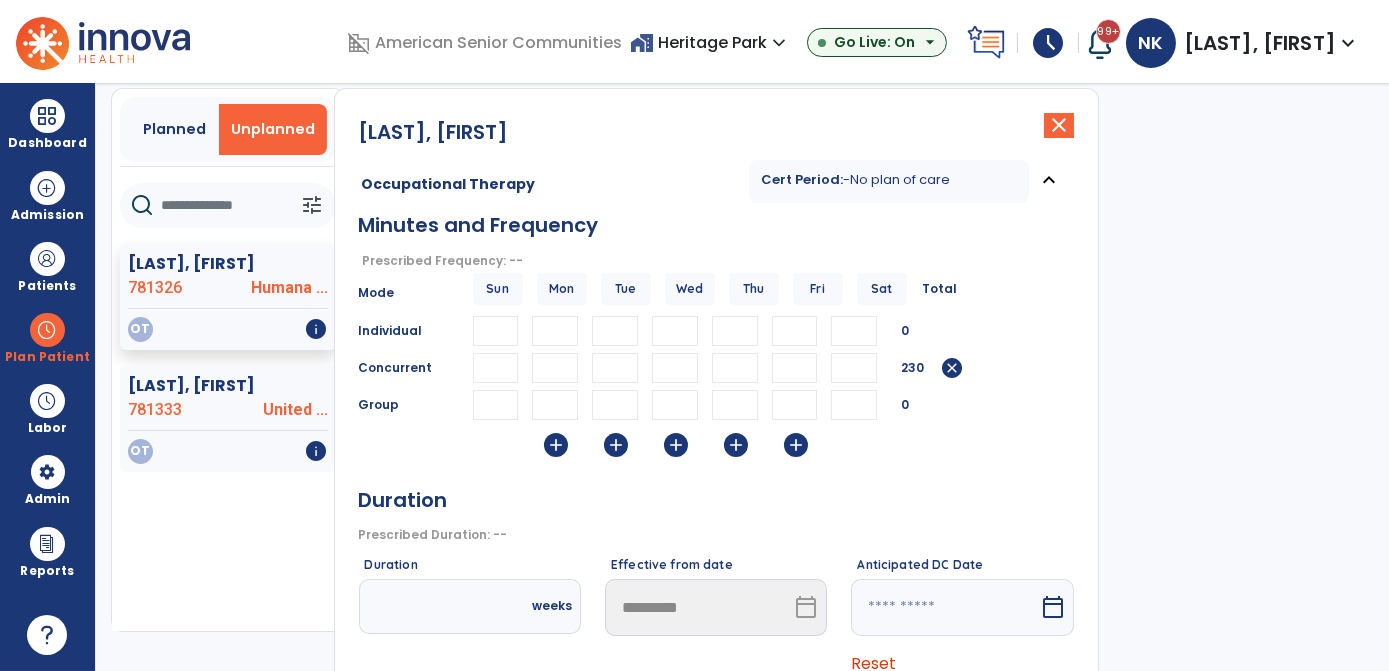 scroll, scrollTop: 71, scrollLeft: 0, axis: vertical 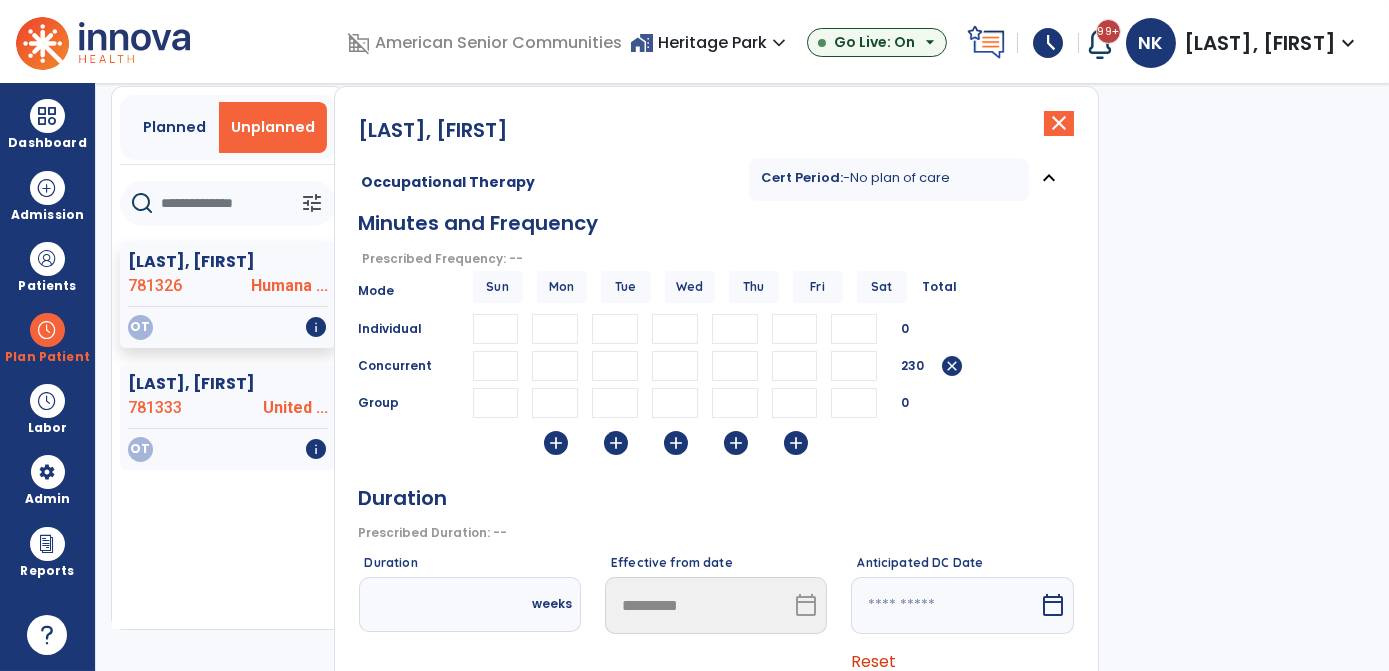 click on "*" at bounding box center (676, 329) 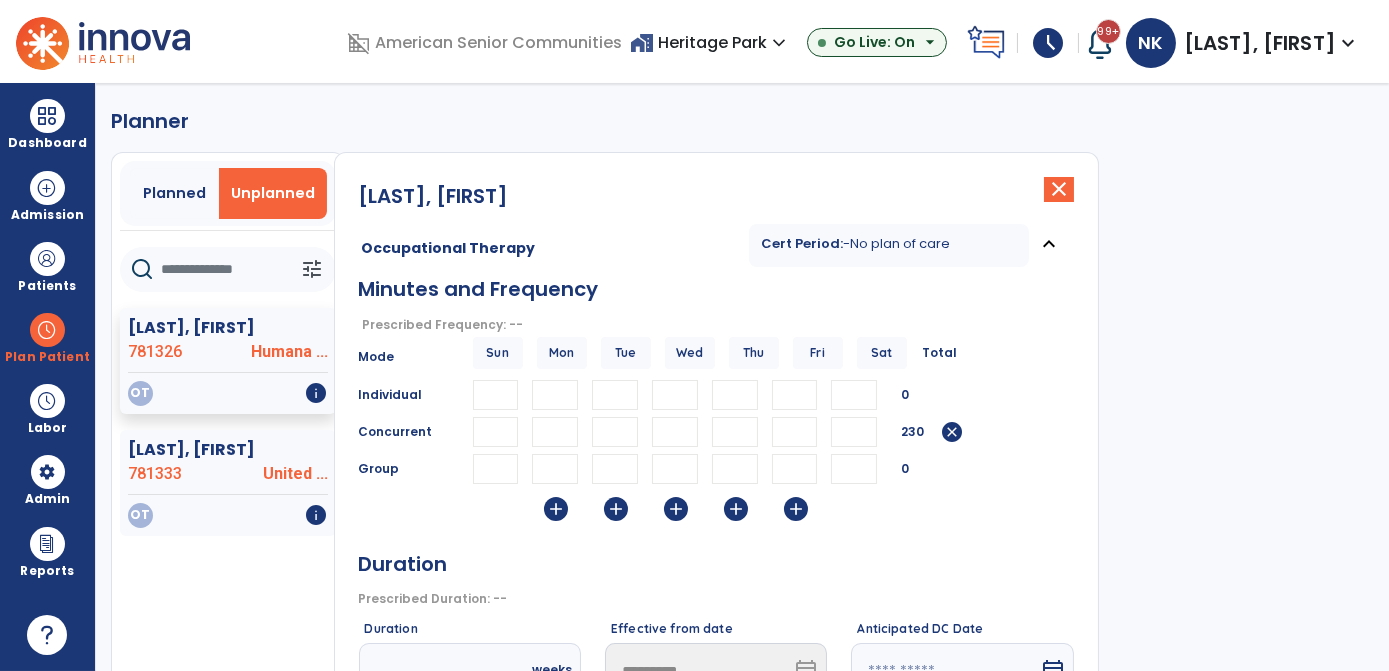 scroll, scrollTop: 2, scrollLeft: 0, axis: vertical 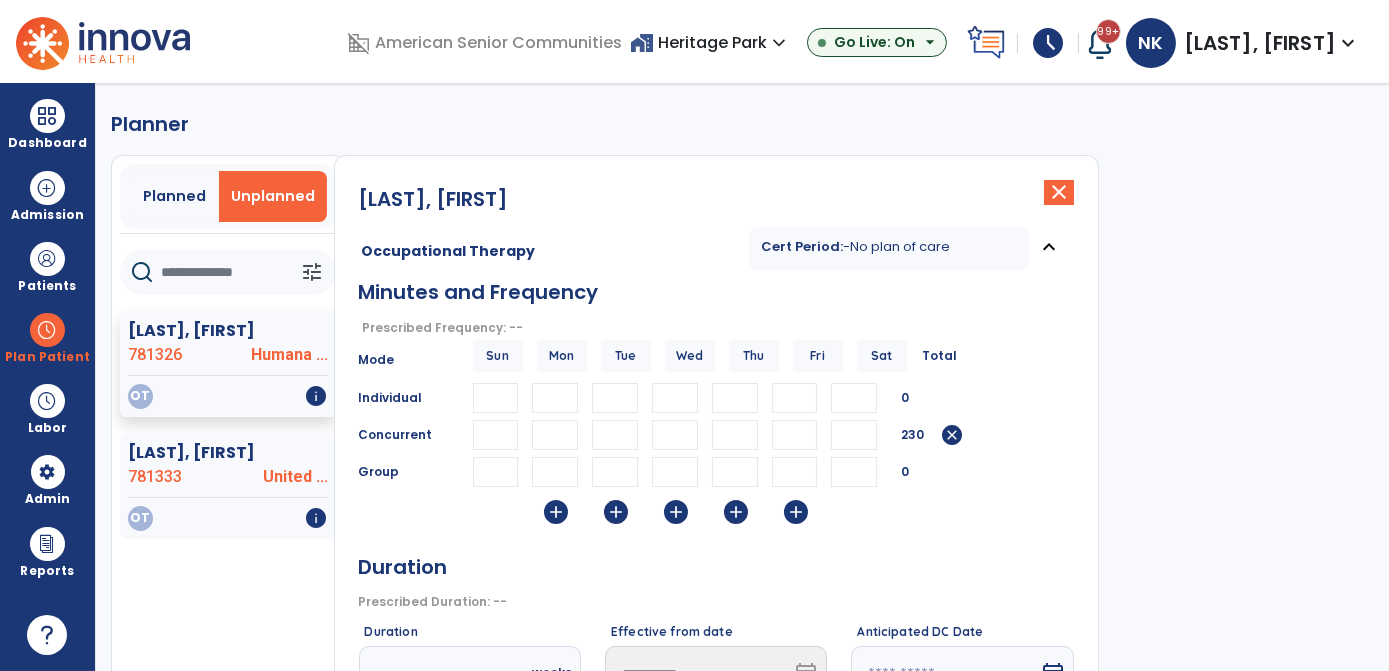 type on "*" 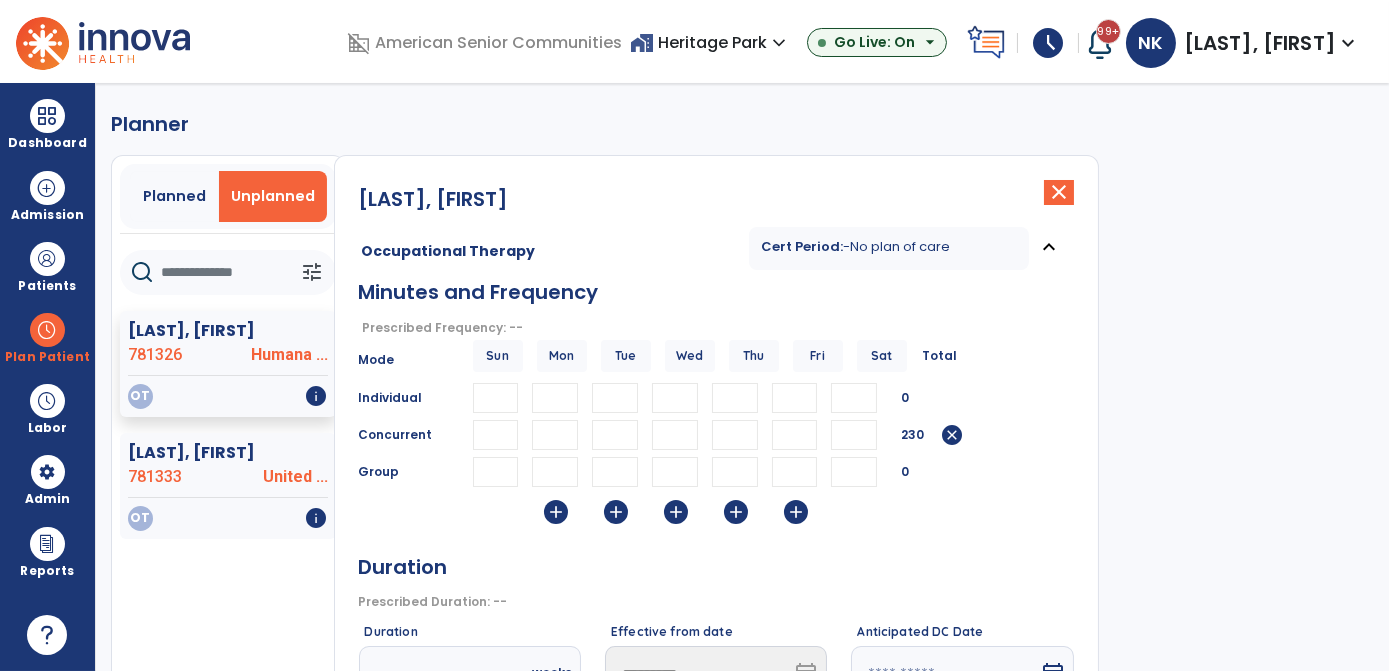 scroll, scrollTop: 330, scrollLeft: 0, axis: vertical 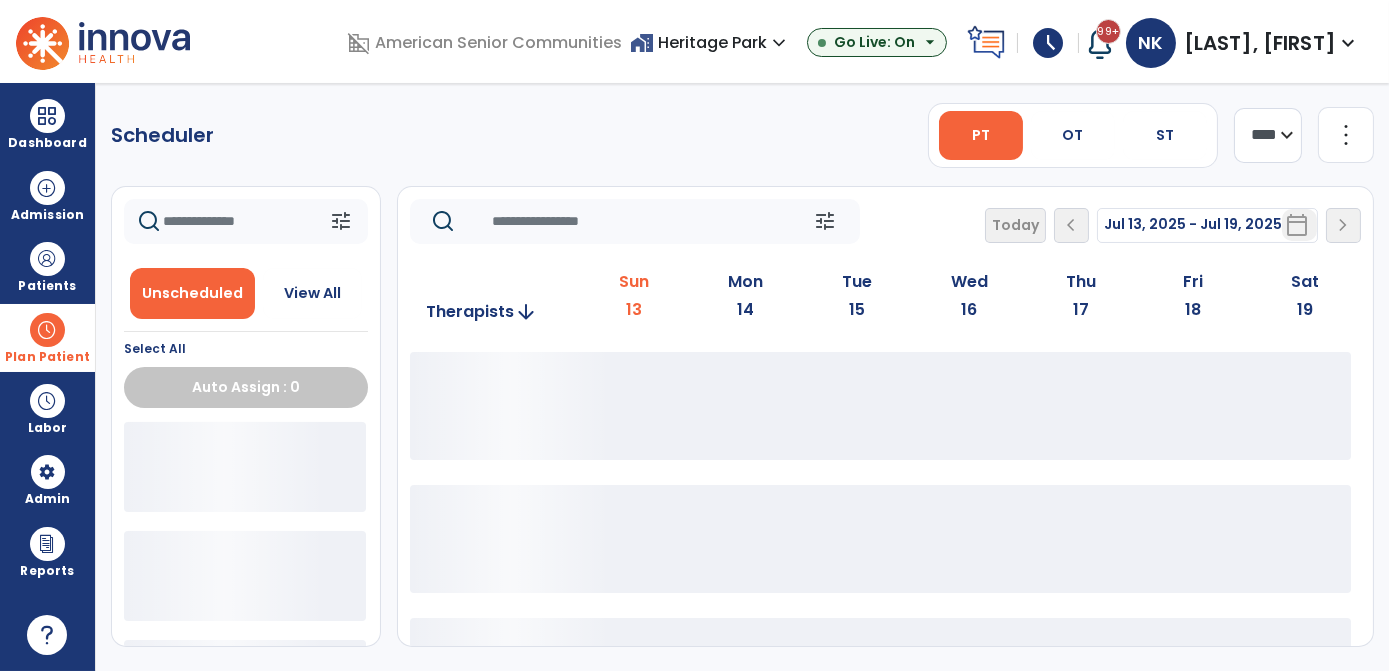 click on "Plan Patient  event_note  Planner  content_paste_go  Scheduler  content_paste_go  Whiteboard" at bounding box center (47, 337) 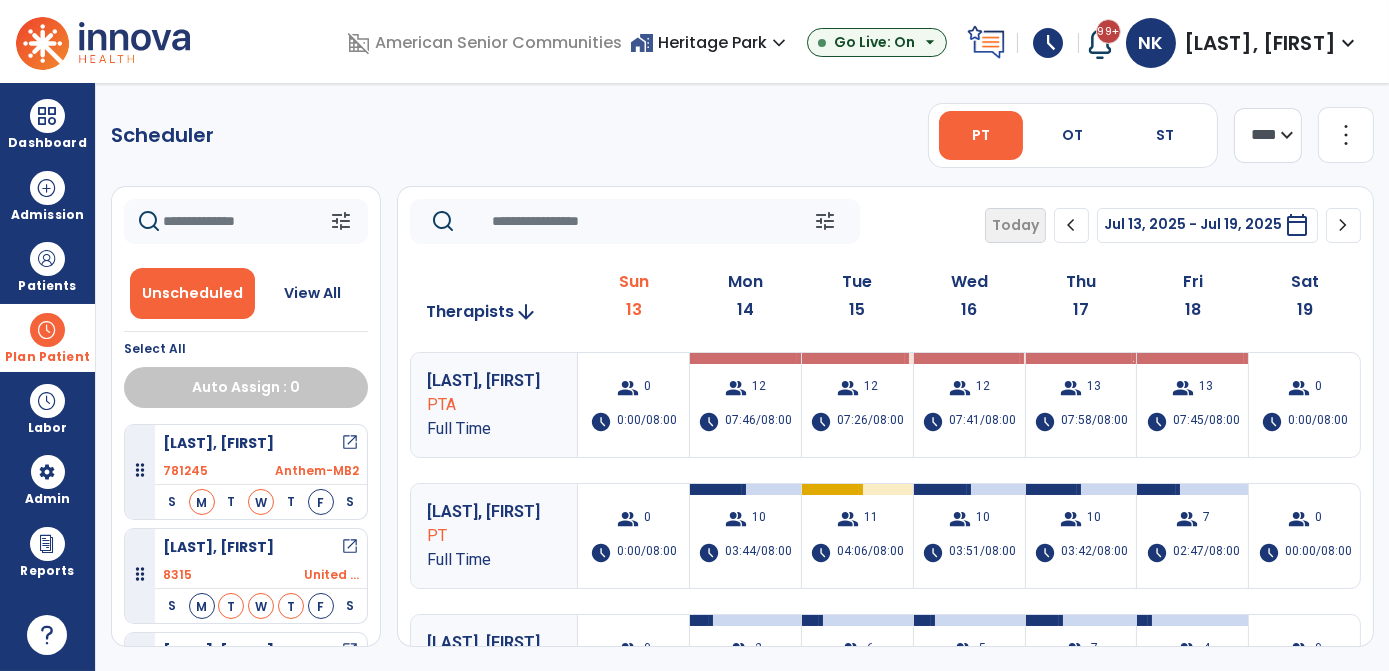 click at bounding box center [47, 330] 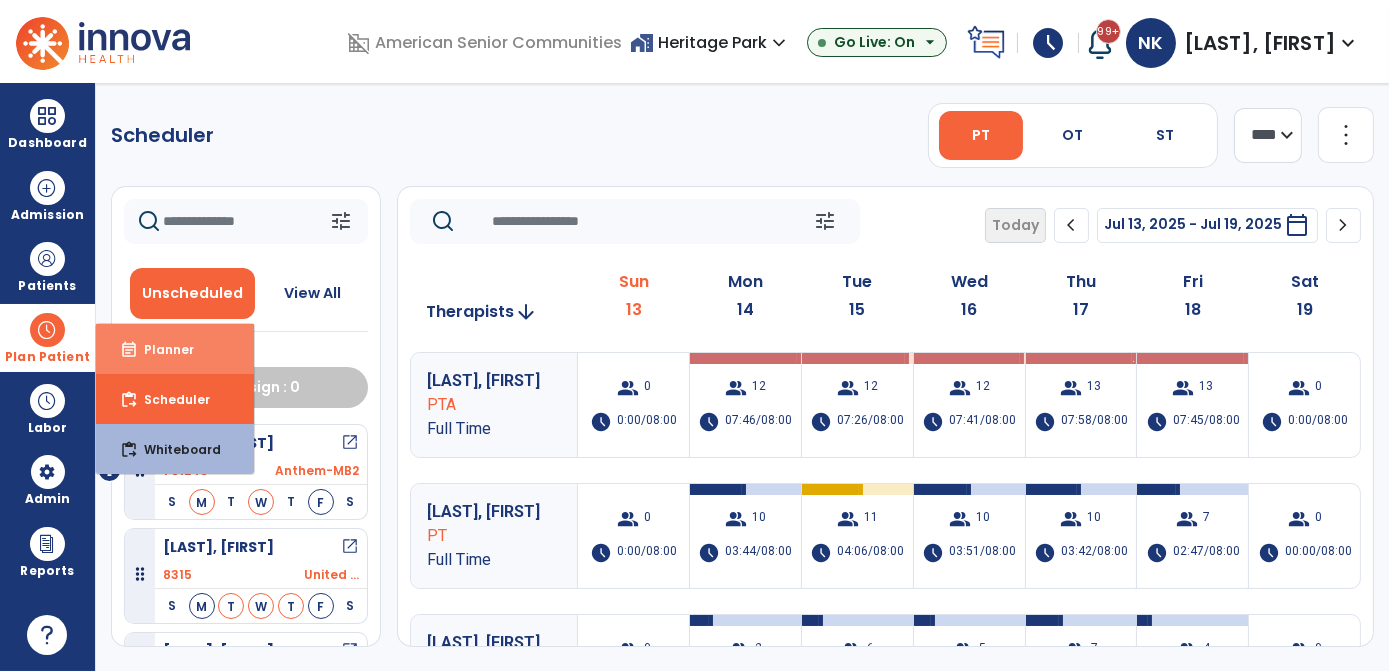 click on "Planner" at bounding box center [161, 349] 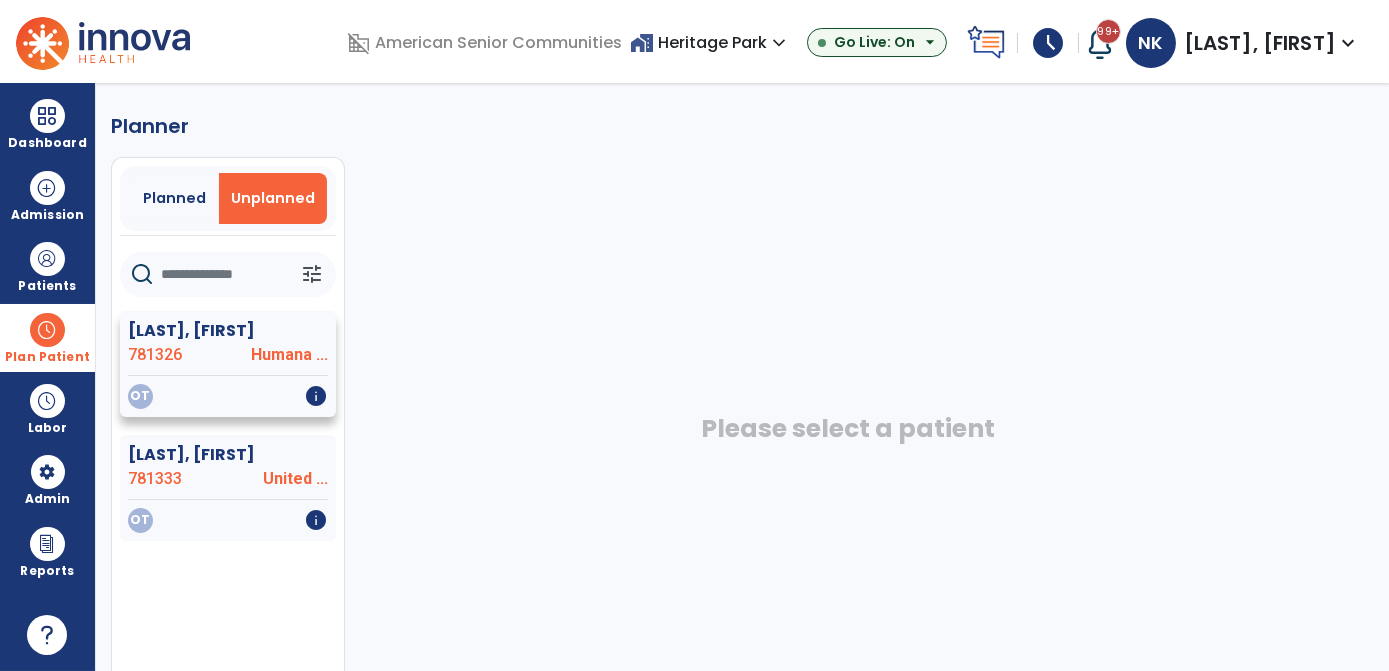 click on "[LAST], [FIRST]" 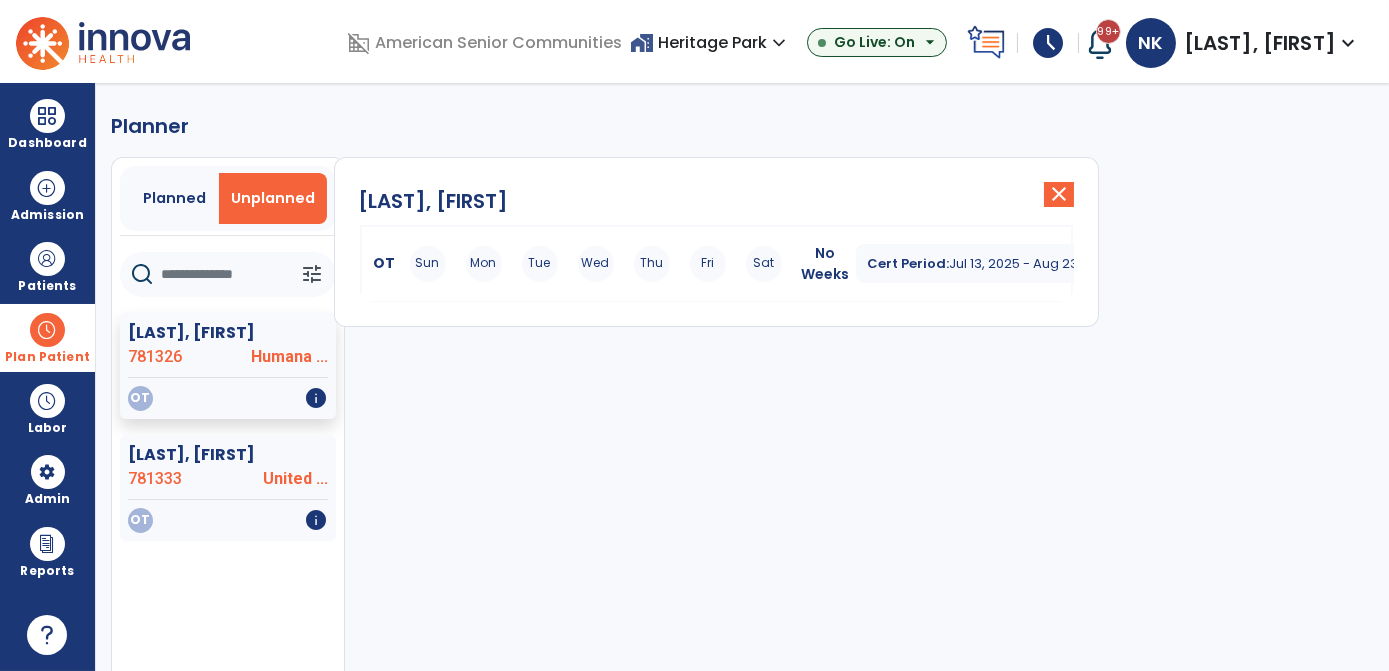 click on "Cert Period:  [DATE] - [DATE]" at bounding box center [996, 263] 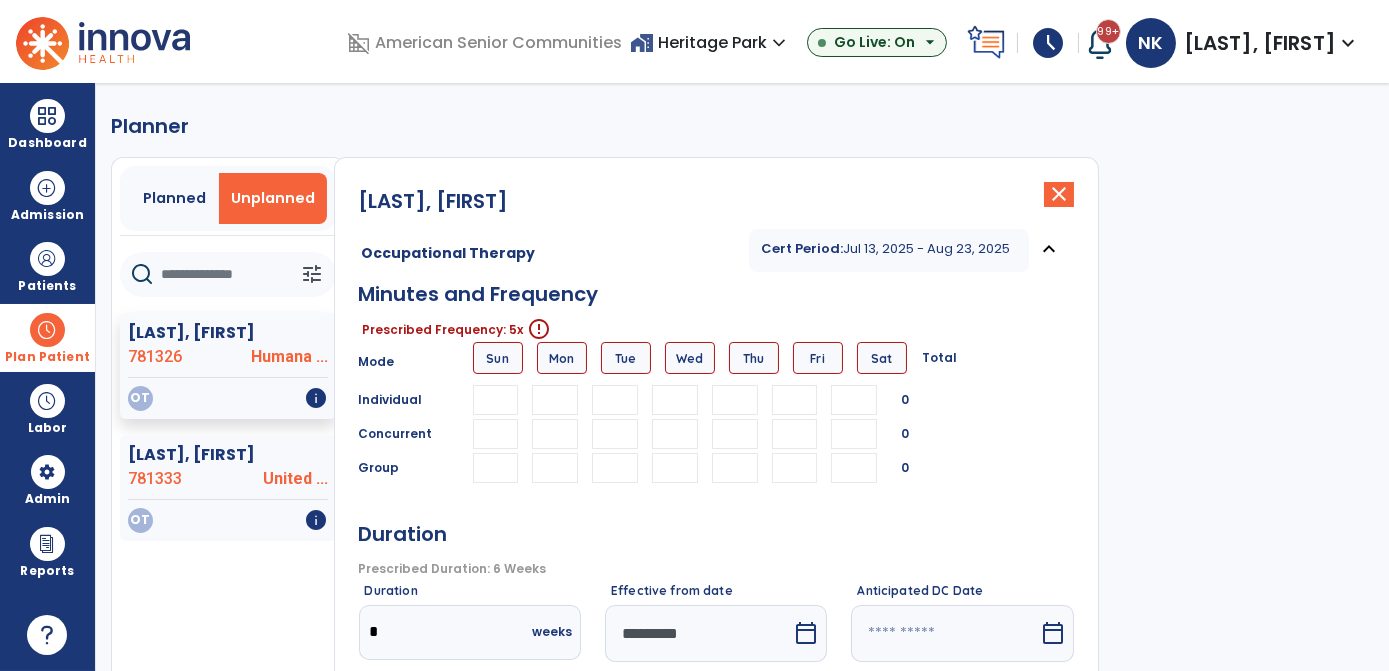 click at bounding box center (555, 434) 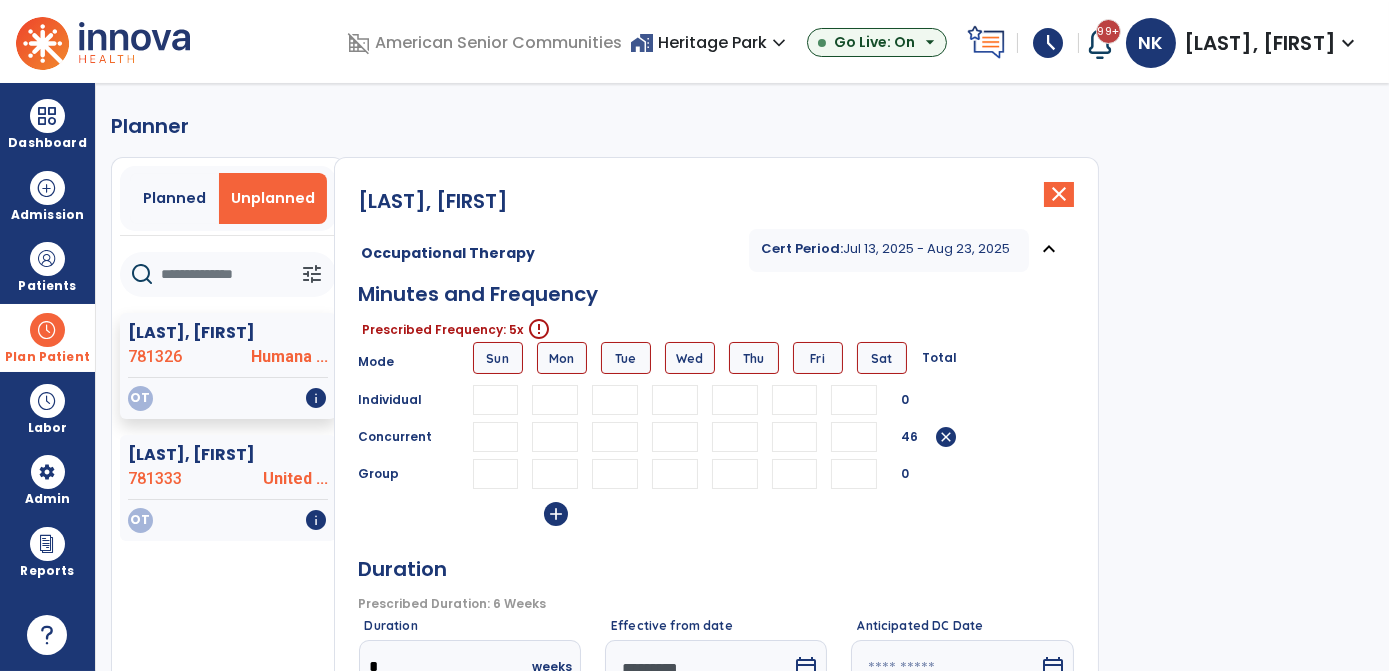 type on "**" 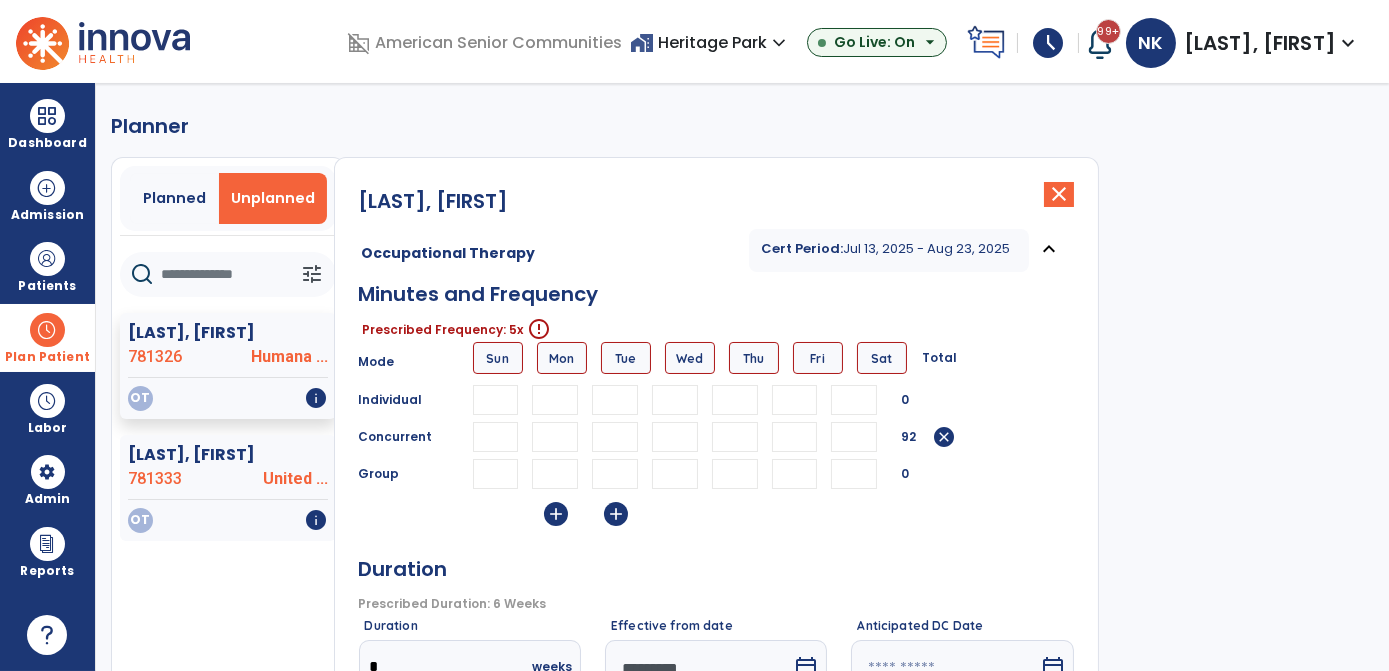 type on "**" 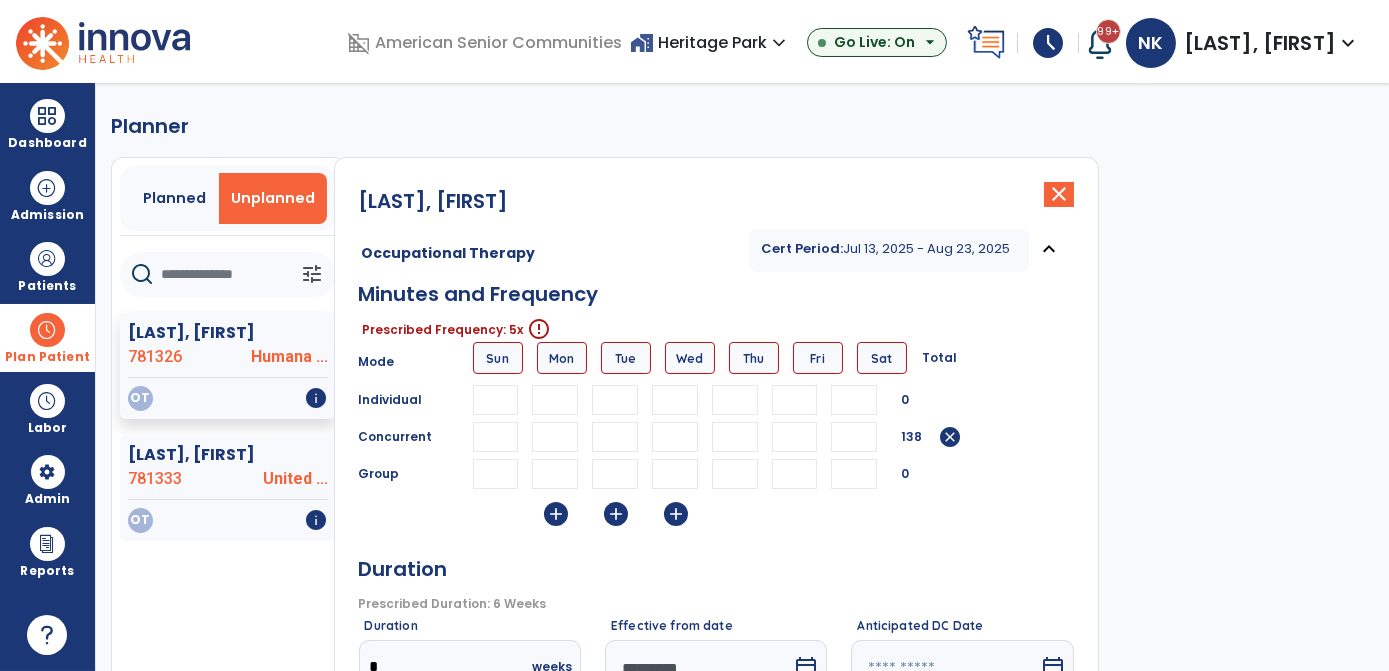 type on "**" 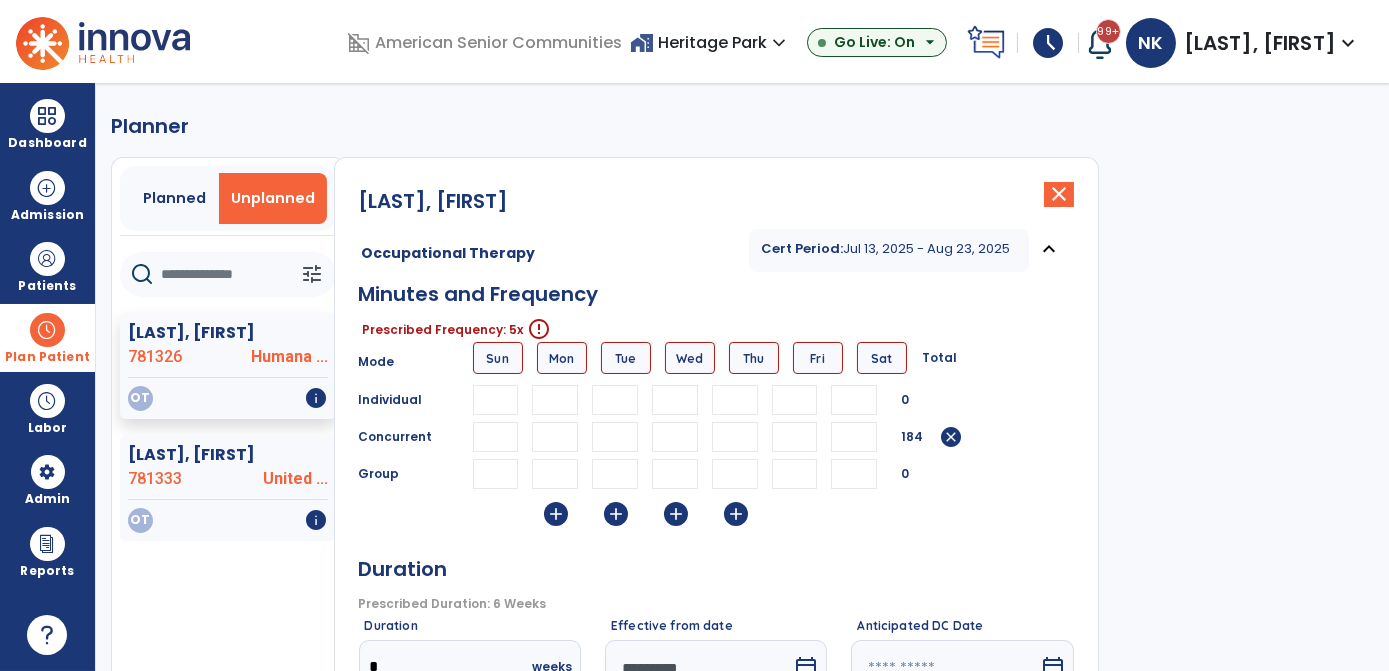 type on "**" 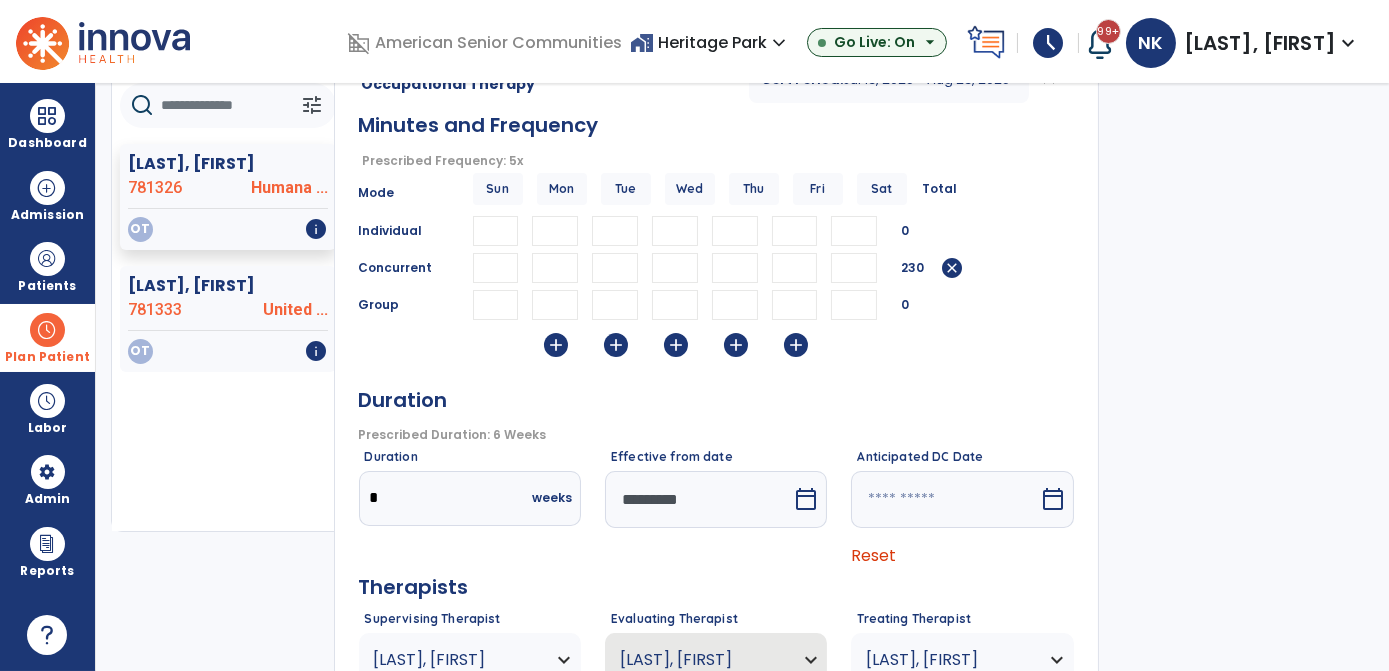 scroll, scrollTop: 167, scrollLeft: 0, axis: vertical 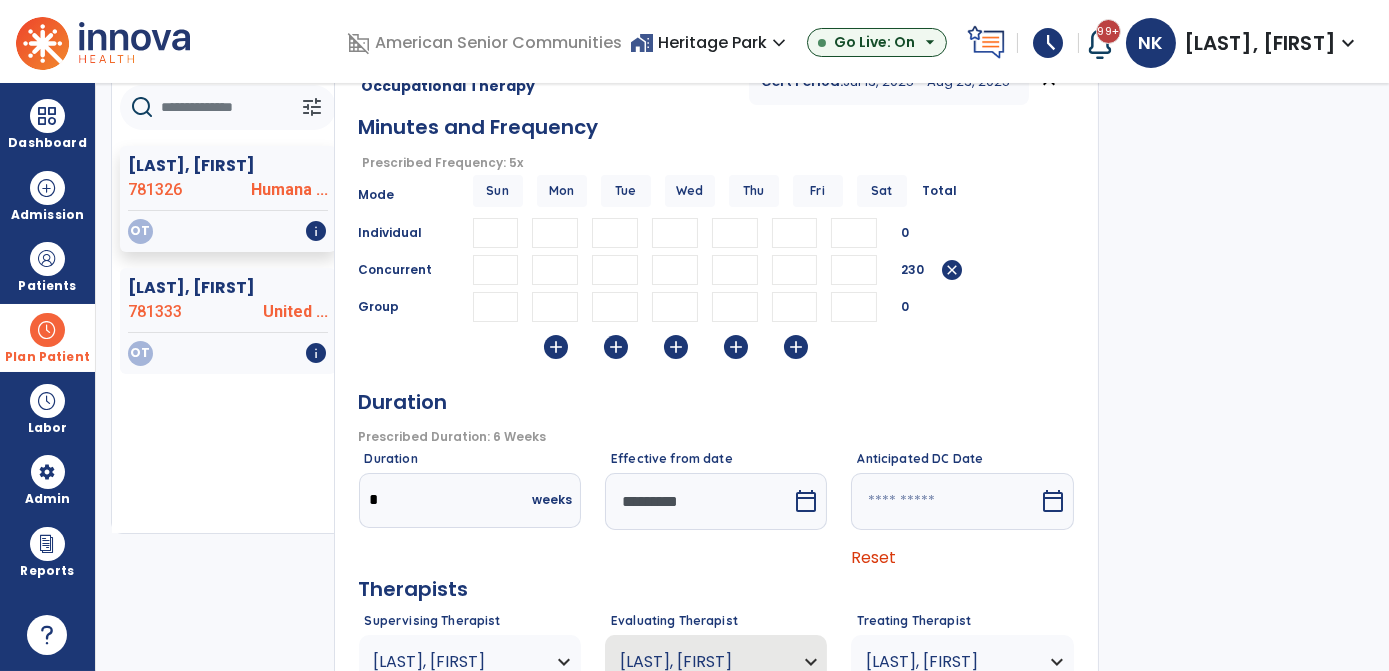 type on "**" 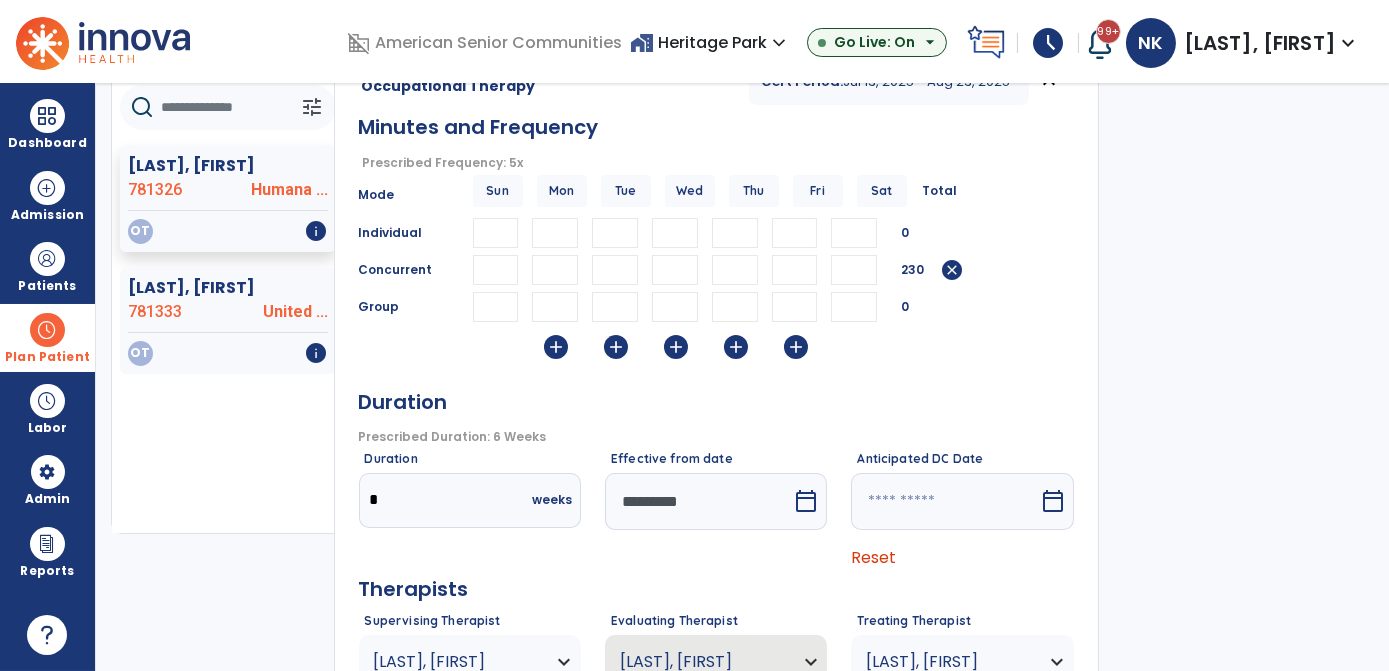 scroll, scrollTop: 322, scrollLeft: 0, axis: vertical 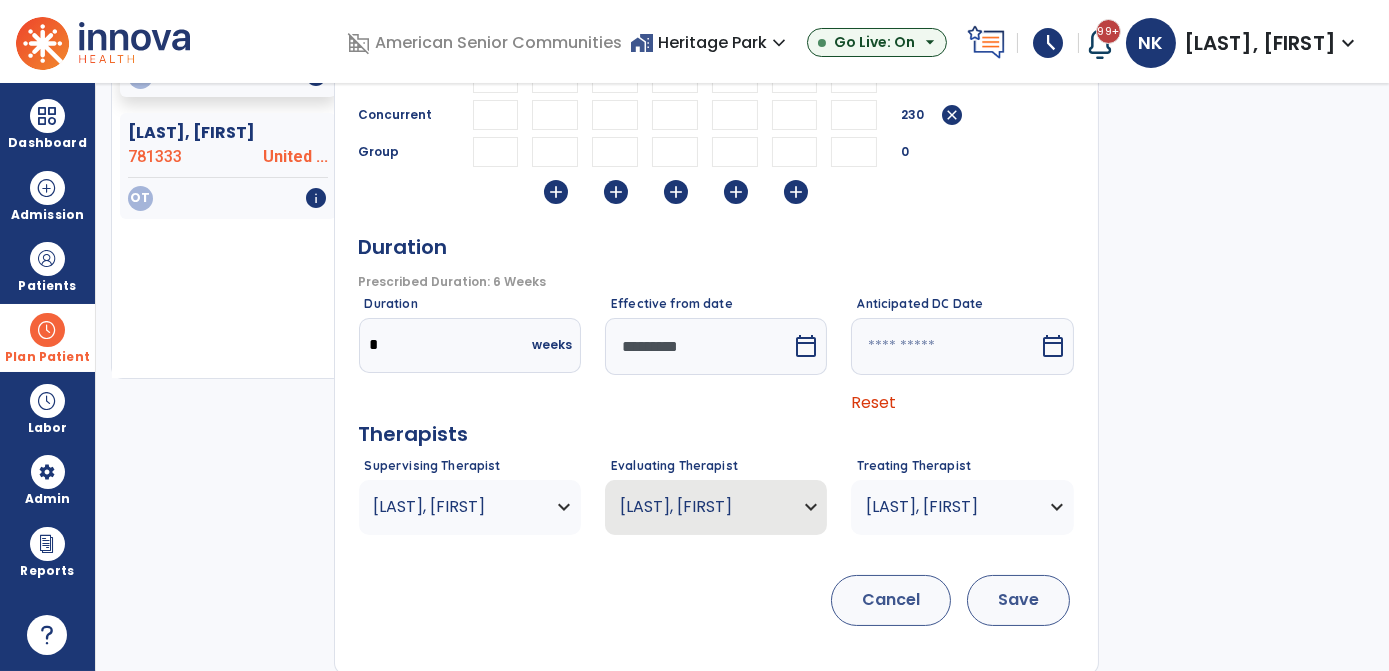 type on "*" 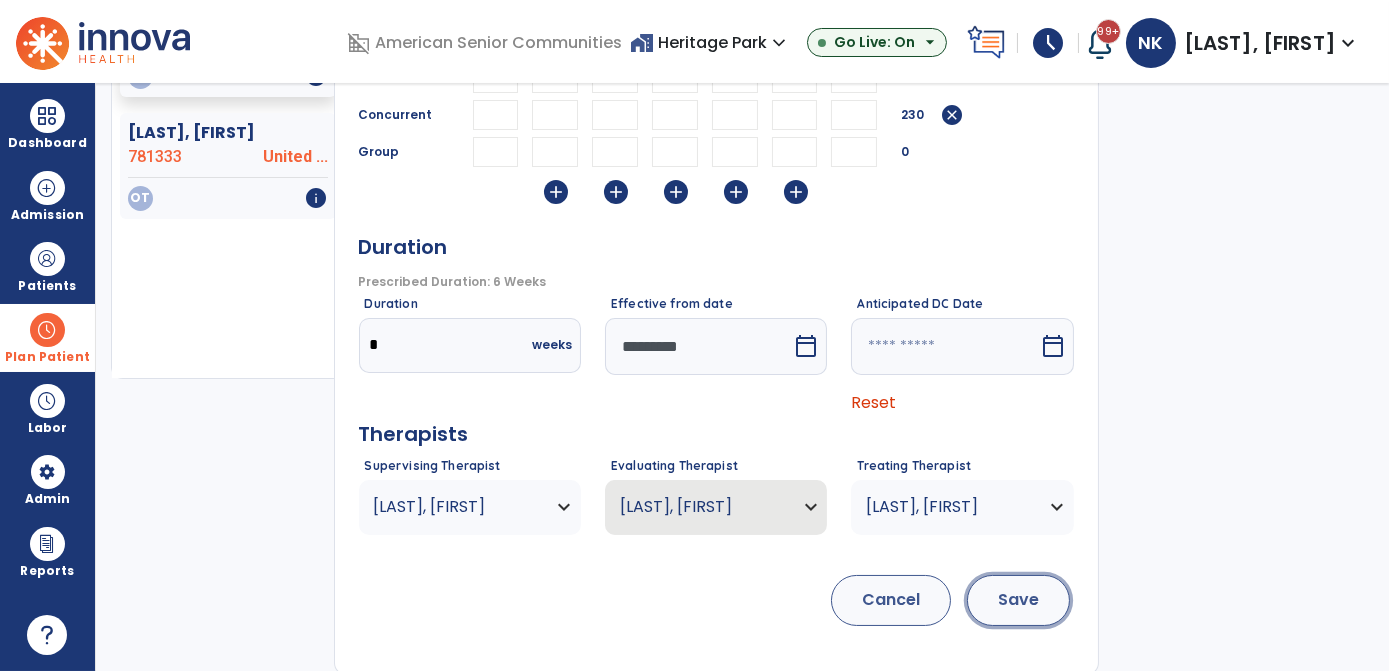 click on "Save" at bounding box center [1018, 600] 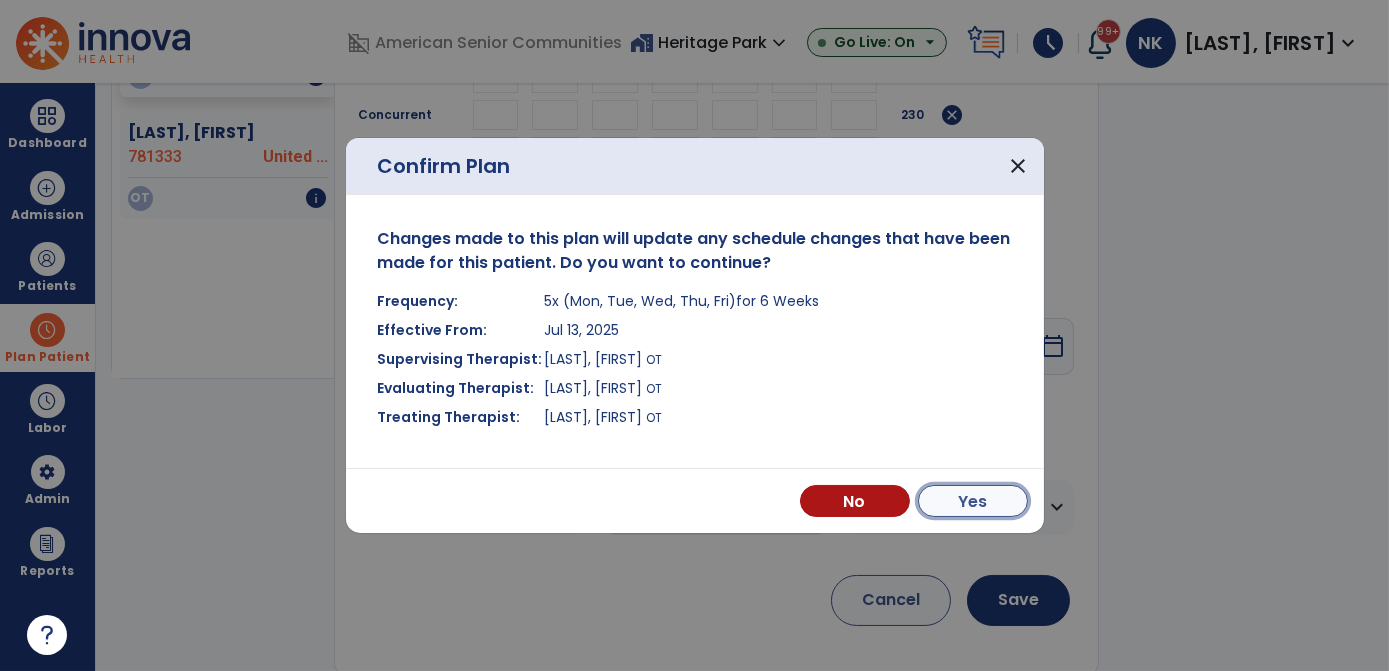 click on "Yes" at bounding box center (973, 501) 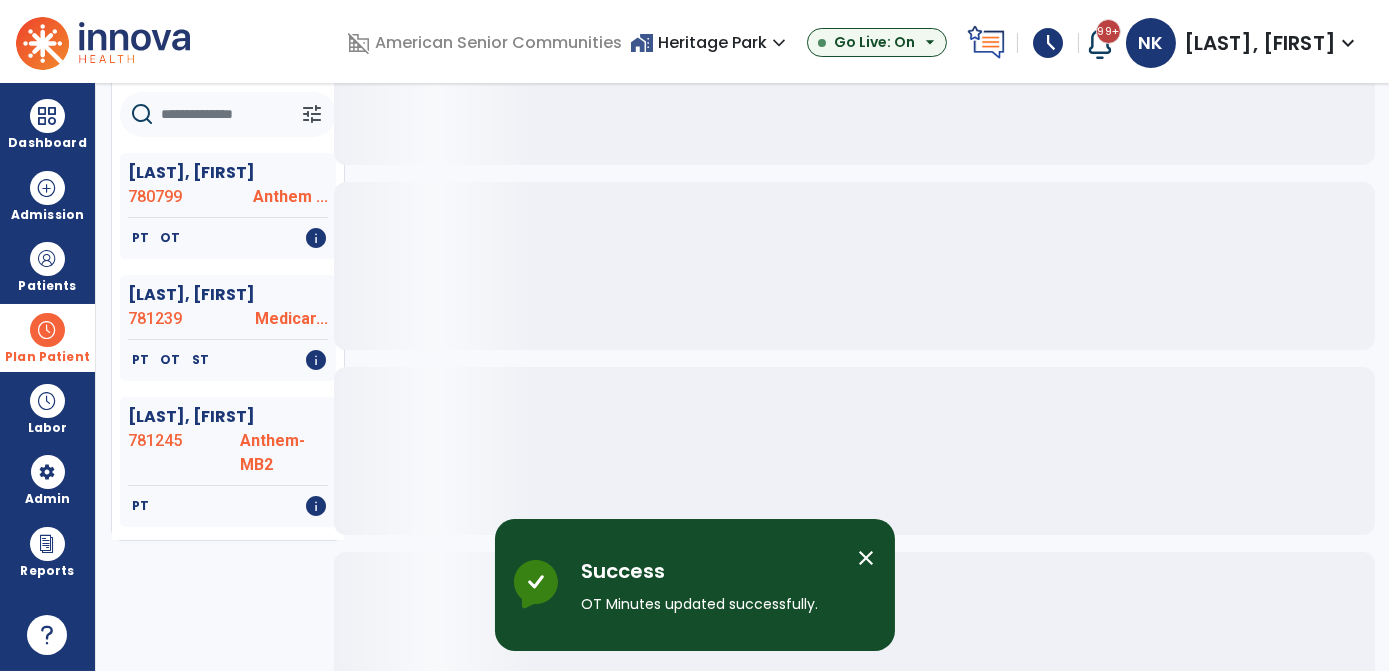 scroll, scrollTop: 0, scrollLeft: 0, axis: both 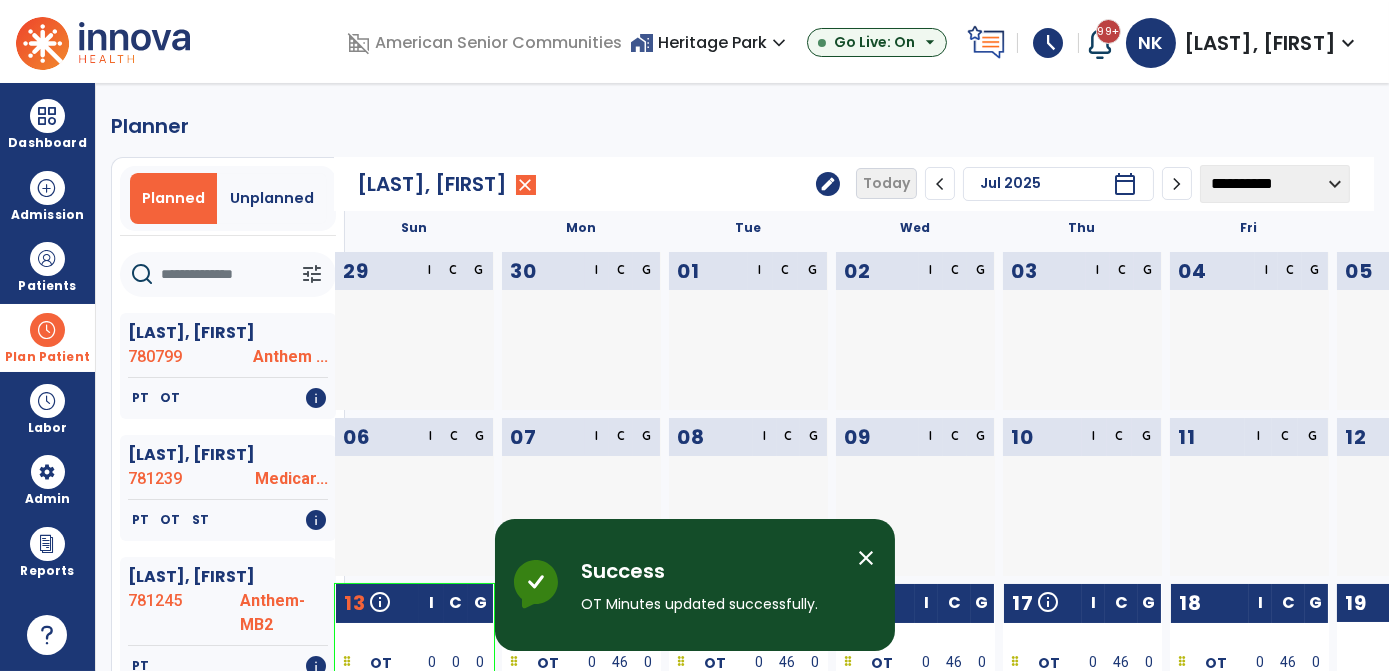 click on "close" at bounding box center [867, 558] 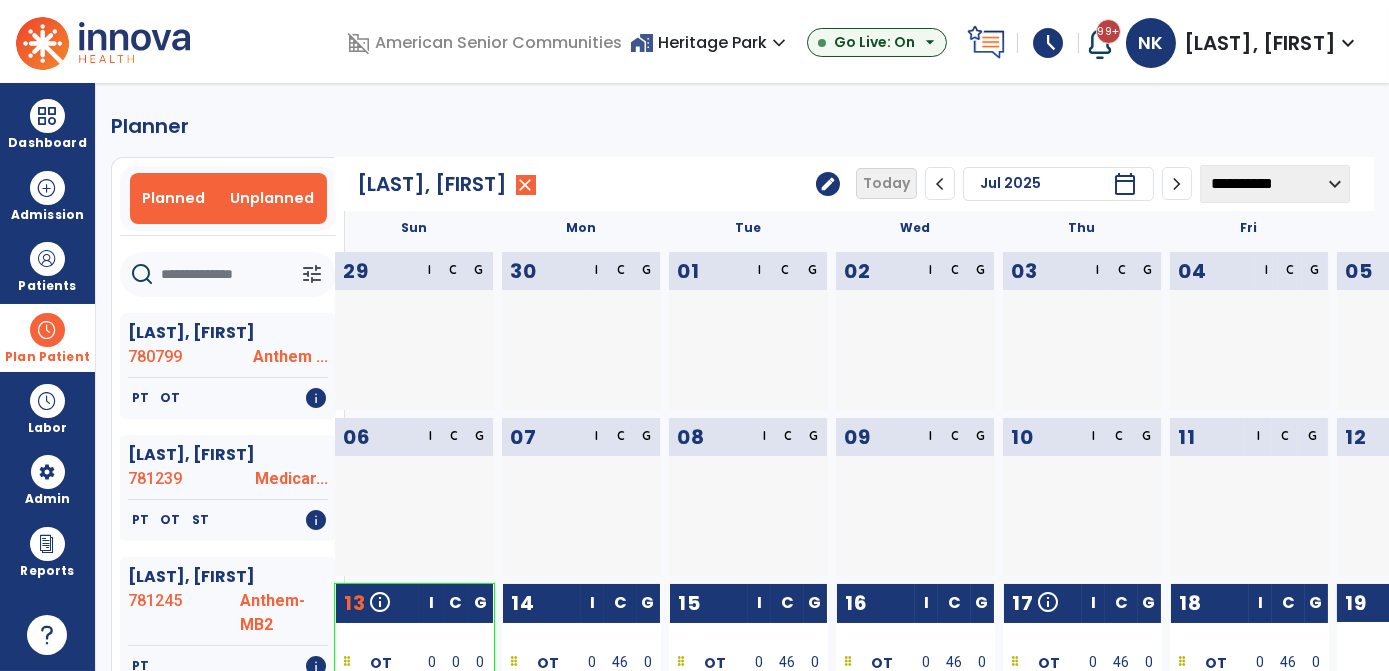 click on "Unplanned" at bounding box center [272, 198] 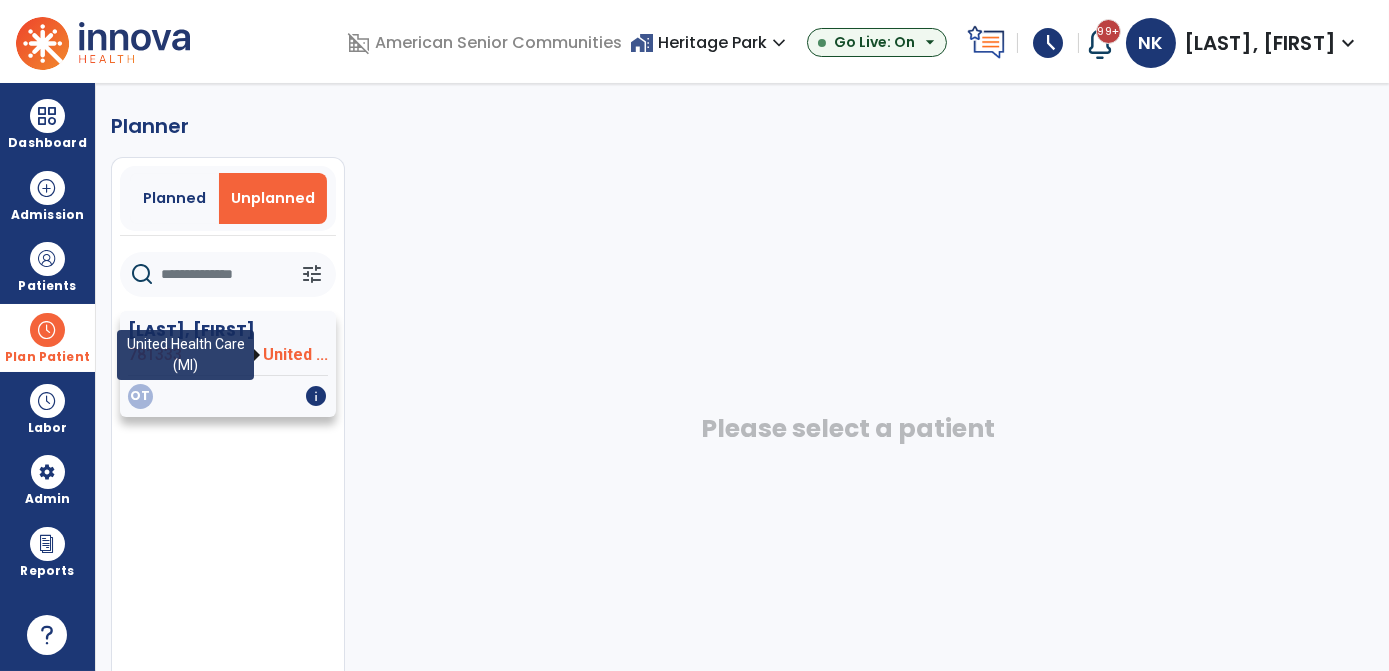 click on "United ..." 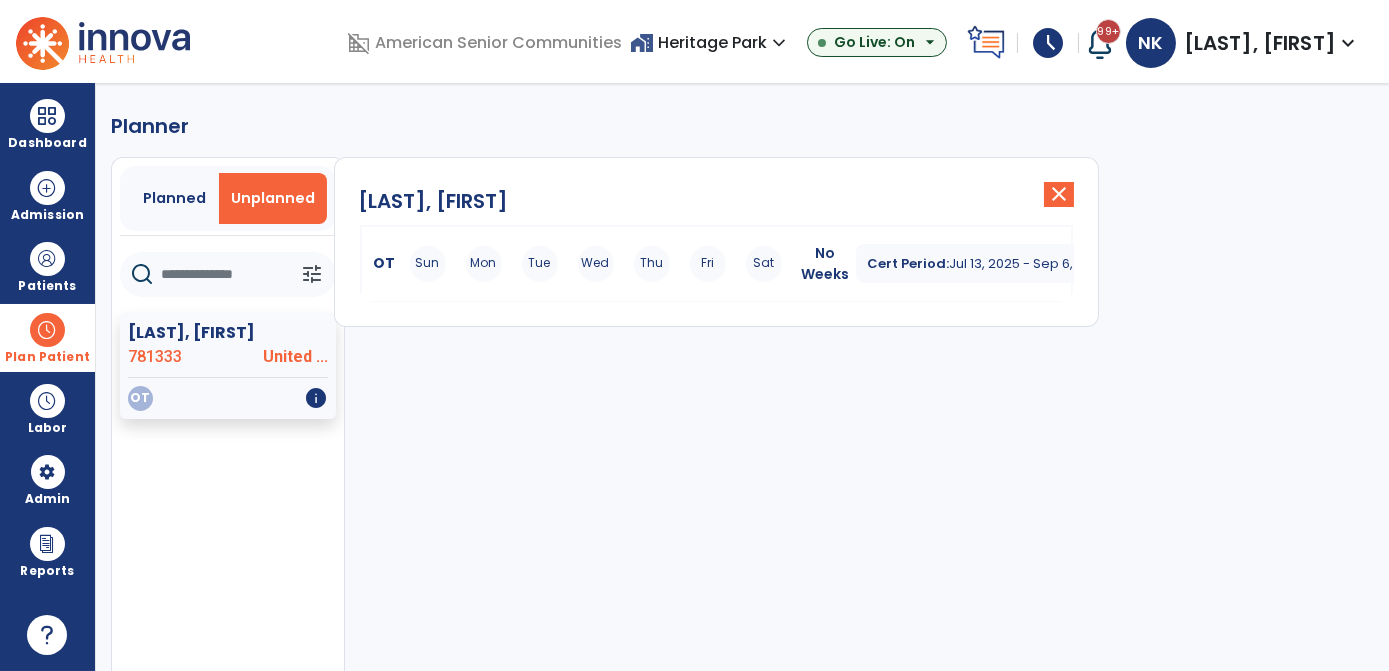 click on "Cert Period:  [DATE] - [DATE]" at bounding box center (996, 263) 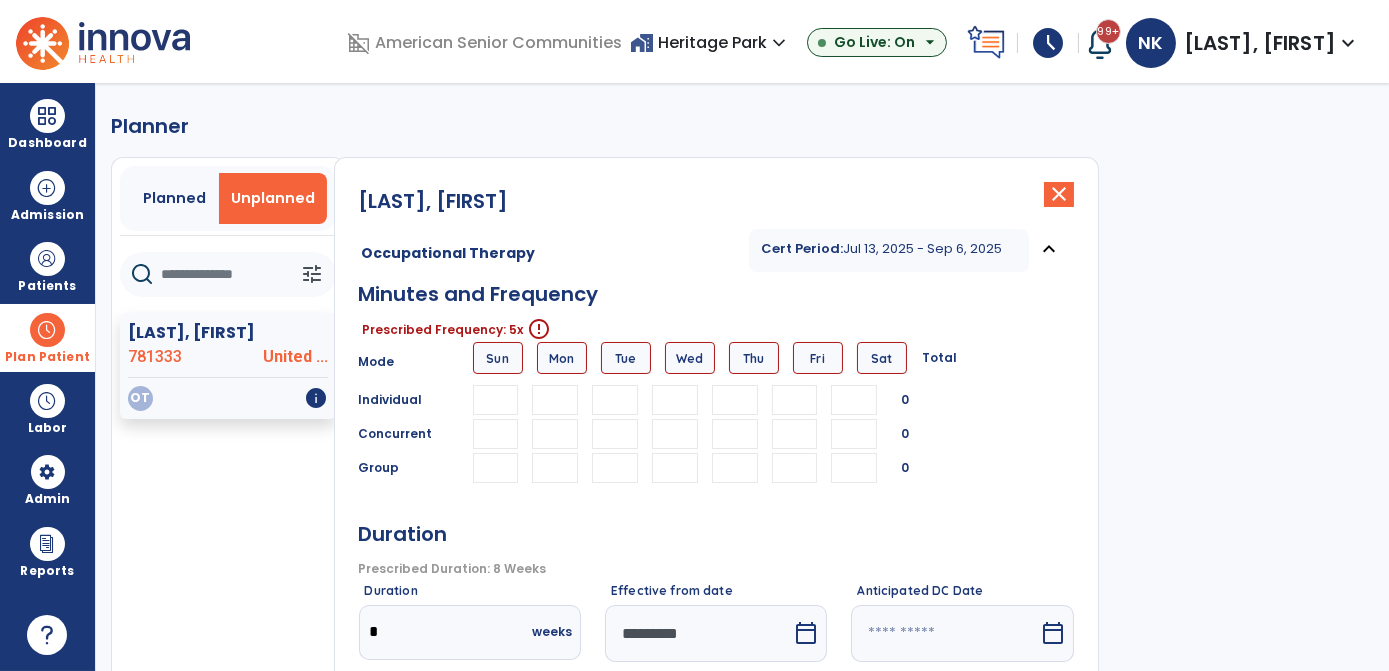 click at bounding box center (555, 400) 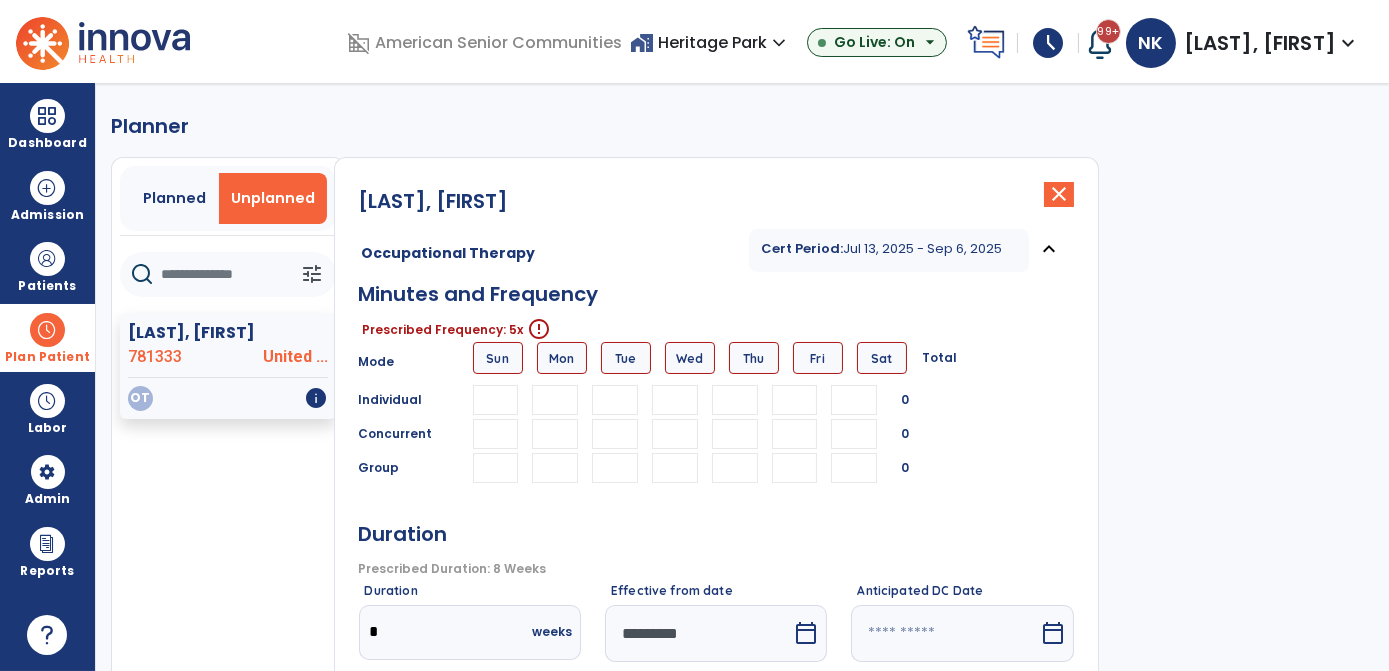 click at bounding box center (555, 434) 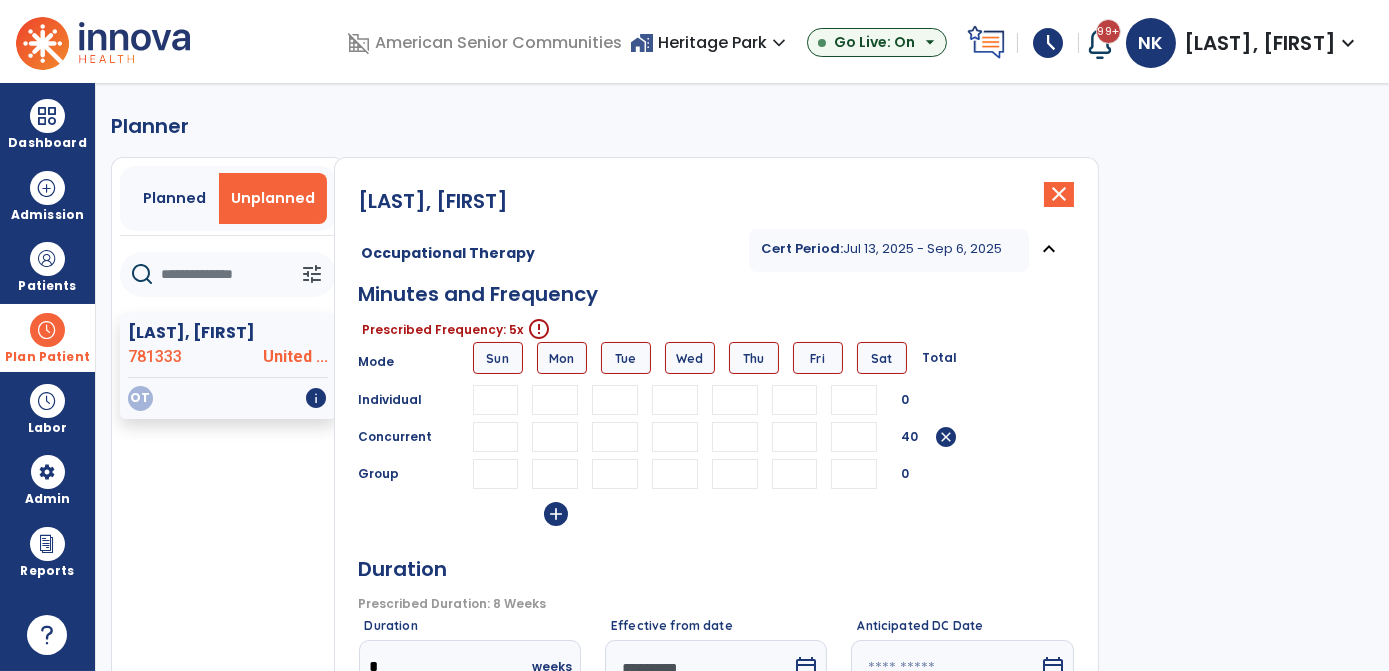 type on "**" 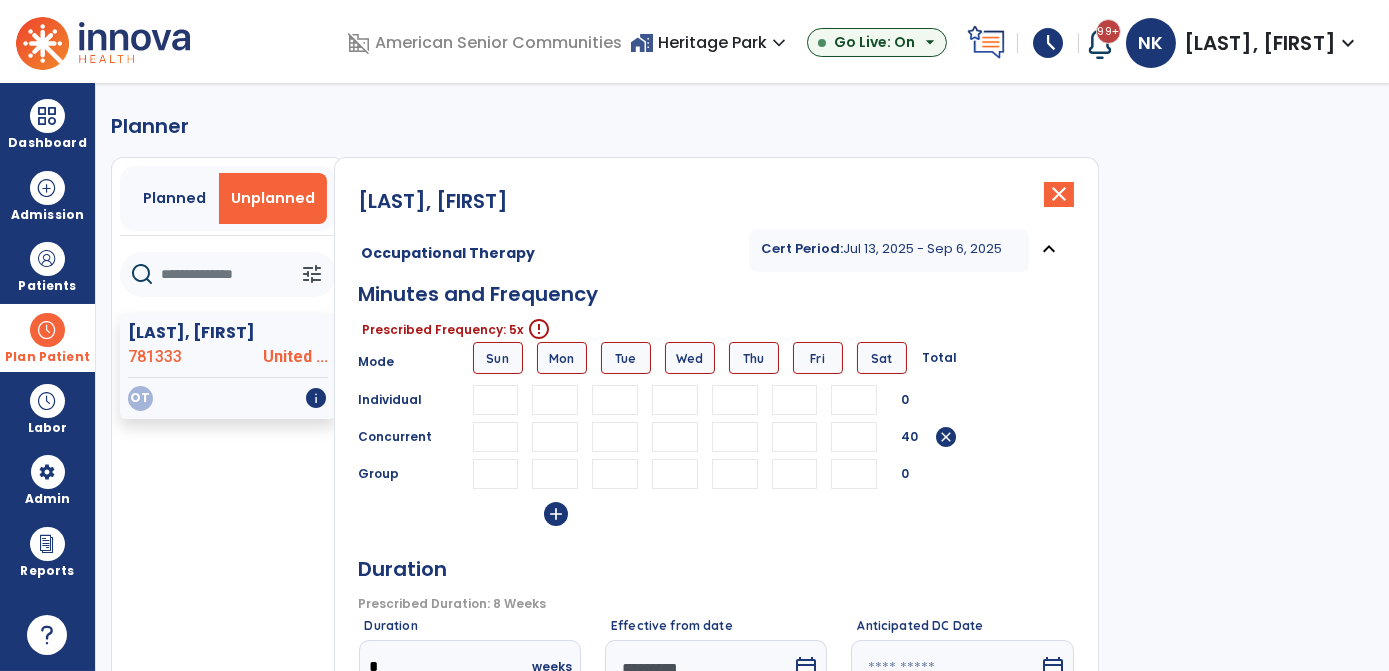 click at bounding box center (615, 437) 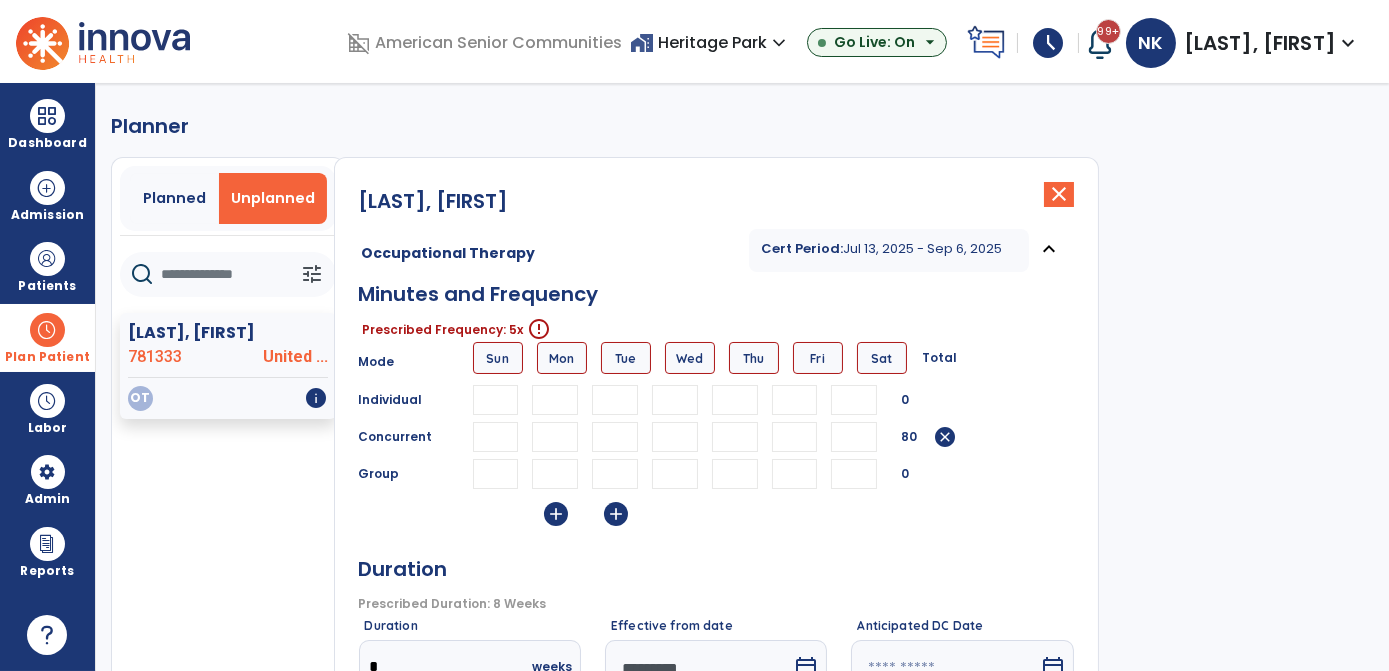 type on "**" 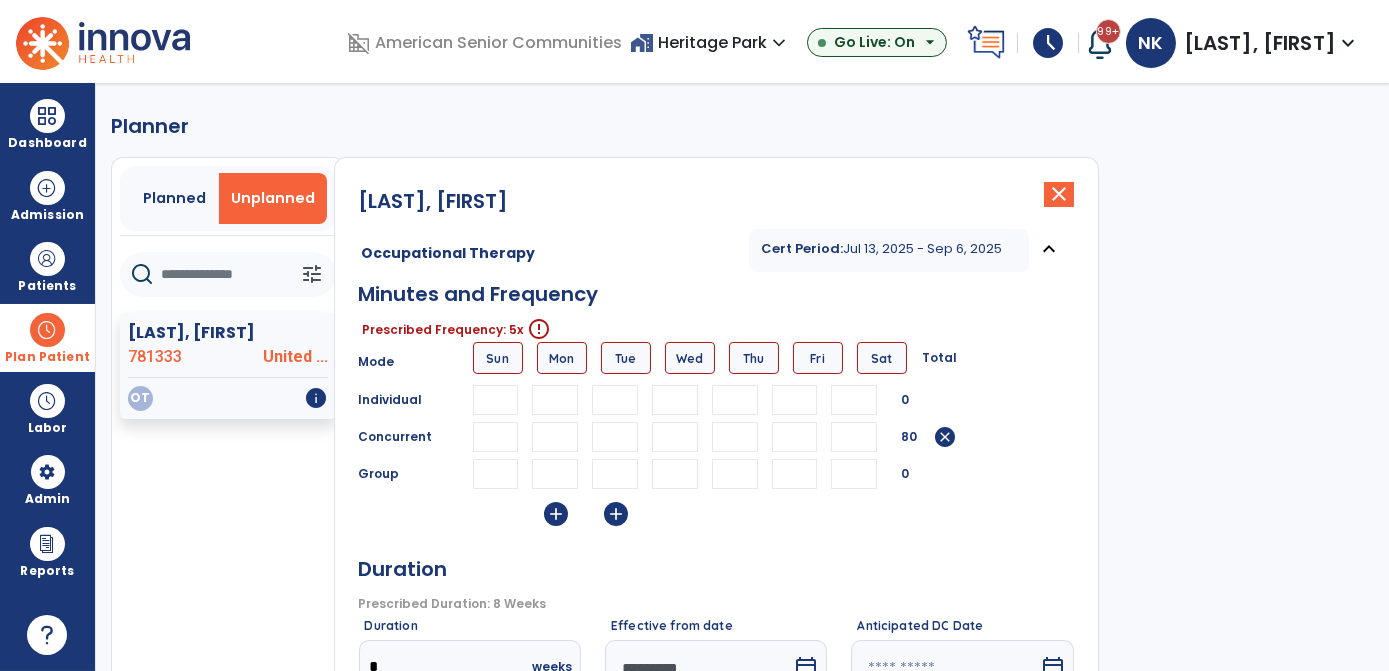 click at bounding box center [675, 437] 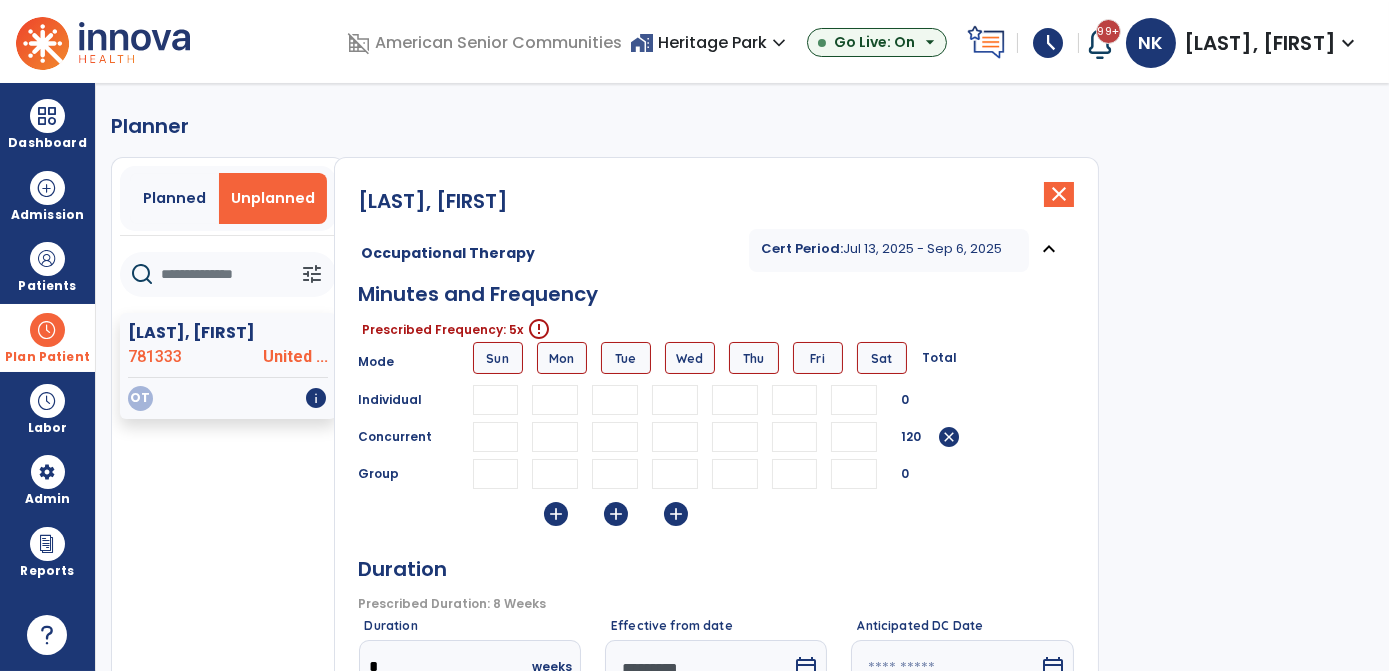 type on "**" 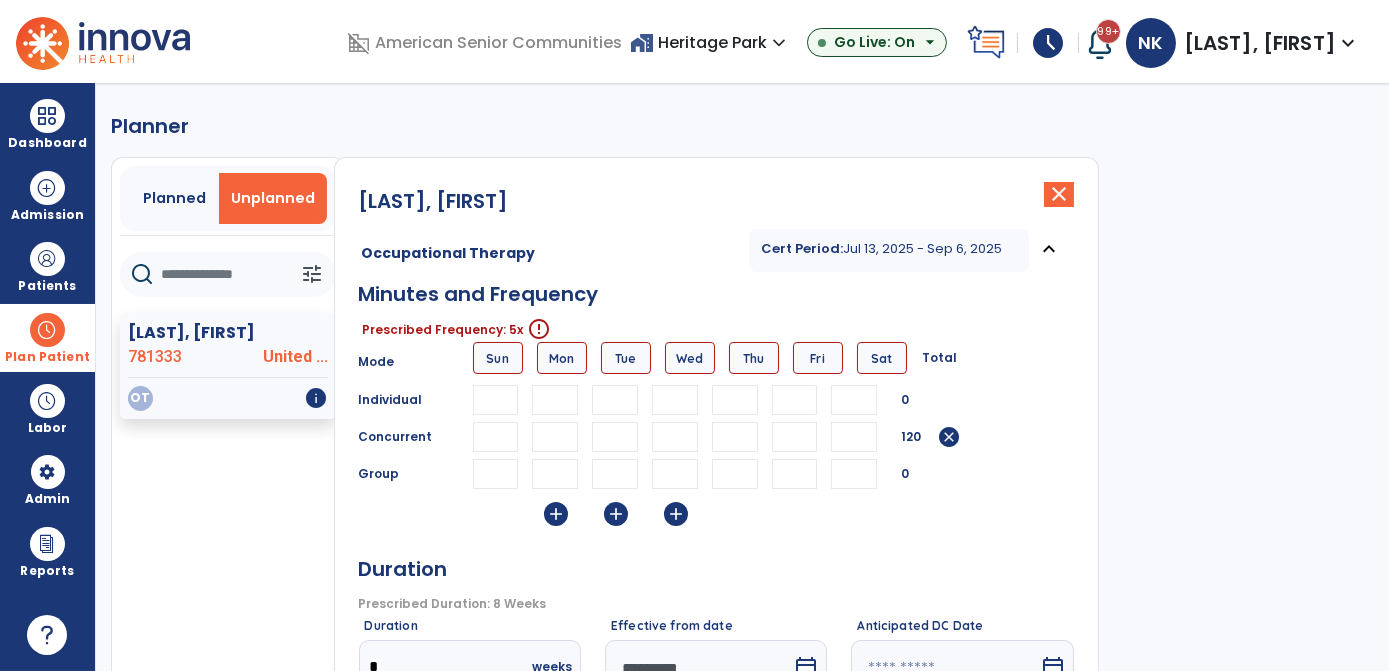 click at bounding box center (735, 437) 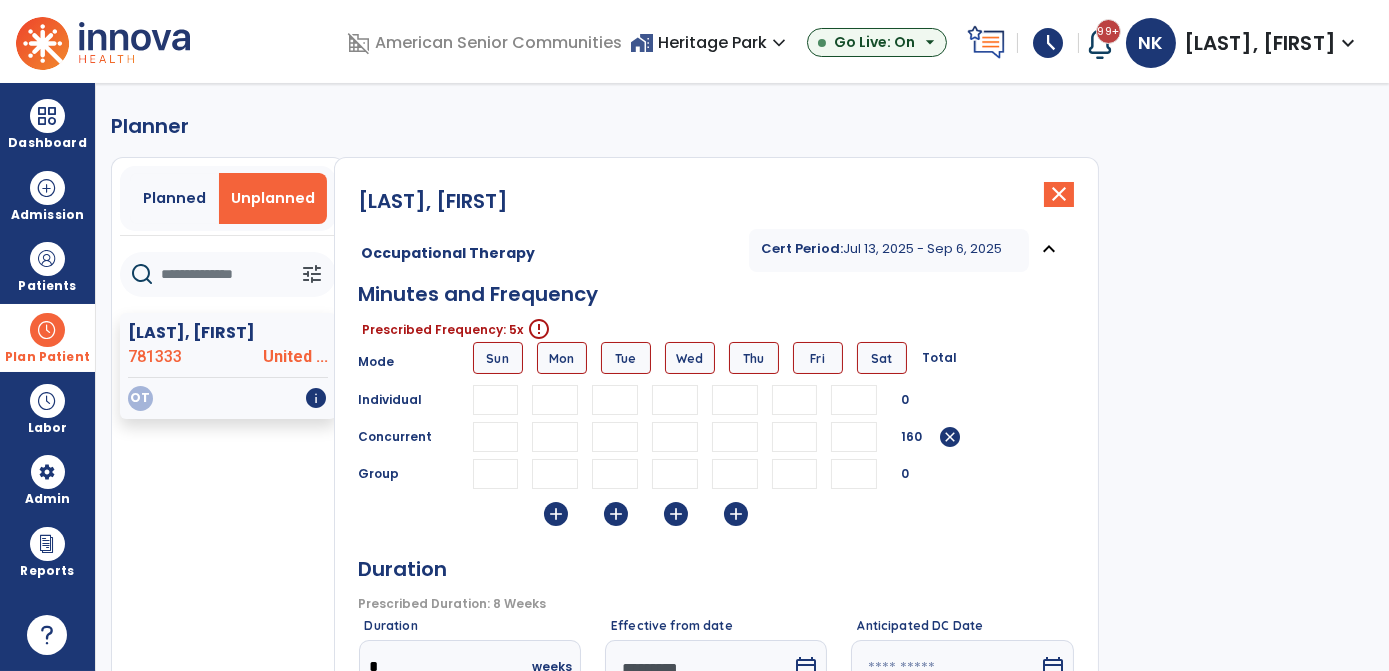 type on "**" 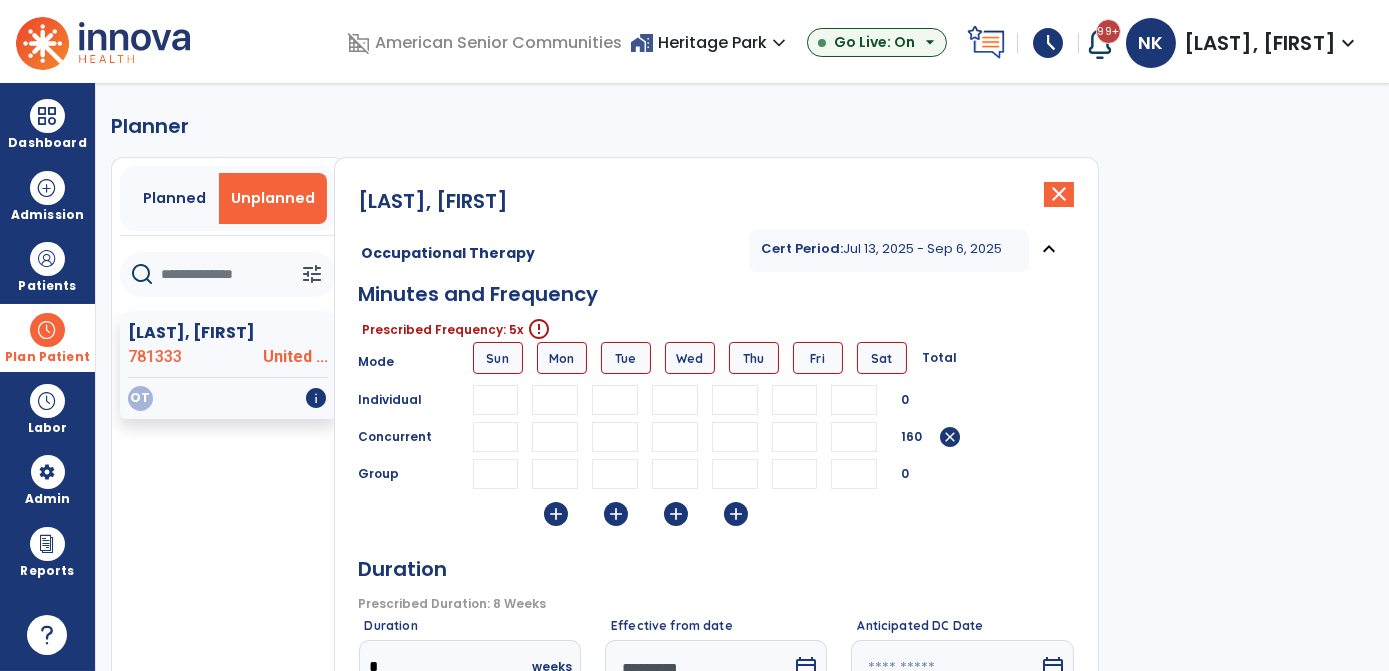 click at bounding box center (795, 437) 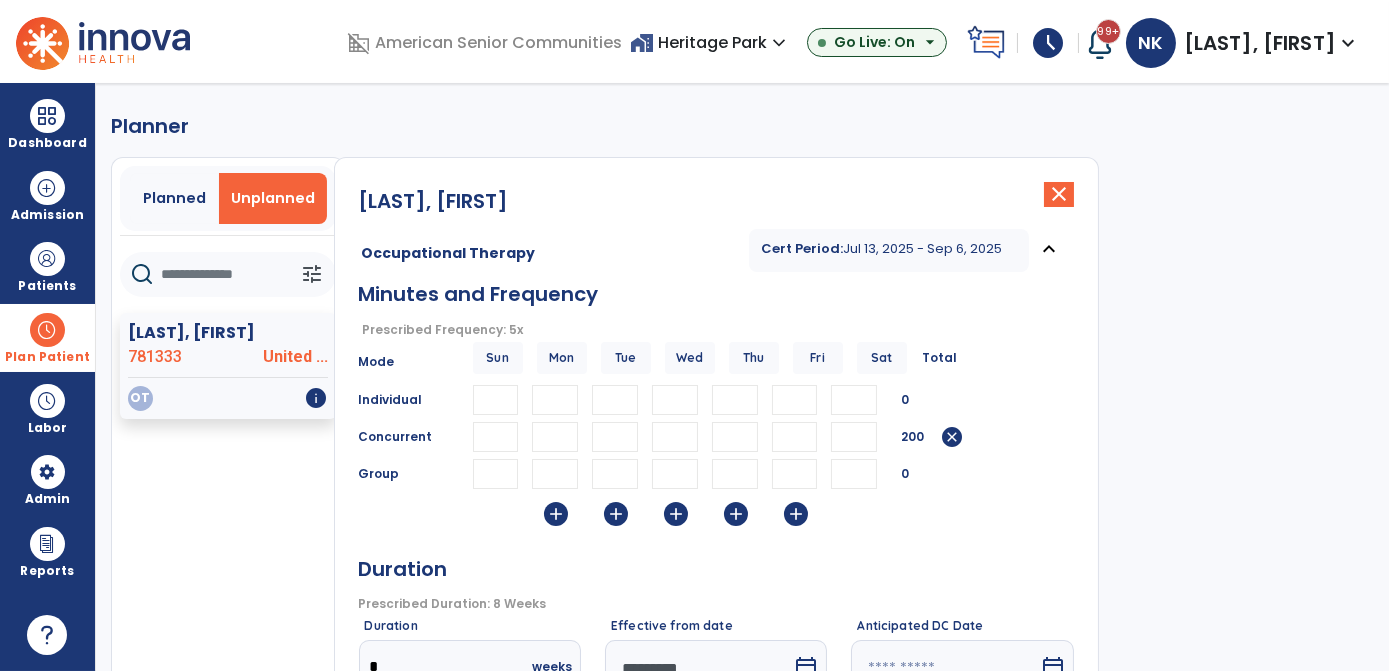 type on "**" 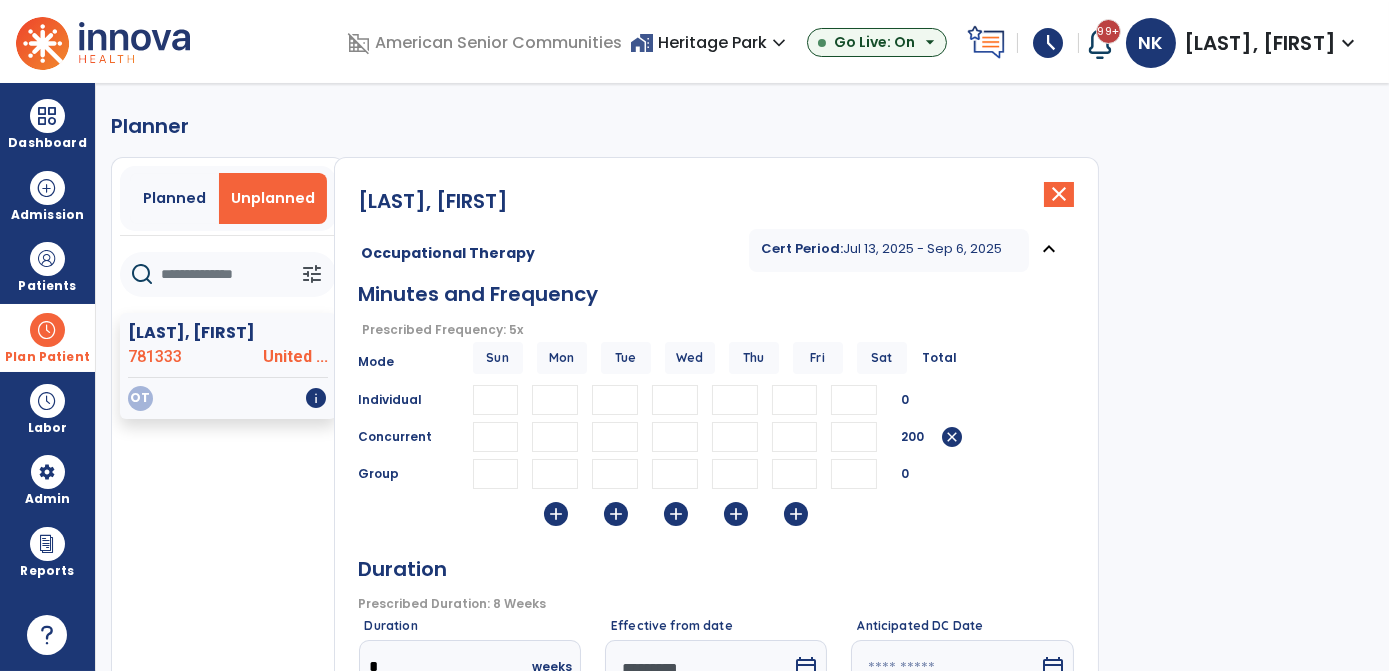 click at bounding box center [795, 400] 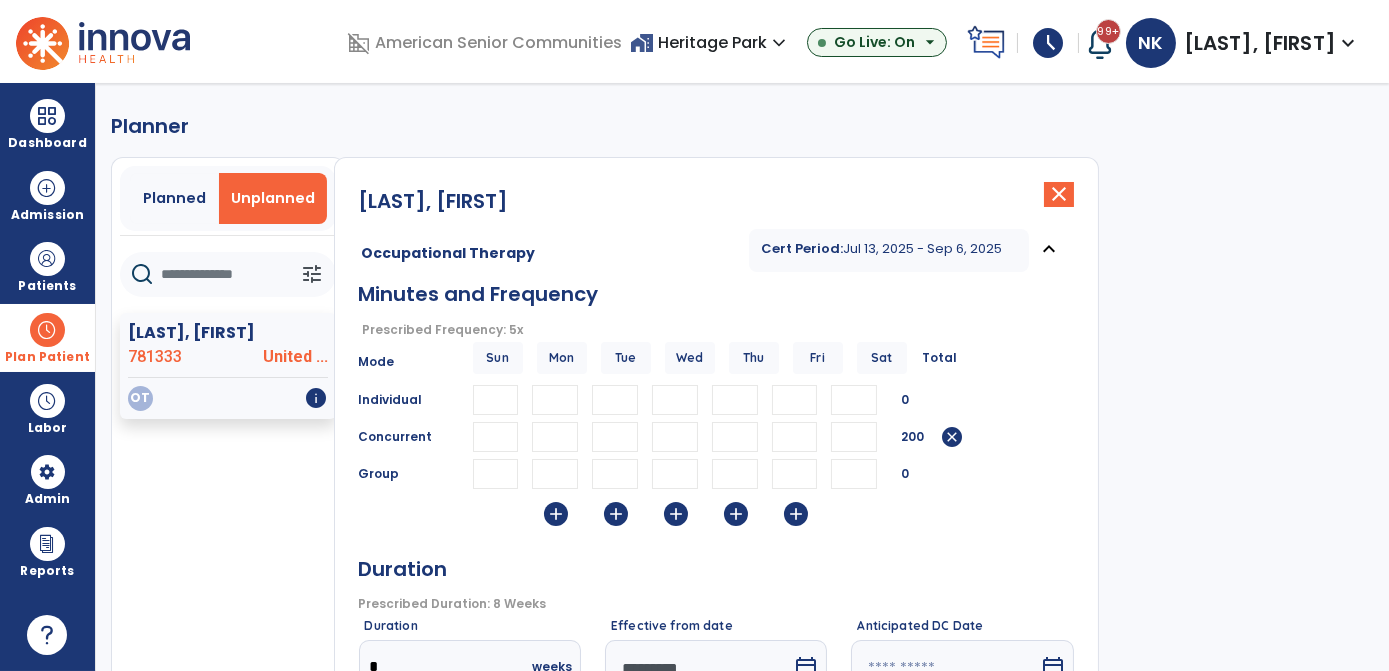 scroll, scrollTop: 322, scrollLeft: 0, axis: vertical 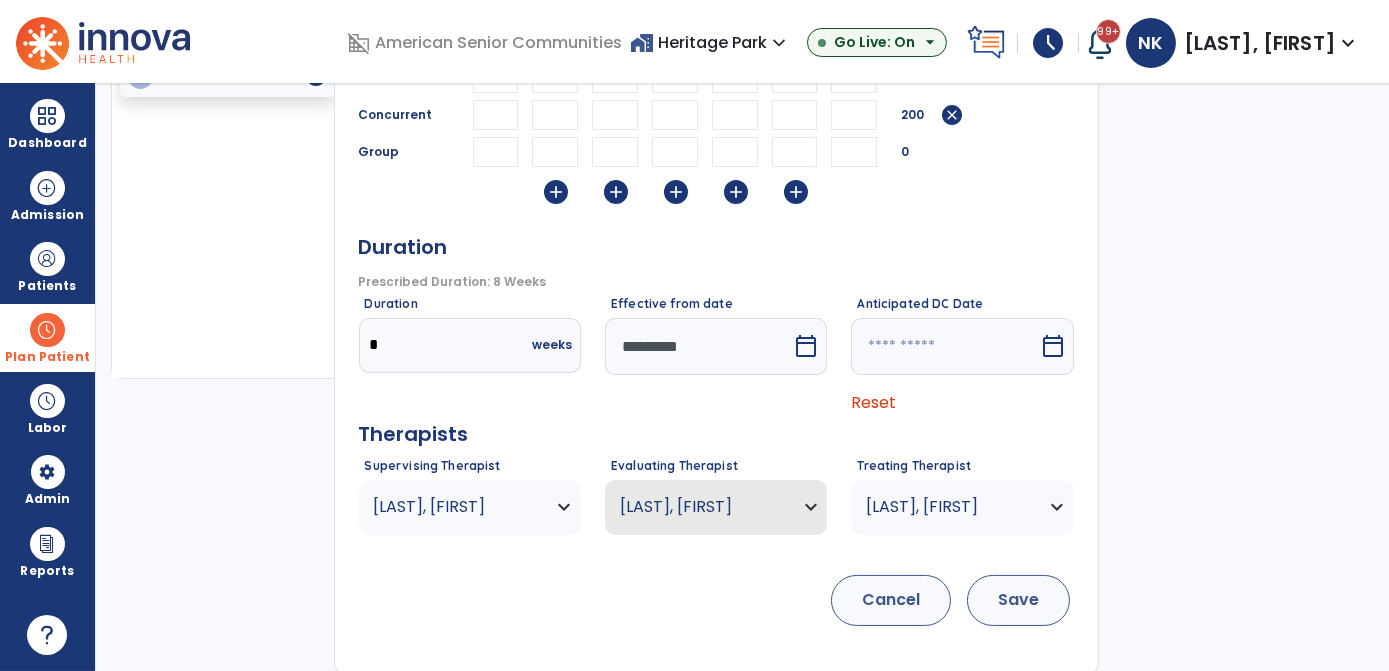 type on "*" 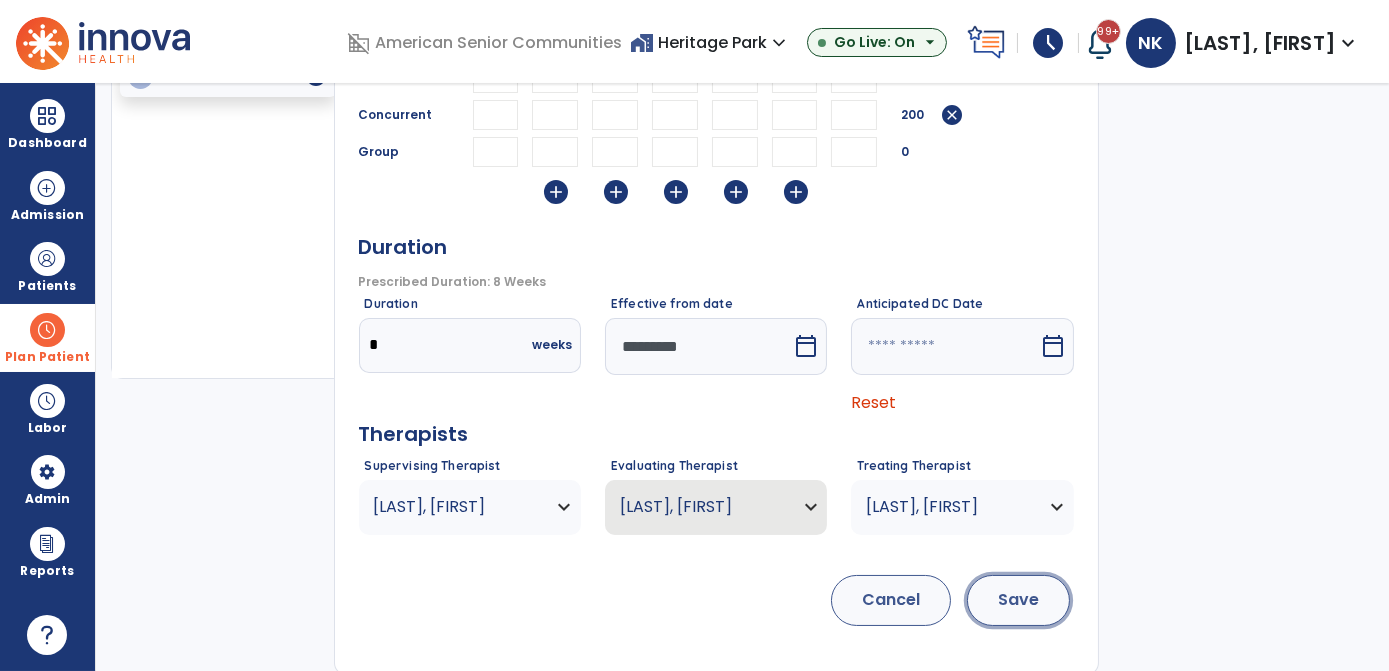 click on "Save" at bounding box center [1018, 600] 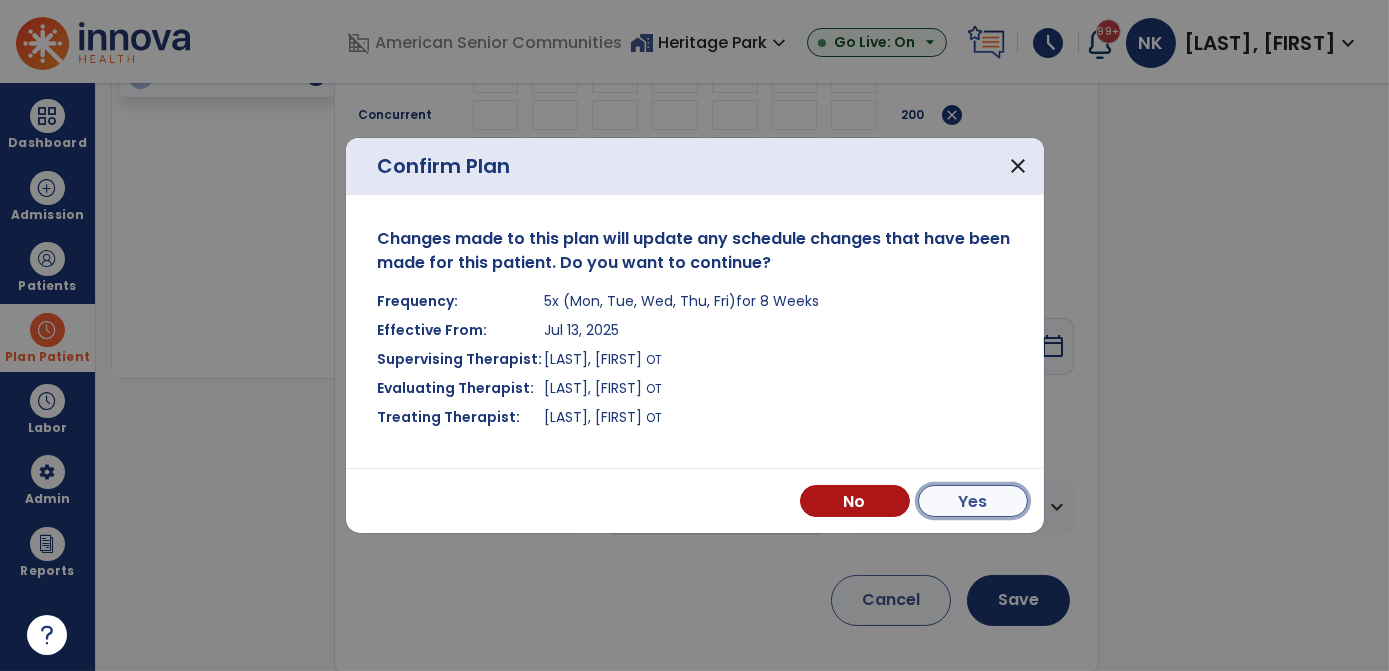 click on "Yes" at bounding box center (973, 501) 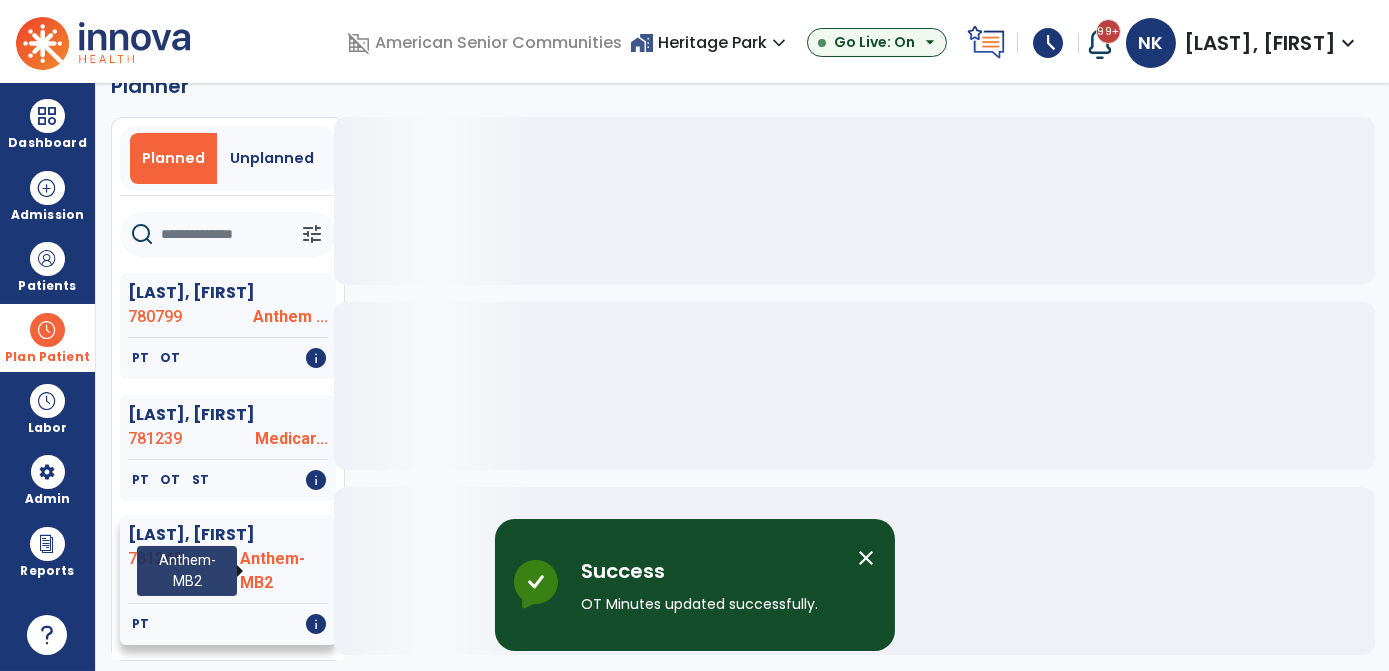 scroll, scrollTop: 0, scrollLeft: 0, axis: both 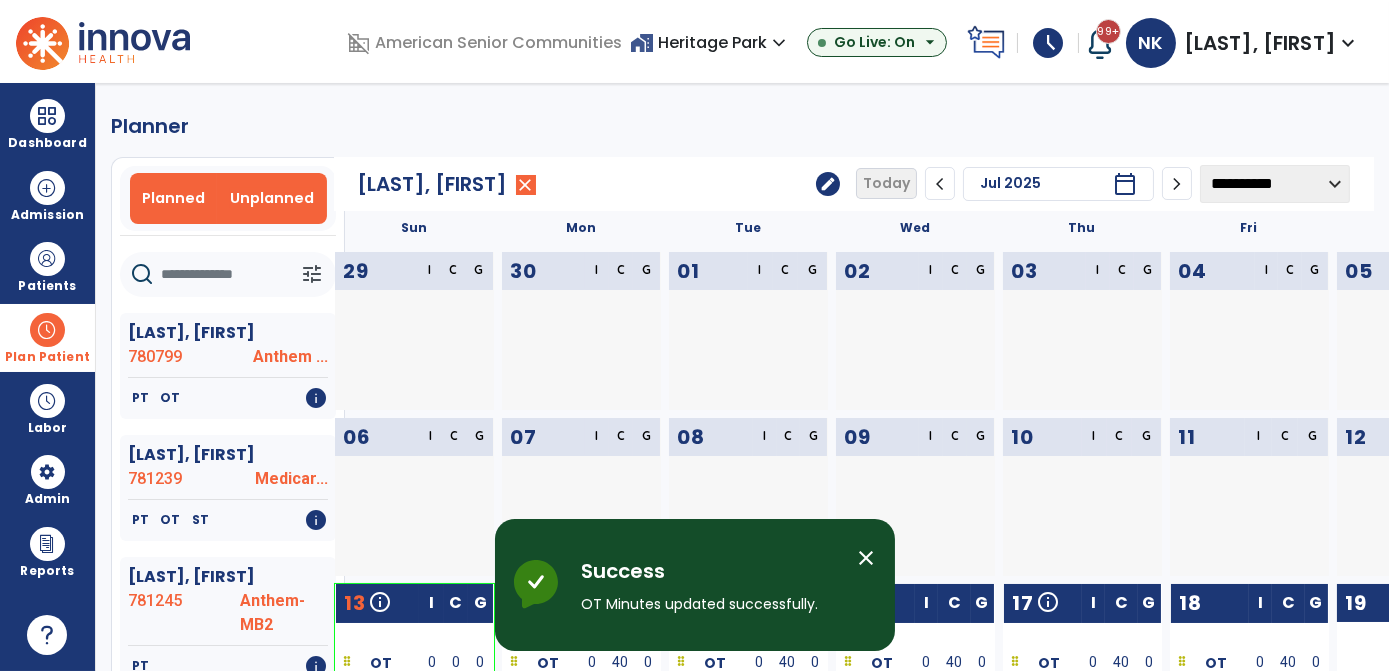 click on "Unplanned" at bounding box center [272, 198] 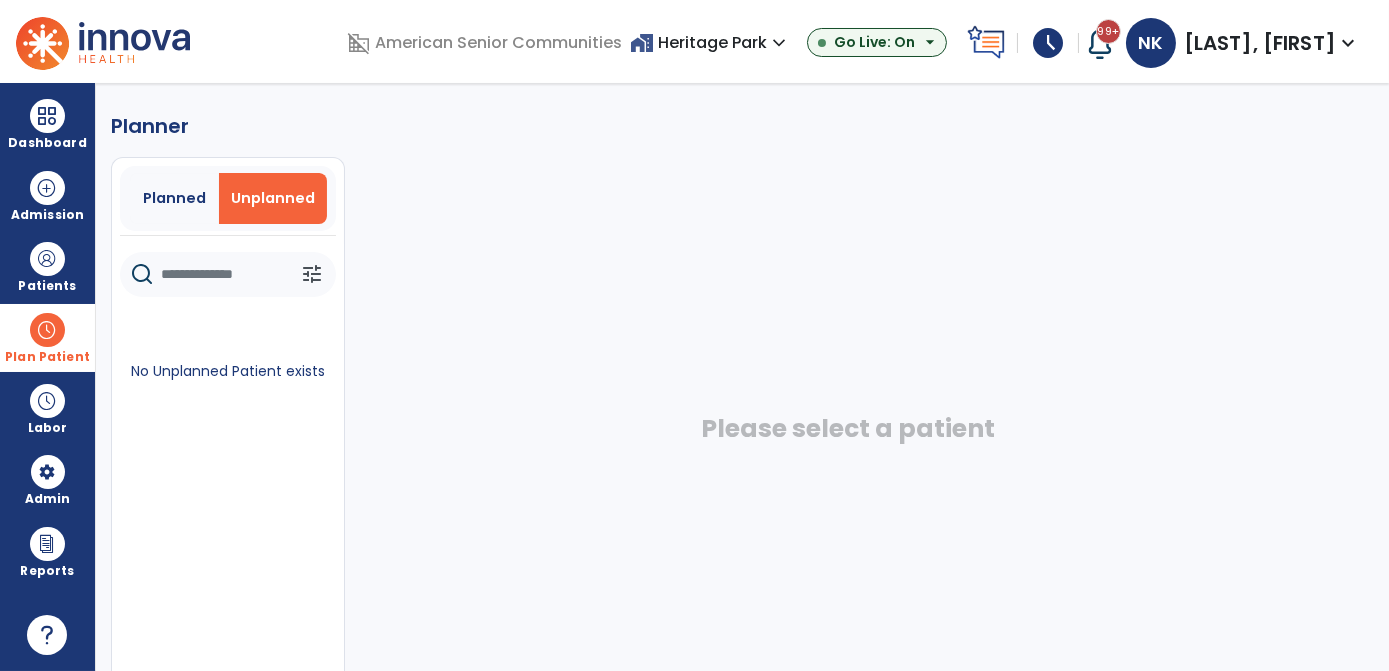 click on "Plan Patient" at bounding box center [47, 337] 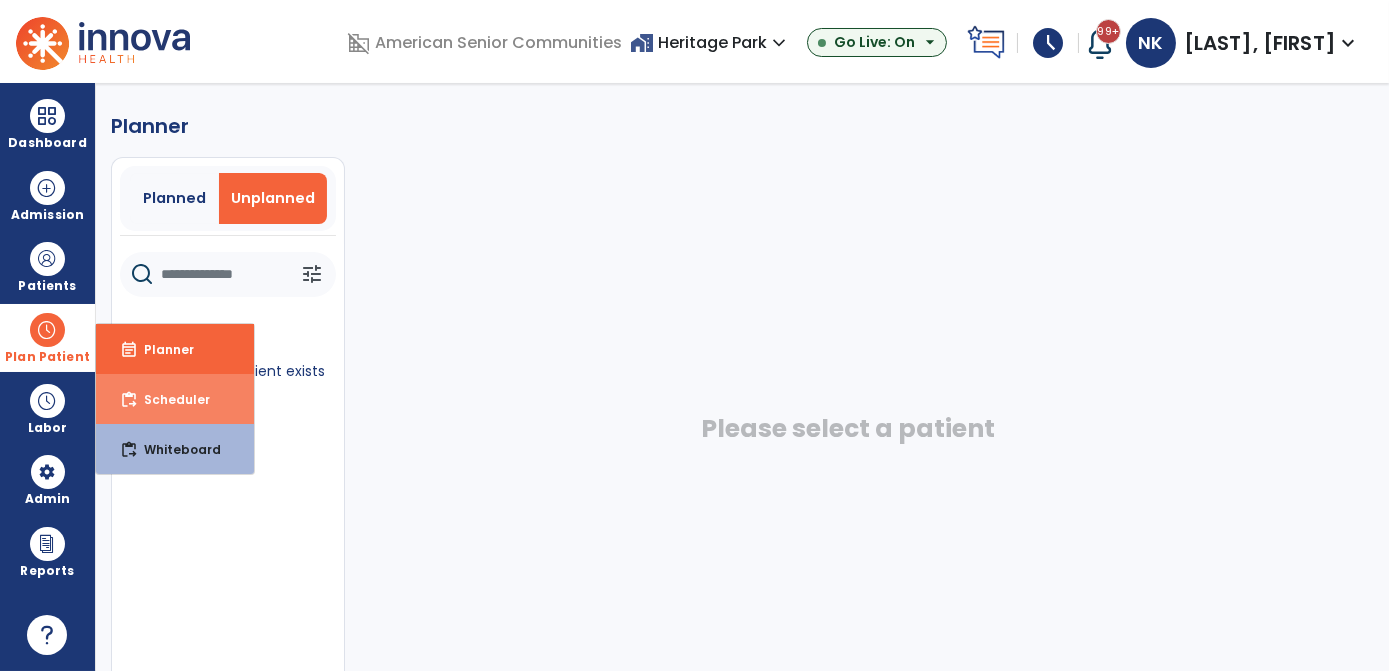 click on "Scheduler" at bounding box center [169, 399] 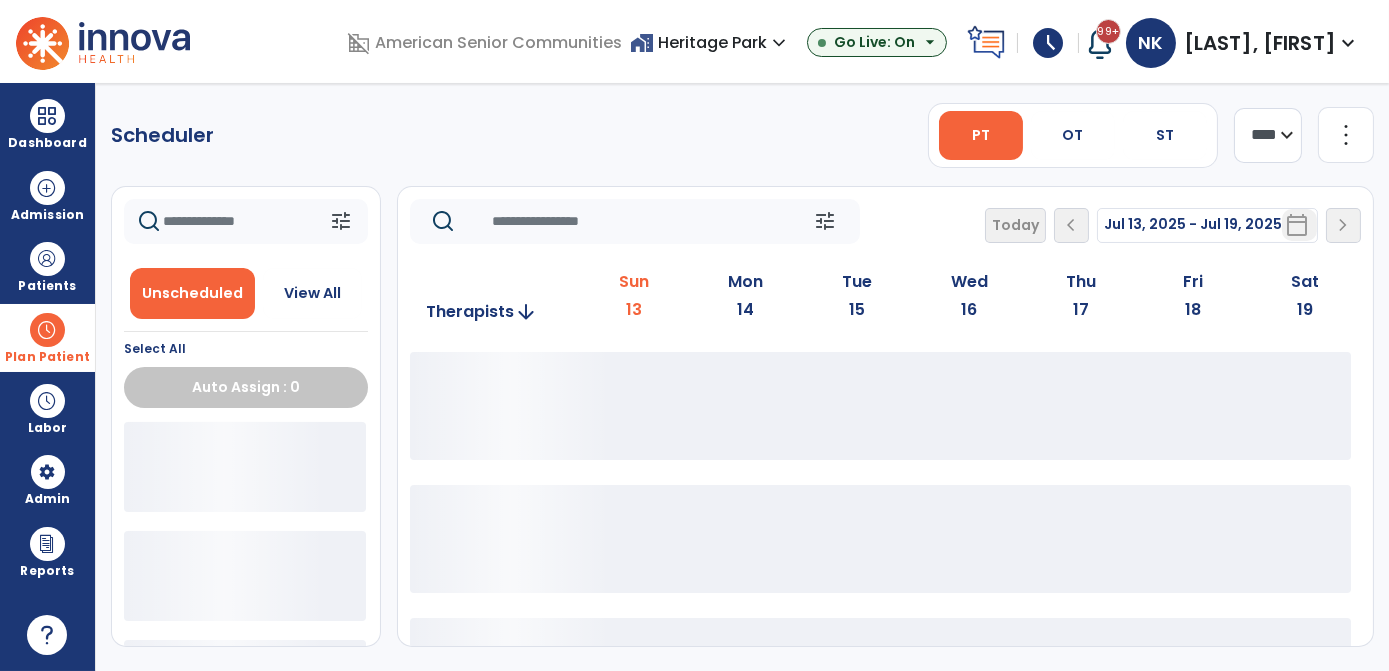 click on "PT   OT   ST  **** *** more_vert  Manage Labor   View All Therapists   Print" 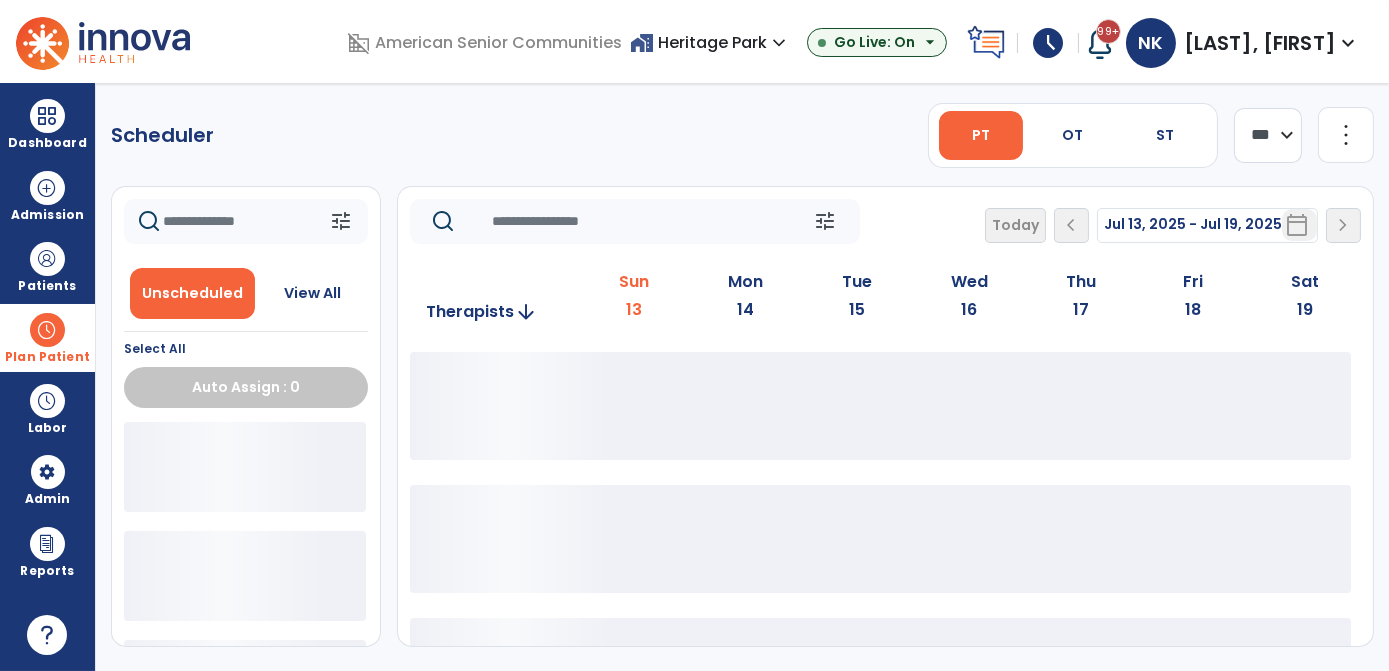 click on "**** ***" 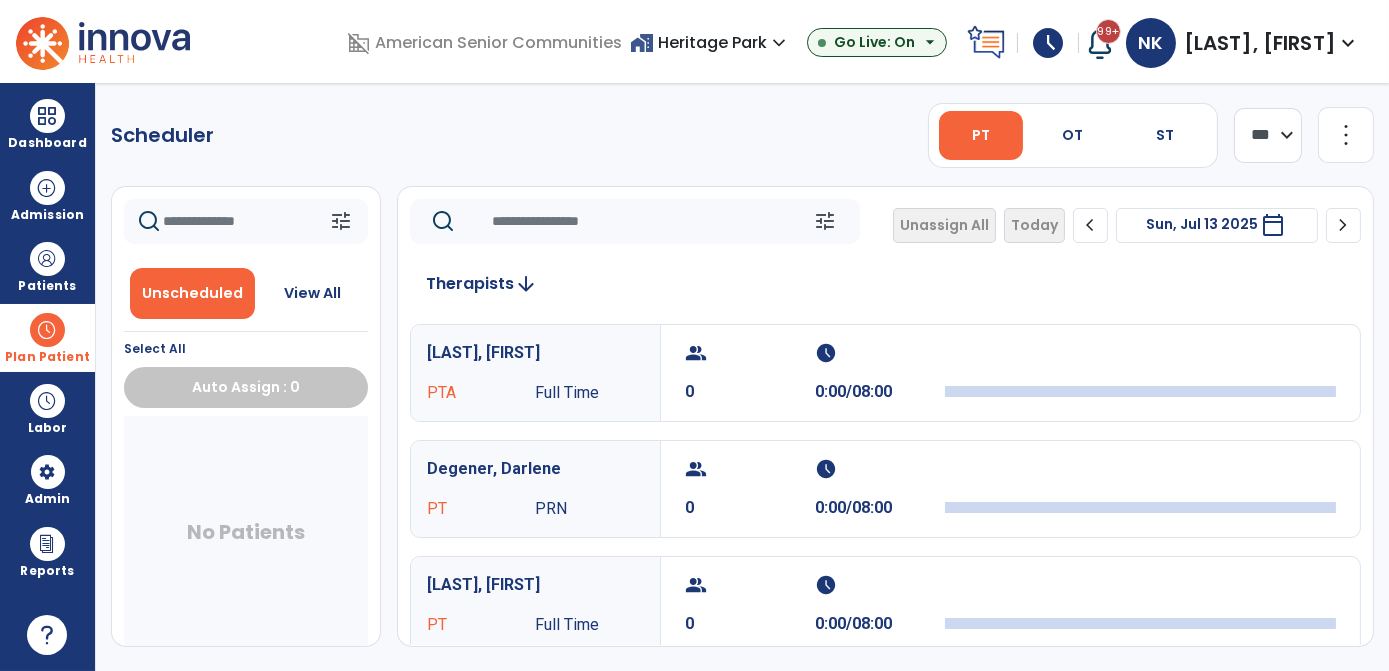 click on "chevron_right" 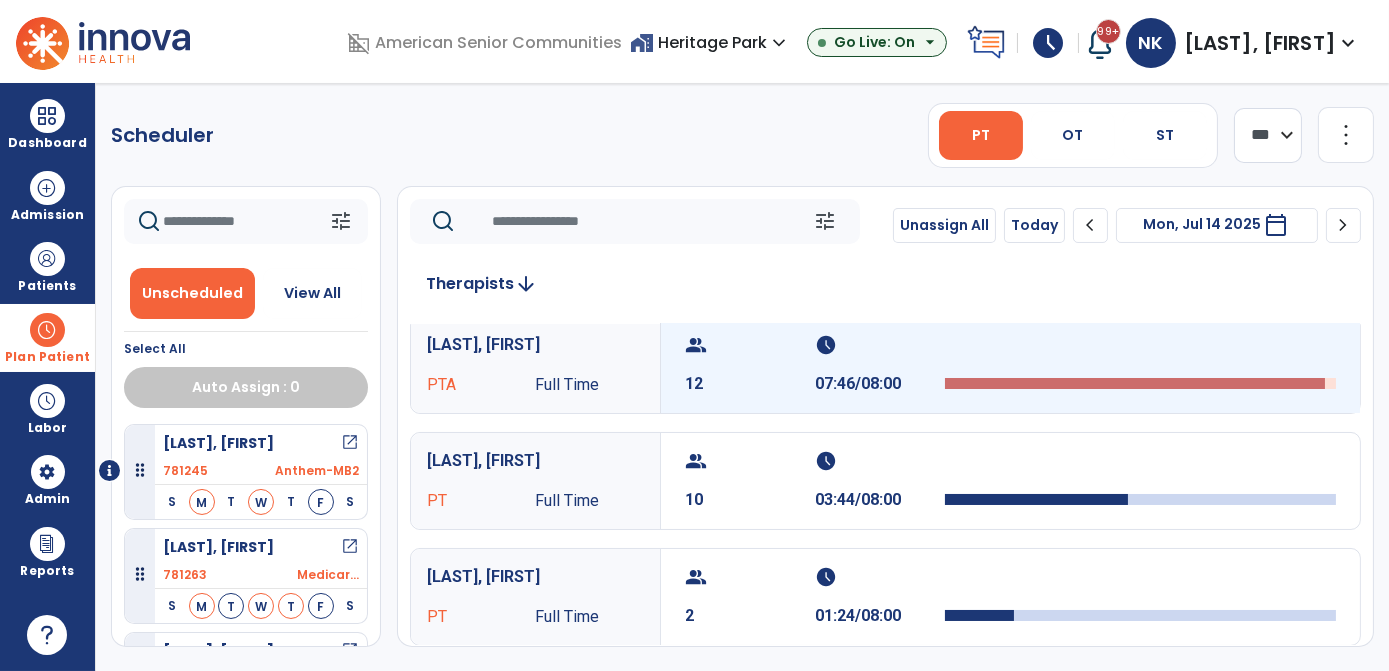 scroll, scrollTop: 0, scrollLeft: 0, axis: both 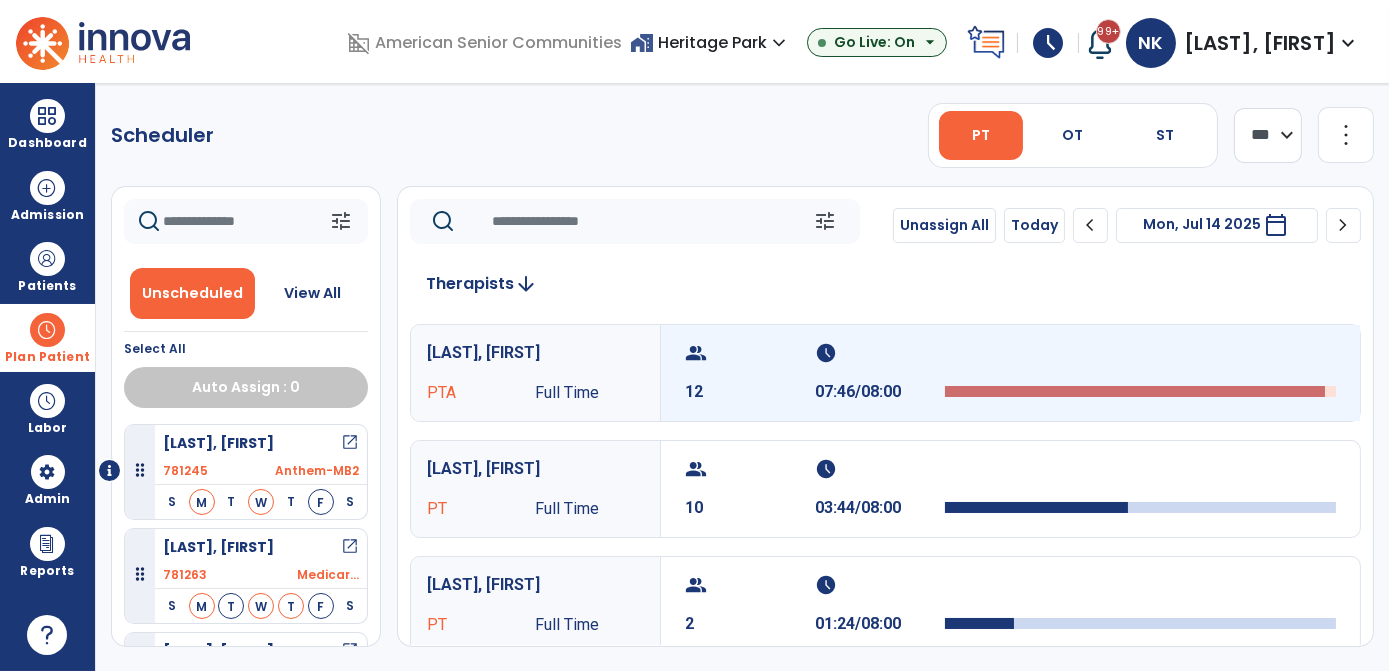 click on "group  12  schedule  07:46/08:00" at bounding box center [1010, 373] 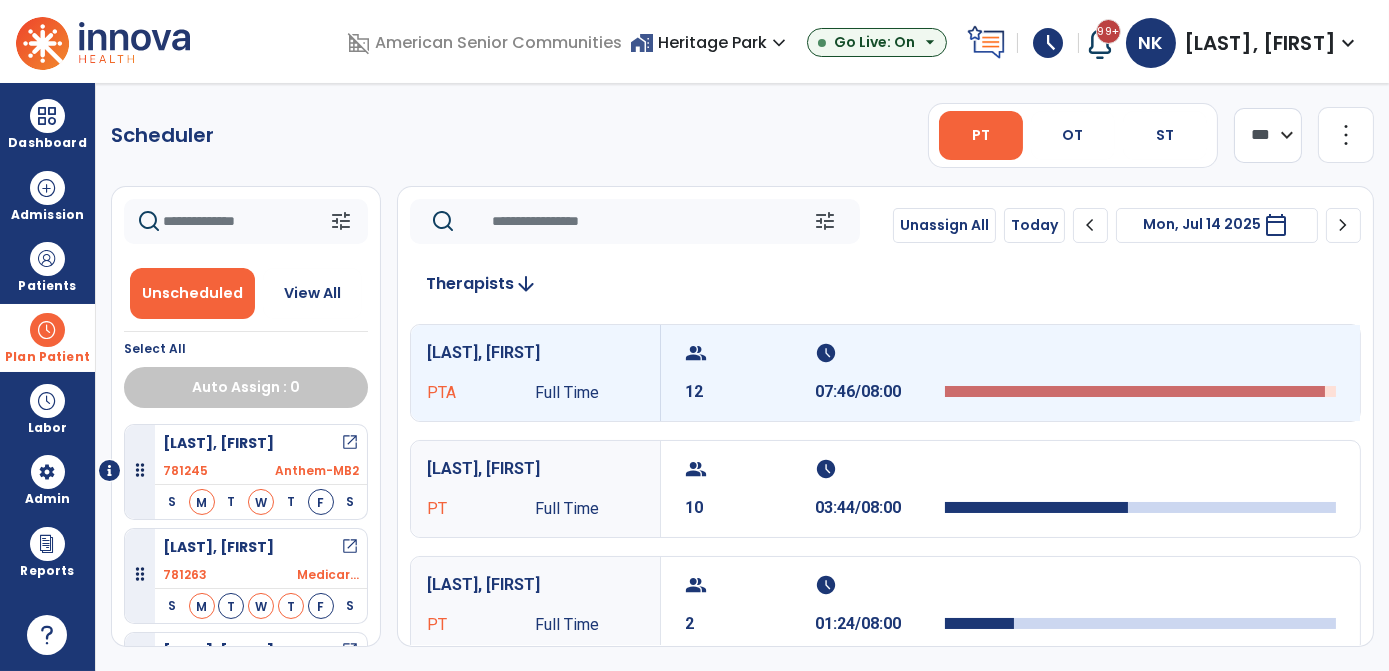 click at bounding box center [1140, 359] 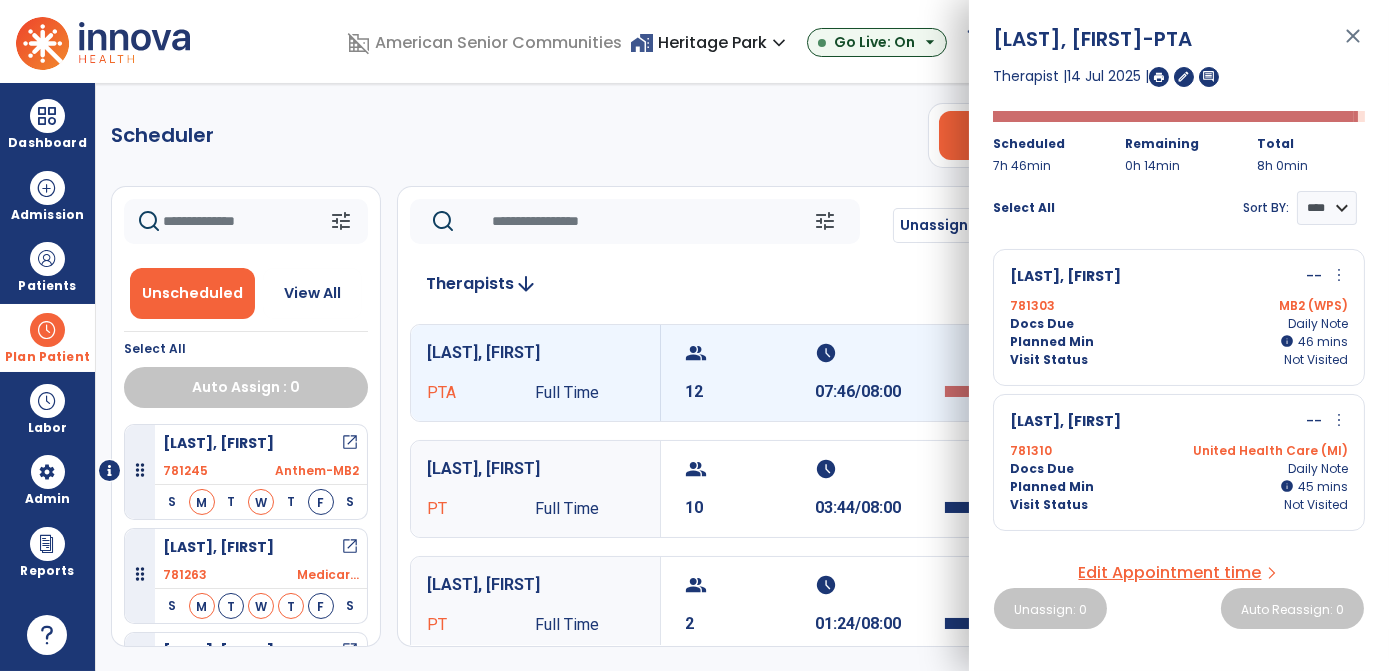 click on "more_vert" at bounding box center [1339, 275] 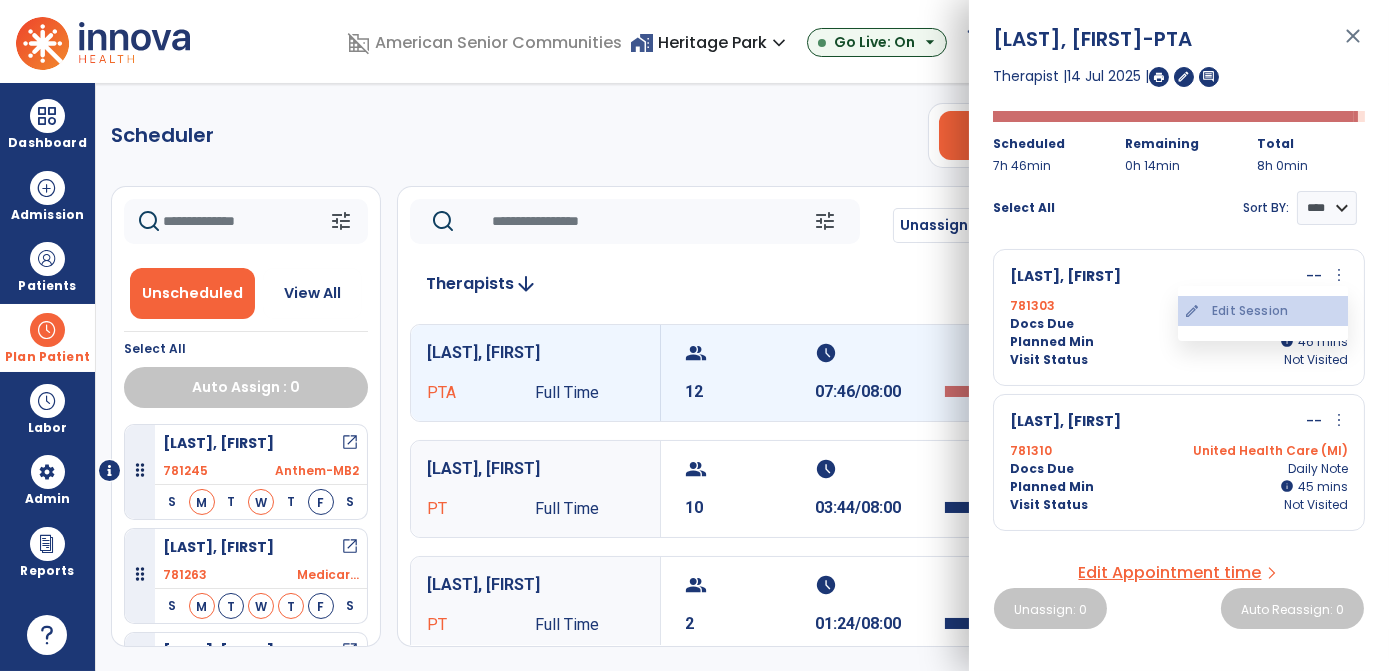 click on "edit   Edit Session" at bounding box center [1263, 311] 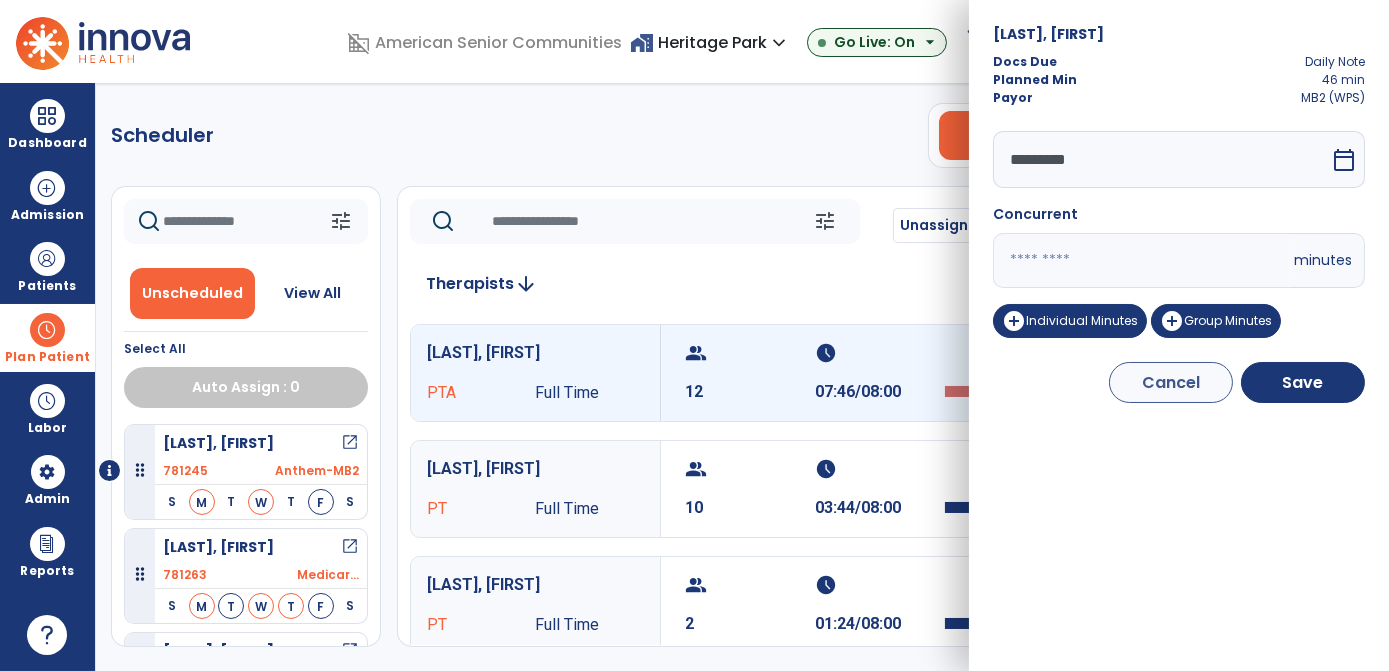 drag, startPoint x: 1045, startPoint y: 252, endPoint x: 879, endPoint y: 297, distance: 171.99127 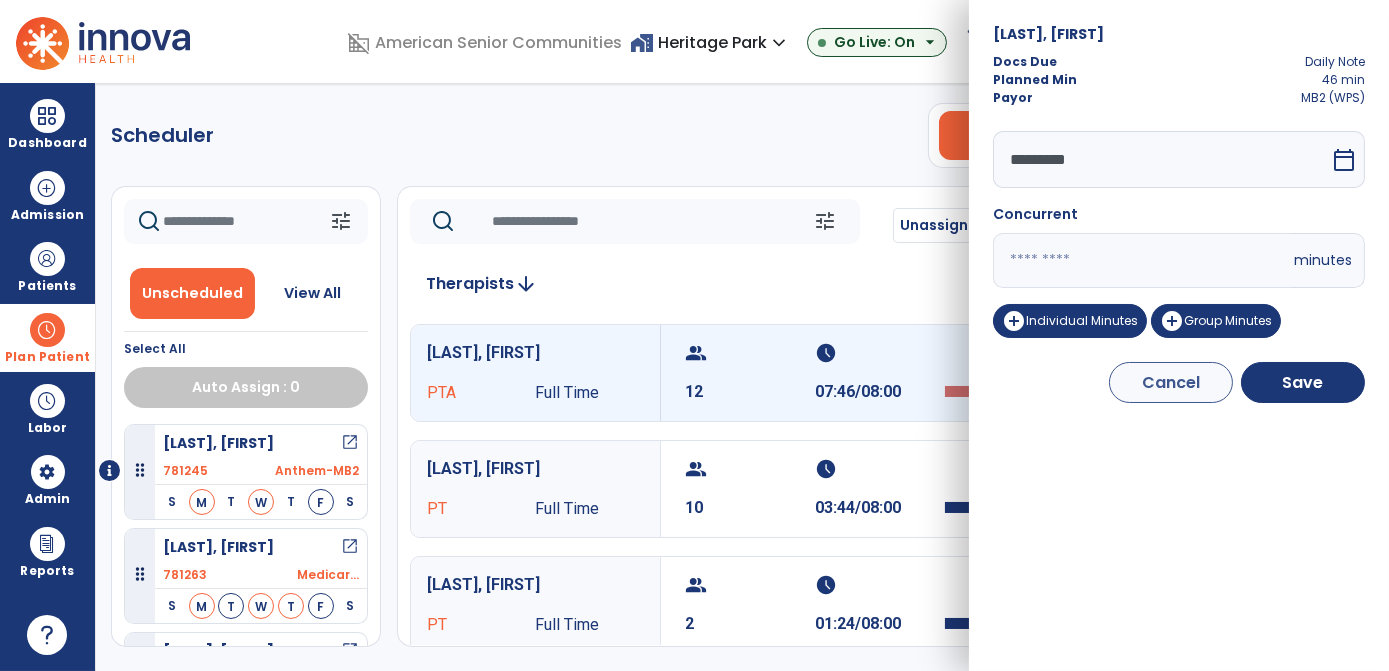 click on "domain_disabled   American Senior Communities   home_work   Heritage Park   expand_more   ASC-Sandbox   Canterbury Nursing and Rehab   Coventry Meadows   Heritage Park  Go Live: On  arrow_drop_down  schedule My Time:   Sunday, [DATE]   Open your timecard  arrow_right 99+ Notifications Mark as read Census Alert - A01 Today at 12:07 PM | Coventry Meadows Census Alert - A01 Today at 12:02 PM | Heritage Park Census Alert - A21 Today at 8:42 AM | Heritage Park Census Alert - A08 Yesterday at 11:27 AM | Heritage Park Census Alert - A01 Yesterday at 10:47 AM | Heritage Park See all Notifications  NK   Konki, Namitha   expand_more   home   Home   person   Profile   manage_accounts   Admin   help   Help   logout   Log out  Dashboard  dashboard  Therapist Dashboard  view_quilt  Operations Dashboard Admission Patients  format_list_bulleted  Patient List  space_dashboard  Patient Board  insert_chart  PDPM Board Plan Patient  event_note  Planner  content_paste_go  Scheduler  content_paste_go  Whiteboard Labor S" at bounding box center [694, 335] 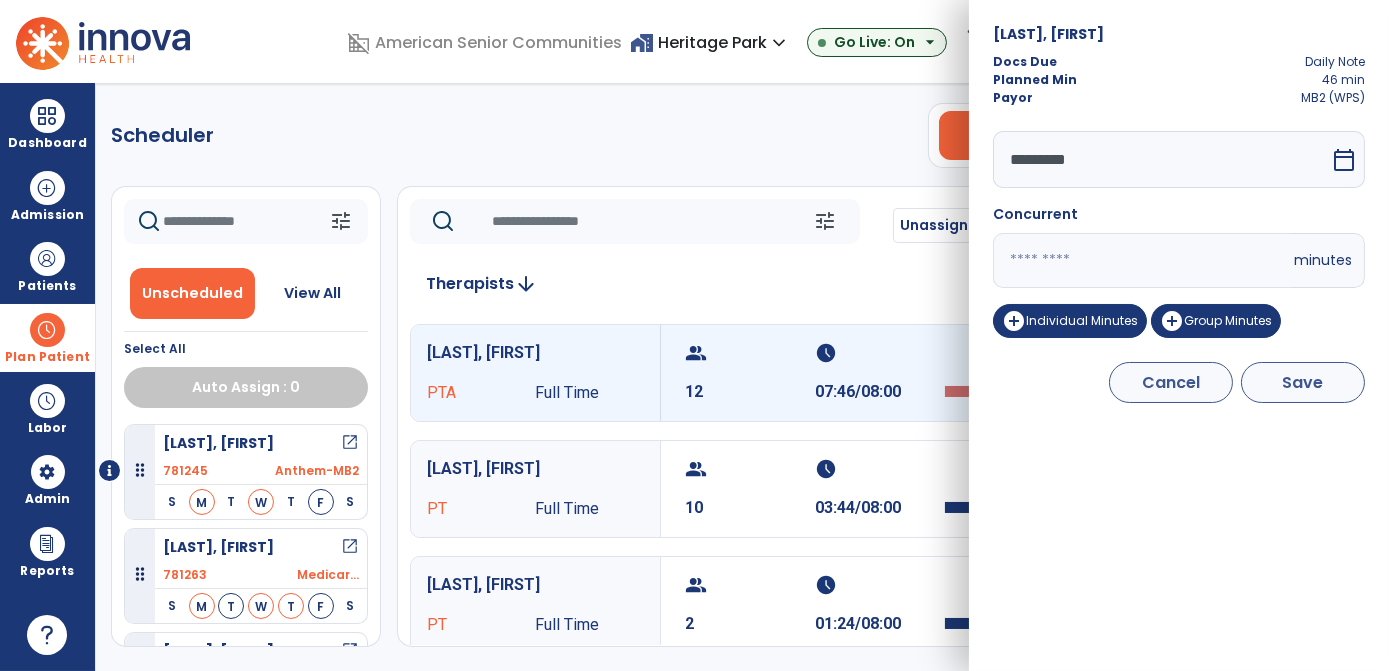 type on "*" 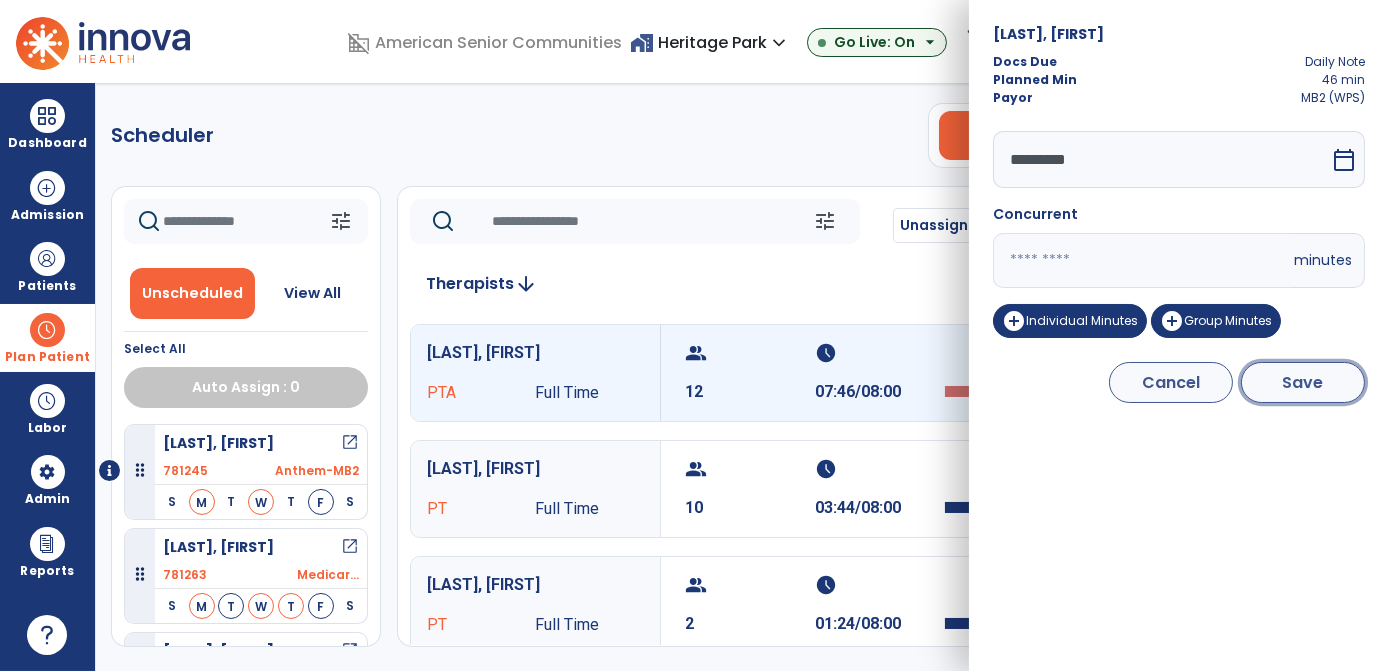 click on "Save" at bounding box center (1303, 382) 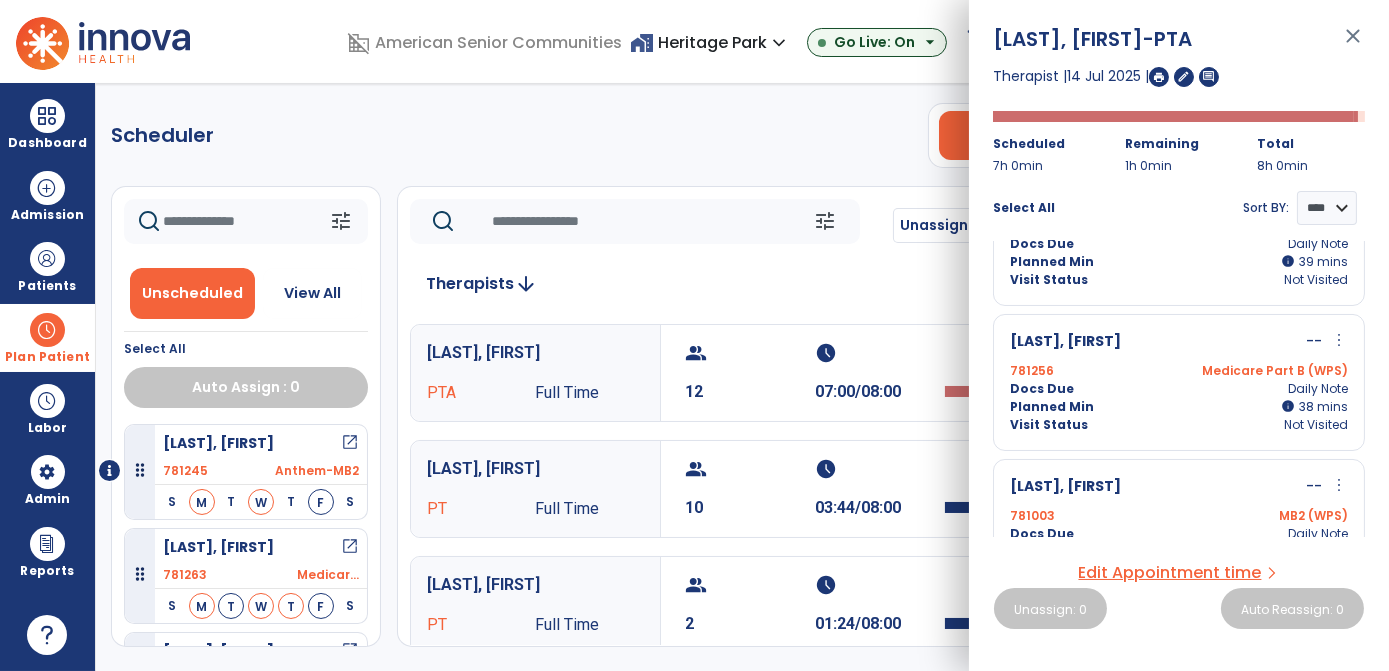 scroll, scrollTop: 661, scrollLeft: 0, axis: vertical 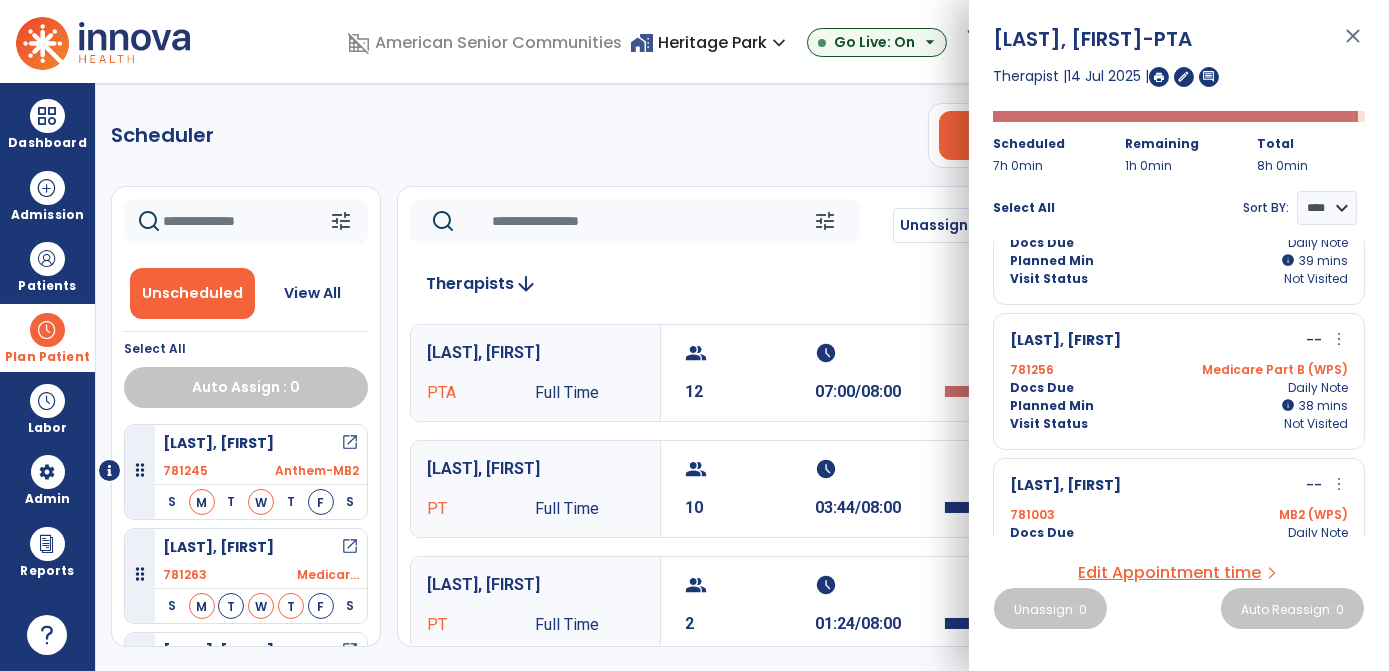 click on "more_vert" at bounding box center (1339, 339) 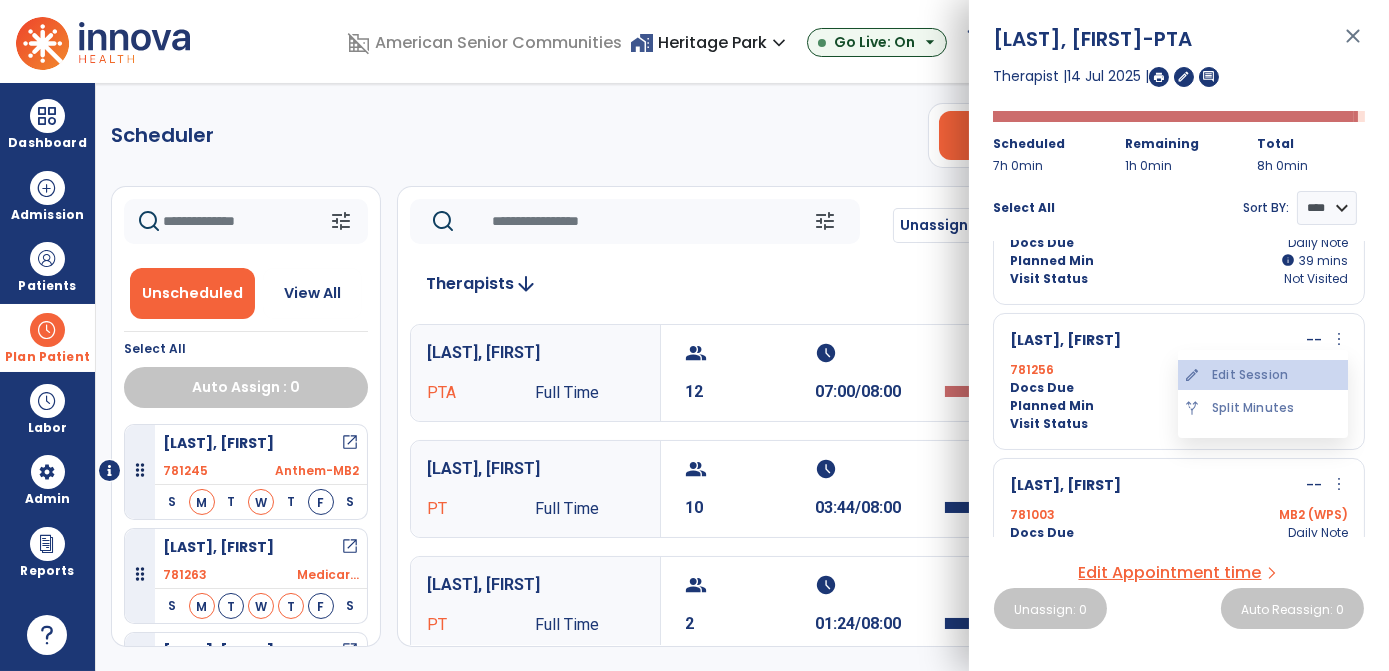 click on "edit   Edit Session" at bounding box center (1263, 375) 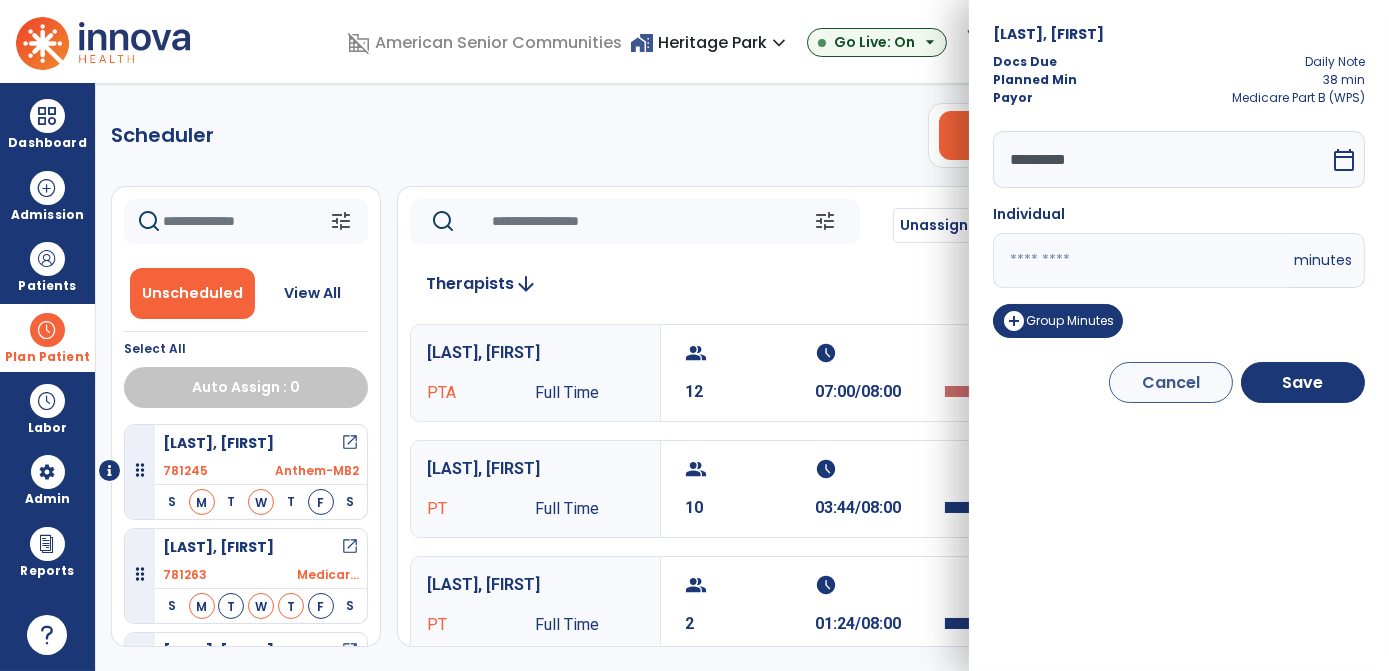 click on "**" at bounding box center (1141, 260) 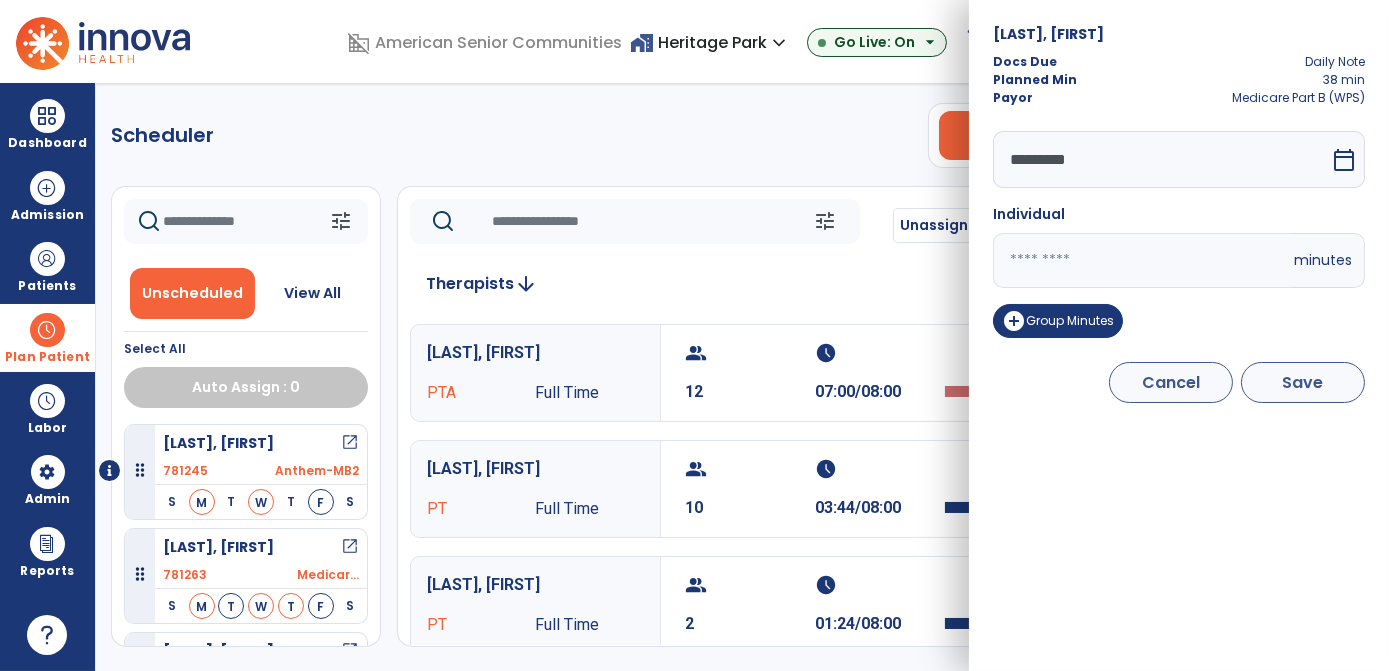 type on "**" 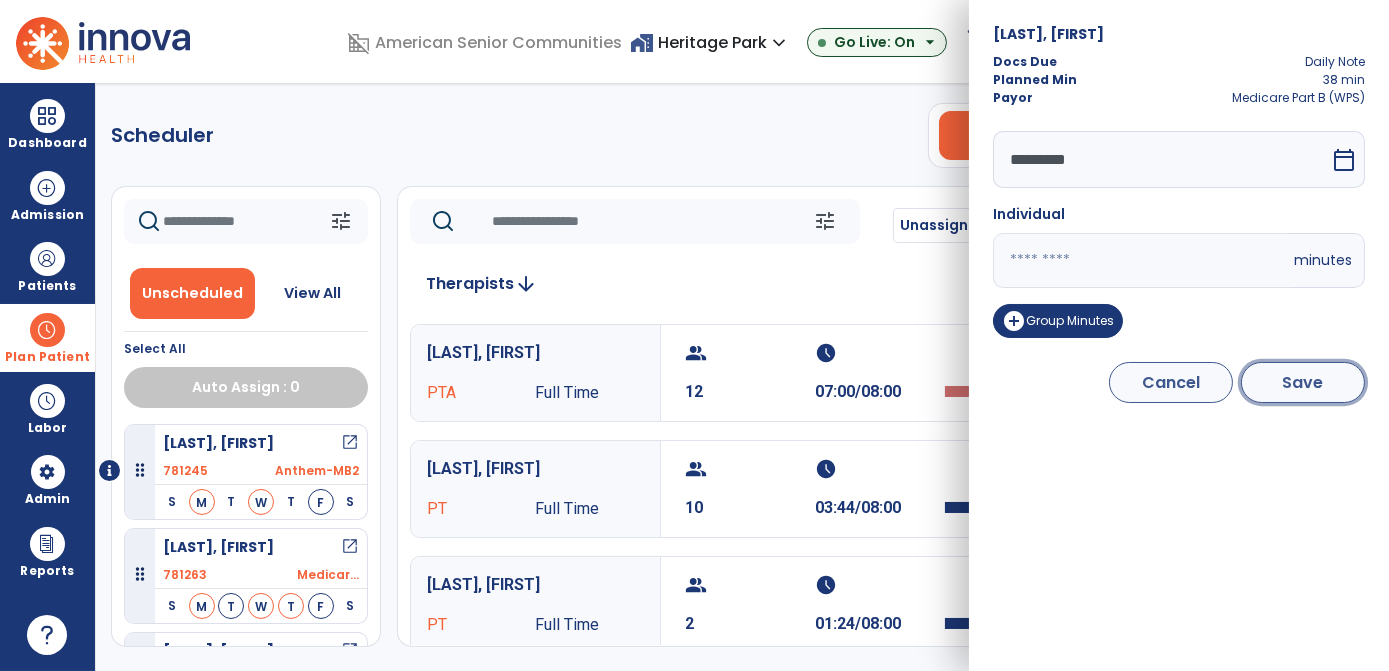 click on "Save" at bounding box center (1303, 382) 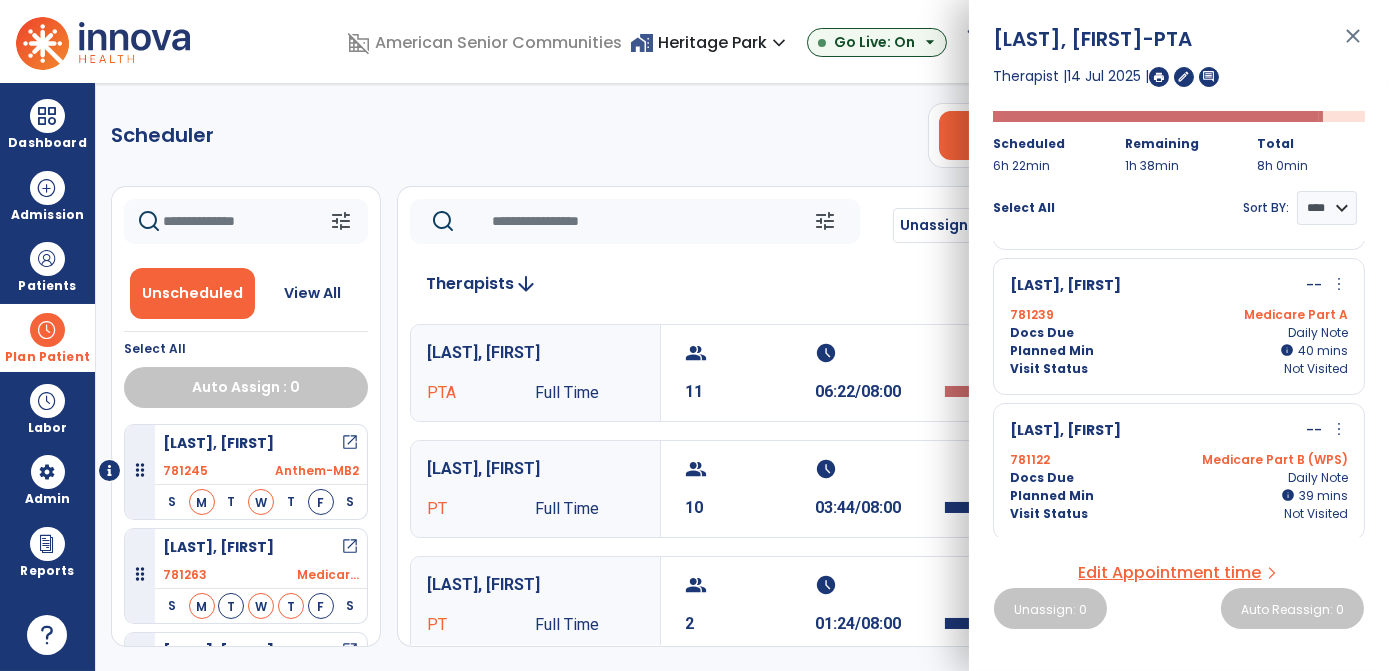 scroll, scrollTop: 0, scrollLeft: 0, axis: both 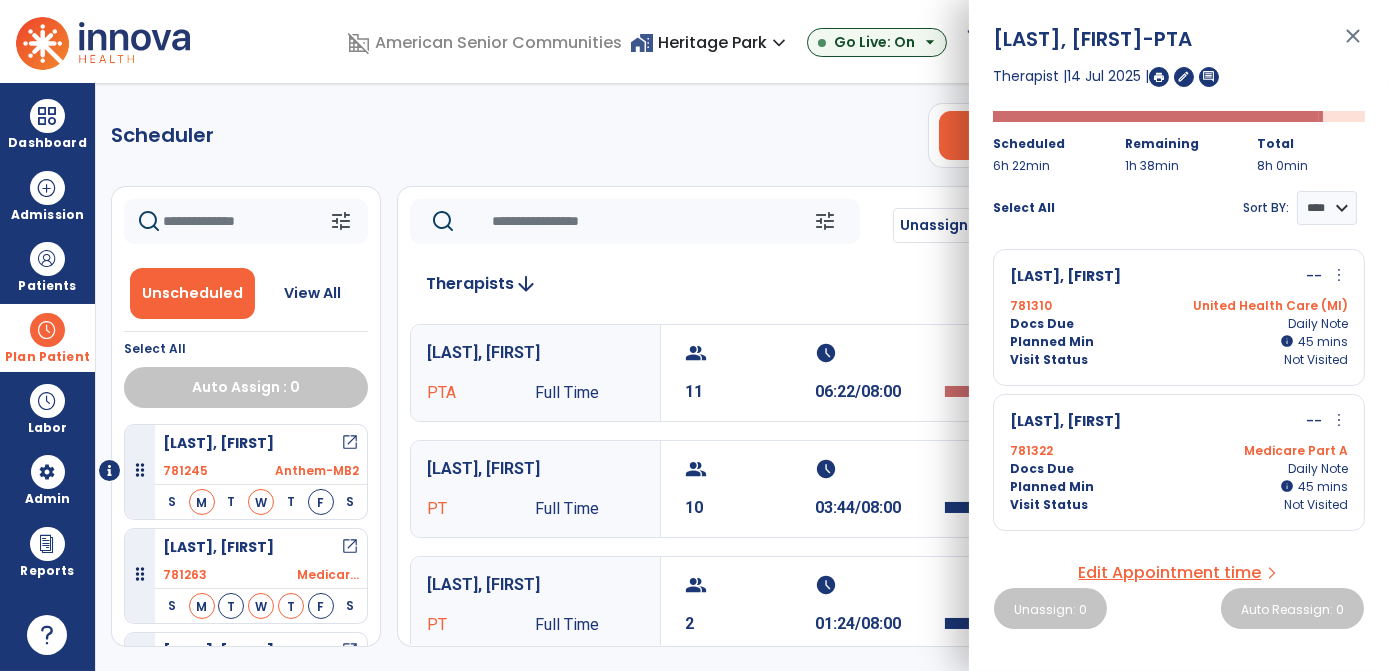 click on "Scheduler   PT   OT   ST  **** *** more_vert  Manage Labor   View All Therapists   Print   tune   Unscheduled   View All  Select All  Auto Assign : 0   Bargy, Dorothy   open_in_new  781245 Anthem-MB2  S M T W T F S  Booker, Dennis   open_in_new  781263 Medicar...  S M T W T F S  Caulley, Elizabeth   open_in_new  781005 UHC Com...  S M T W T F S  Cooper, George   open_in_new  780885 Medicar...  S M T W T F S  Craig, Dorothy   open_in_new  8613 Humana ...  S M T W T F S  Davis, Judy   open_in_new  779979 Medicar...  S M T W T F S  Gooley, Matthew   open_in_new  781330 Medicar...  S M T W T F S  Green, Richard   open_in_new  3883 Medicar...  S M T W T F S  Higginbotham, Marcella   open_in_new  779846 Medicar...  S M T W T F S  Hollister, James   open_in_new  781313 United ...  S M T W T F S  Horner, Judy   open_in_new  779760 Anthem ...  S M T W T F S  Jeffery, Susan   open_in_new  780438 Aetna (MI)  S M T W T F S  Jones, Eddie   open_in_new  781328 Humana ...  S M T W T F S  Ket, Kyaw   open_in_new  781321 S M" at bounding box center (742, 377) 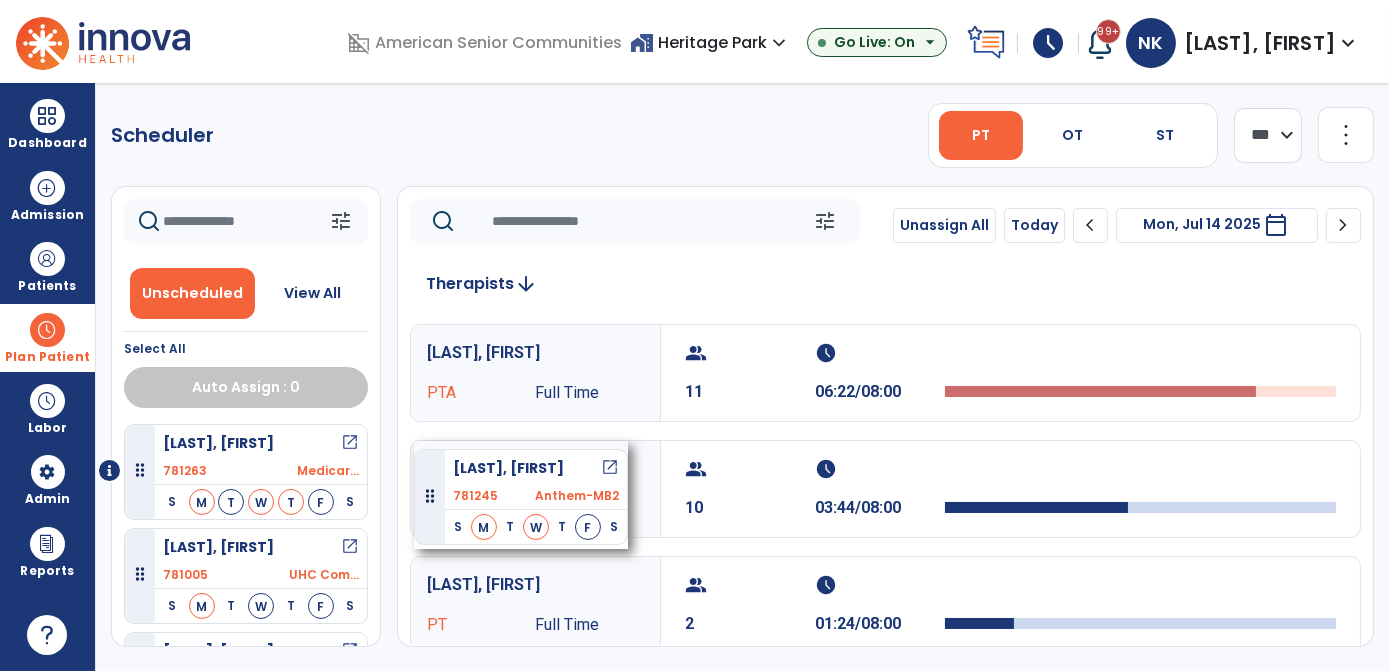 drag, startPoint x: 303, startPoint y: 483, endPoint x: 410, endPoint y: 439, distance: 115.69356 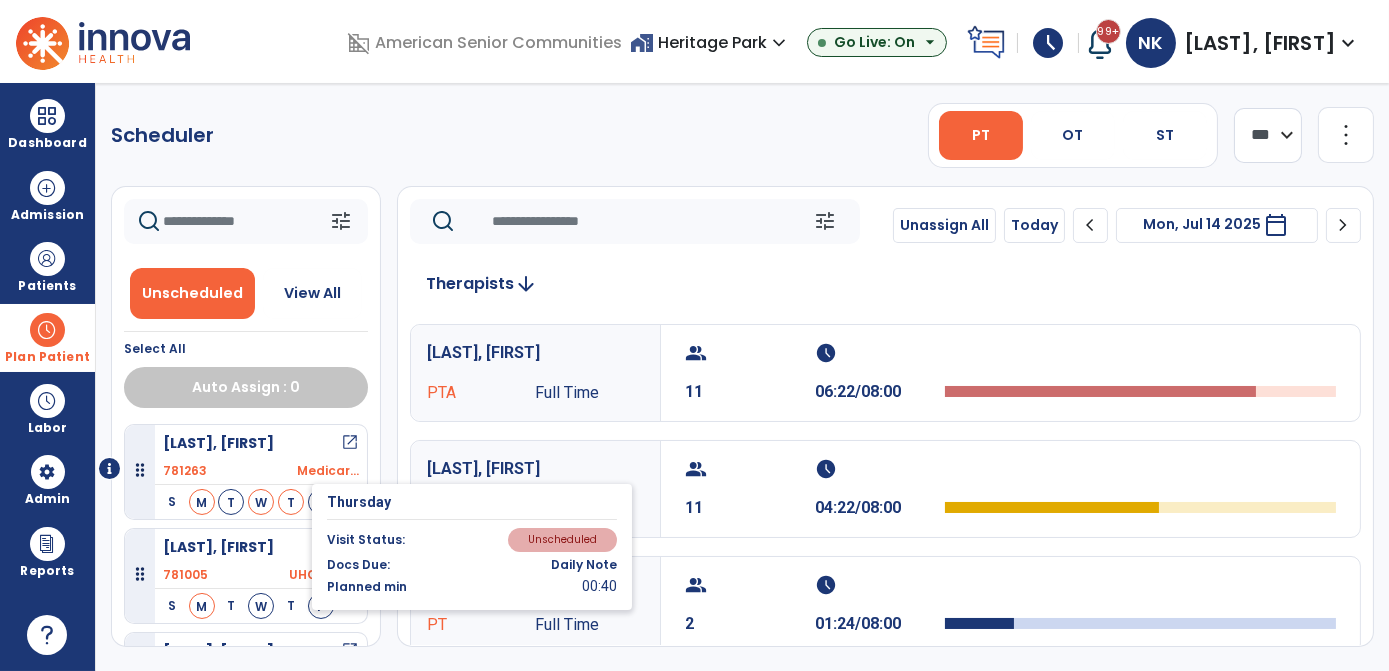 scroll, scrollTop: 0, scrollLeft: 0, axis: both 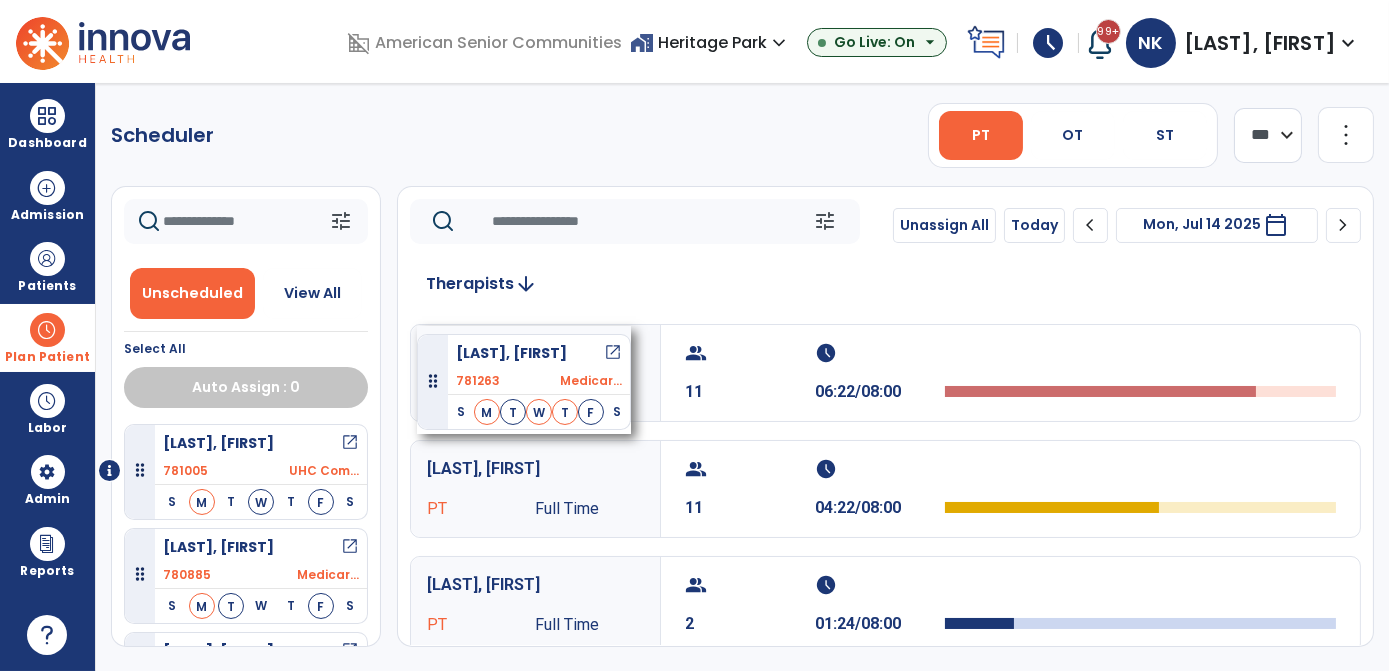 drag, startPoint x: 286, startPoint y: 480, endPoint x: 416, endPoint y: 326, distance: 201.53412 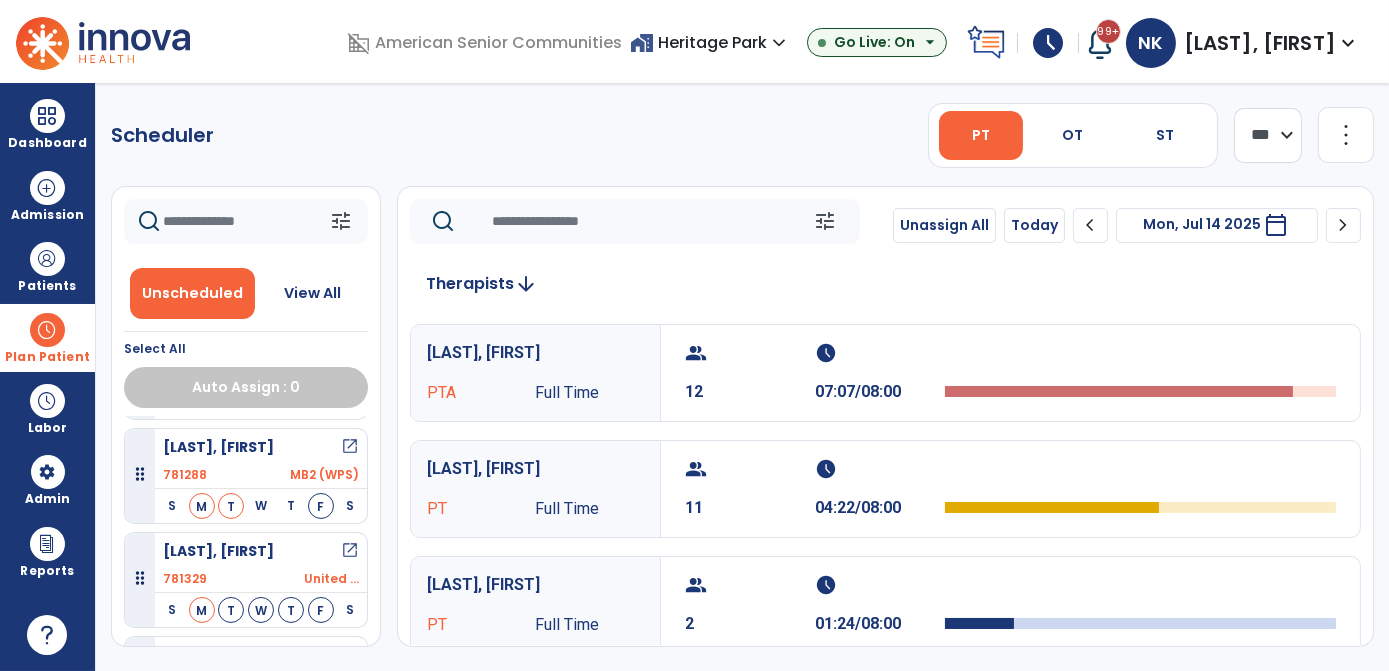 scroll, scrollTop: 1720, scrollLeft: 0, axis: vertical 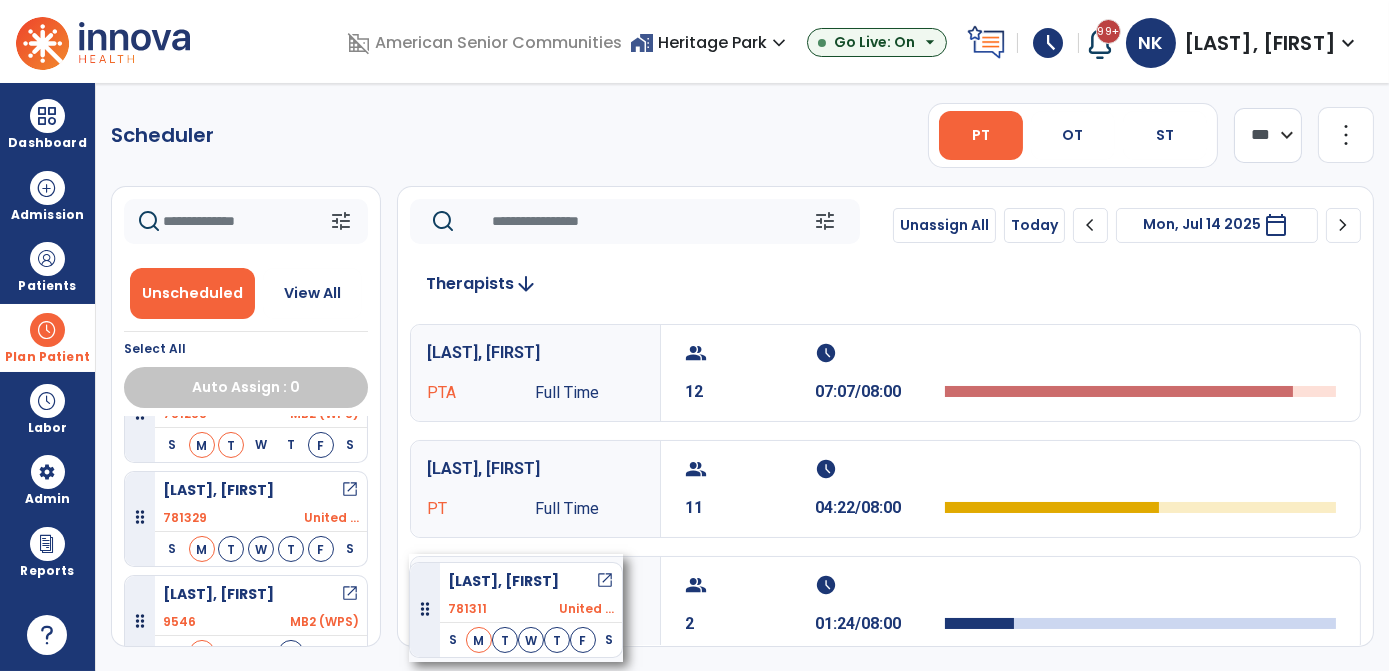 drag, startPoint x: 194, startPoint y: 617, endPoint x: 408, endPoint y: 553, distance: 223.36517 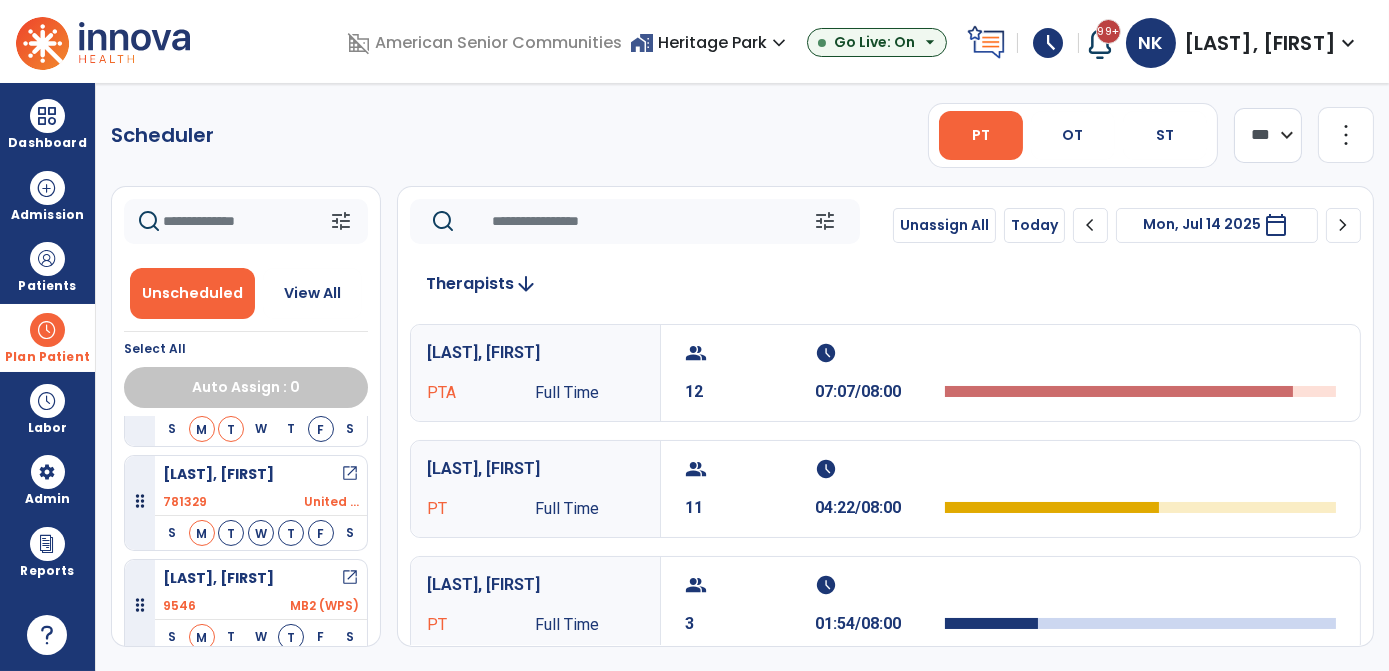 scroll, scrollTop: 1617, scrollLeft: 0, axis: vertical 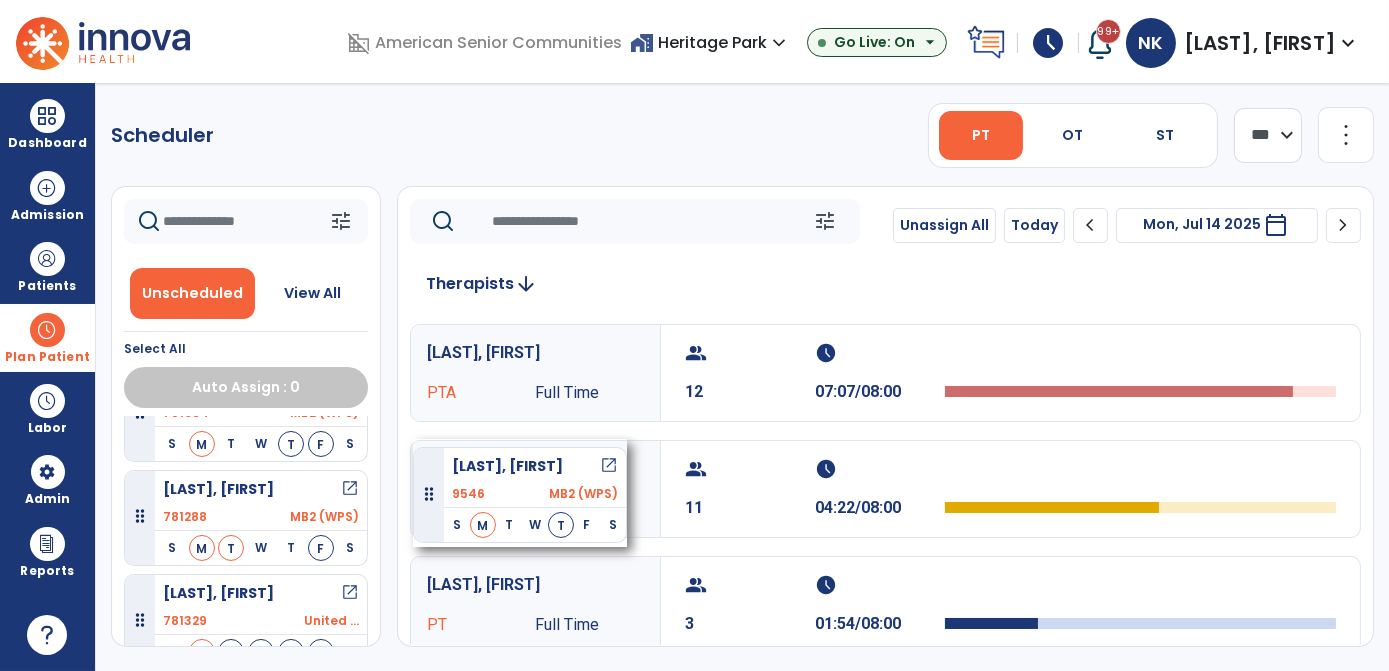 drag, startPoint x: 211, startPoint y: 580, endPoint x: 413, endPoint y: 438, distance: 246.91699 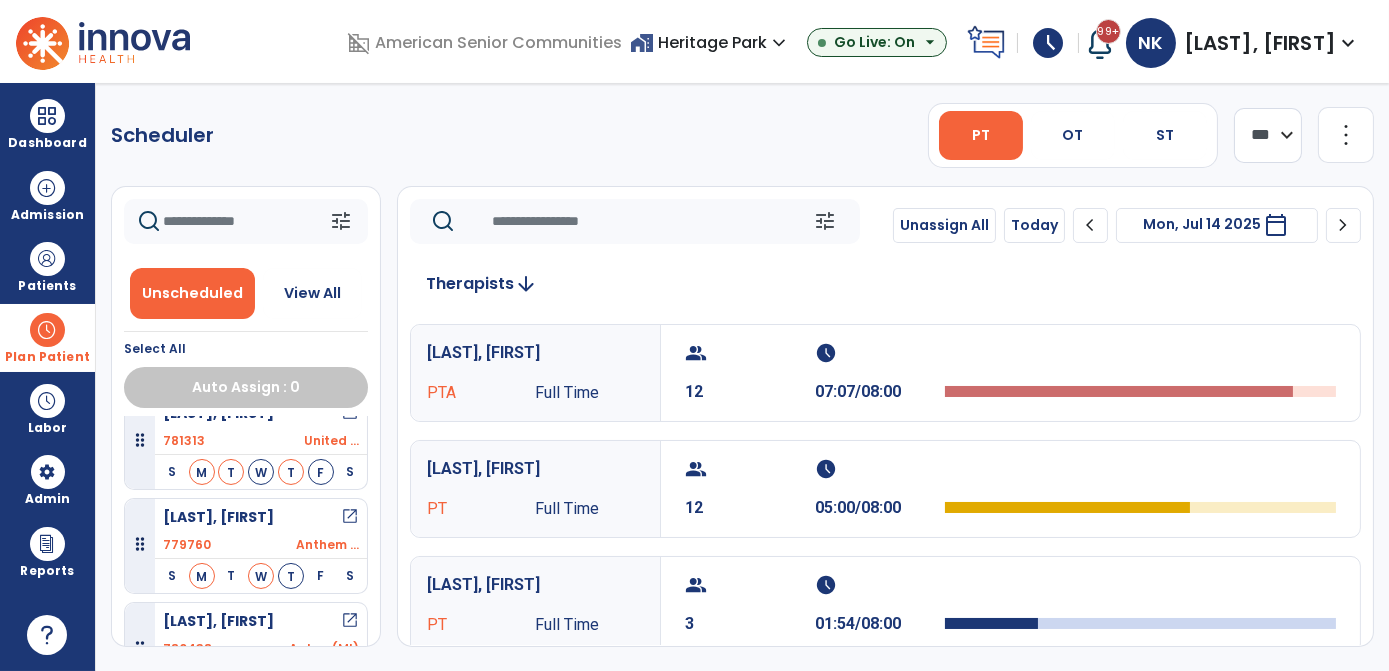 scroll, scrollTop: 759, scrollLeft: 0, axis: vertical 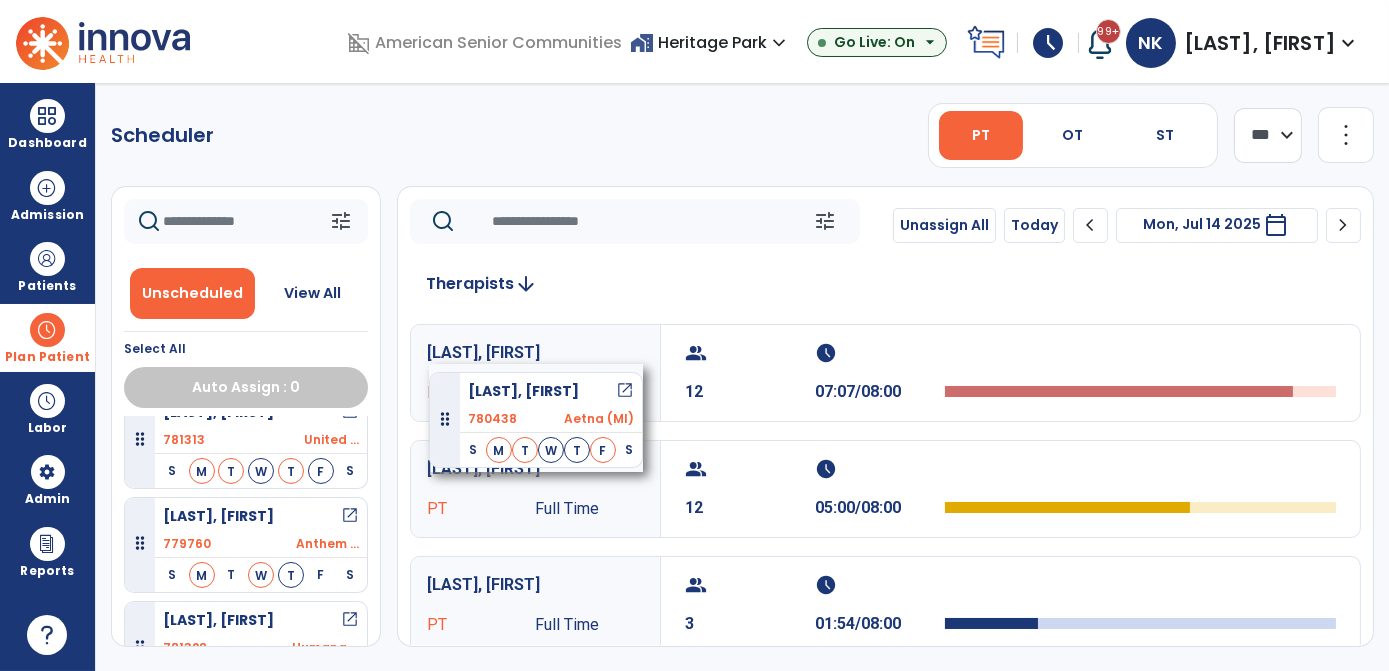 drag, startPoint x: 221, startPoint y: 624, endPoint x: 418, endPoint y: 340, distance: 345.6371 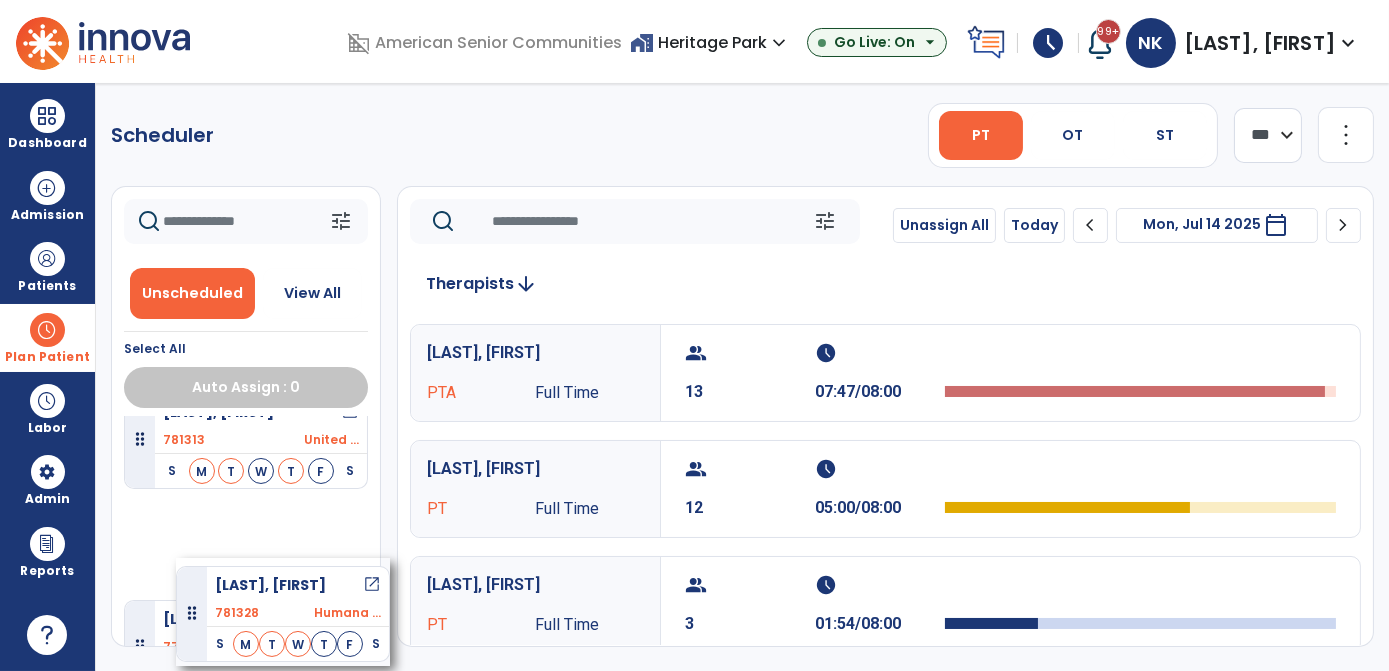 drag, startPoint x: 275, startPoint y: 622, endPoint x: 176, endPoint y: 524, distance: 139.30183 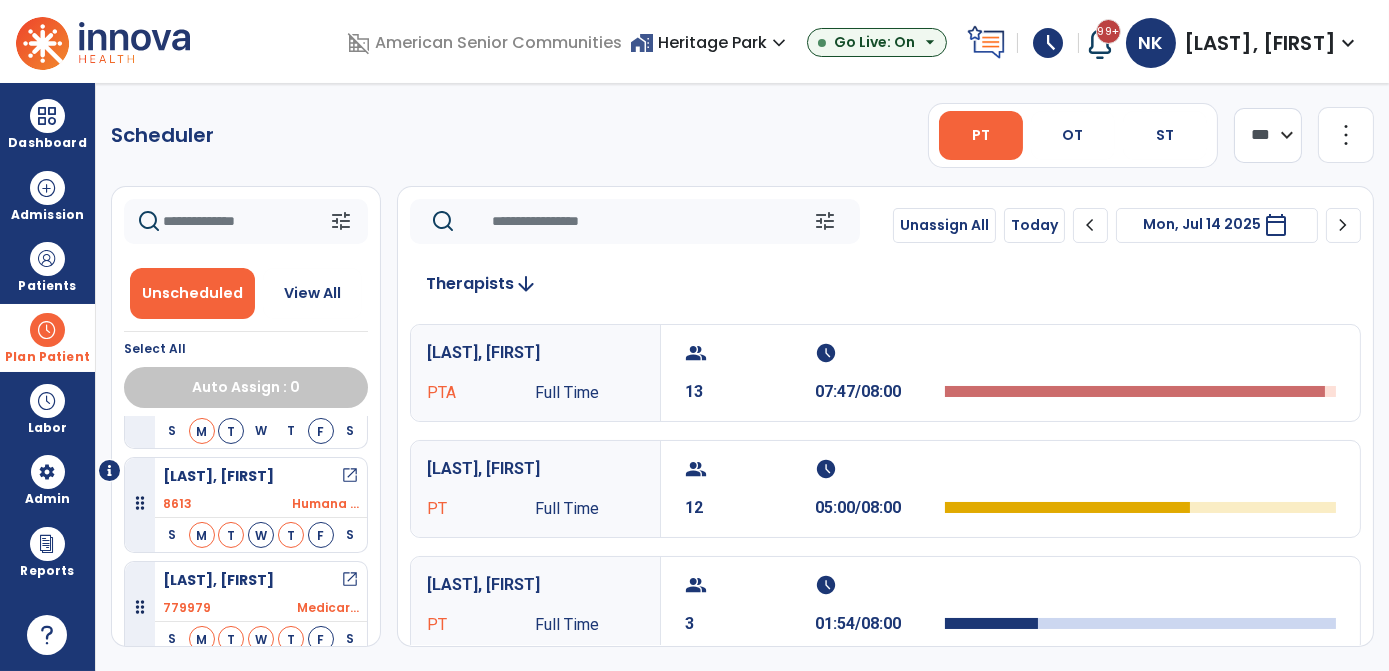 scroll, scrollTop: 0, scrollLeft: 0, axis: both 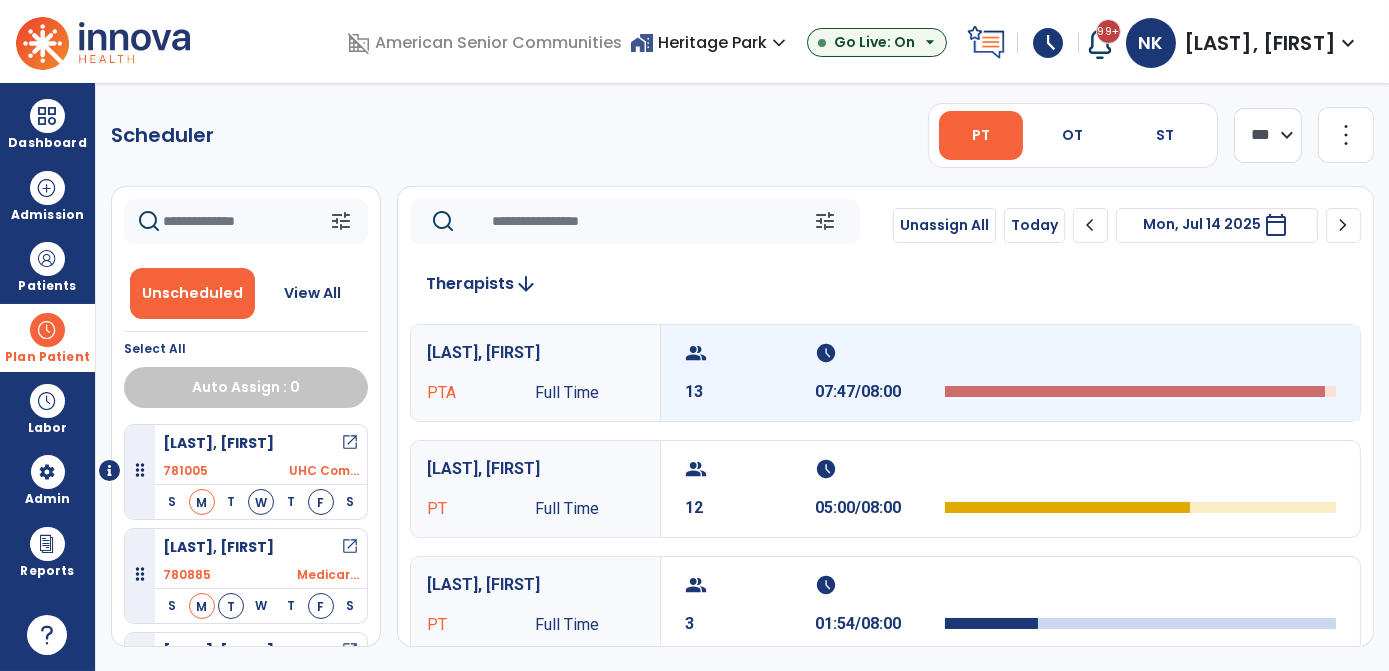 click on "07:47/08:00" at bounding box center [880, 392] 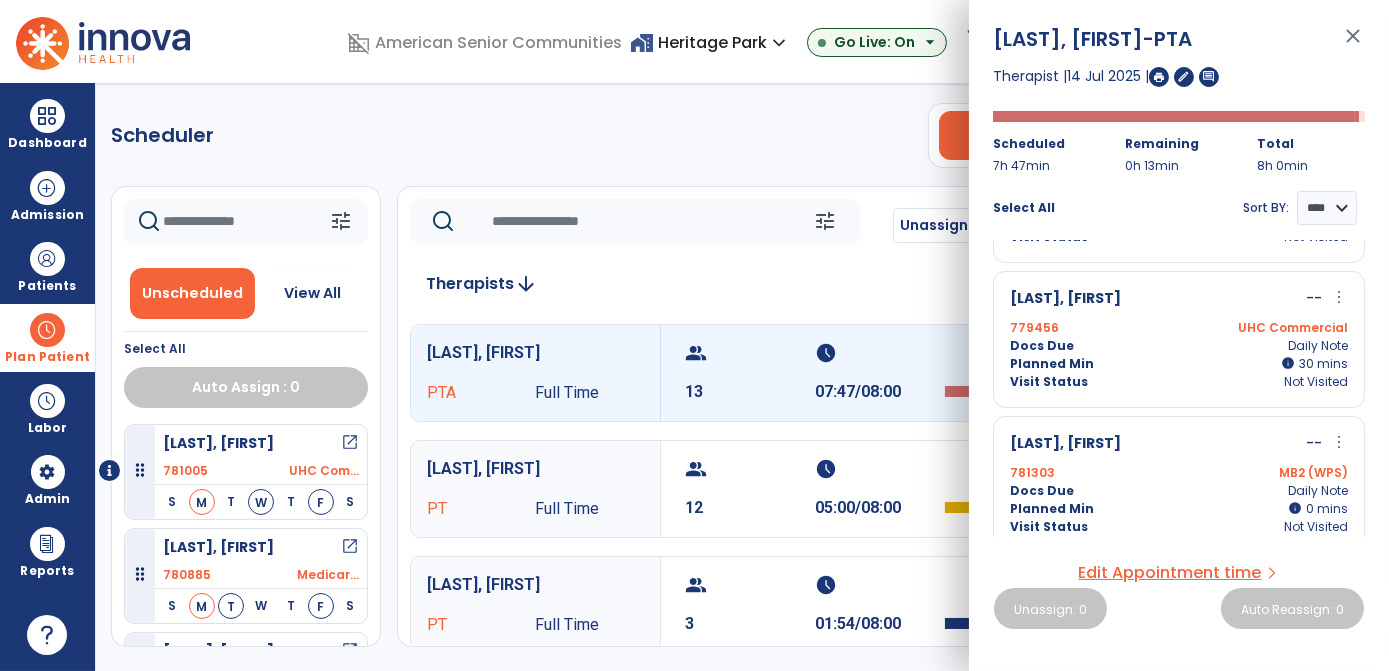 scroll, scrollTop: 1582, scrollLeft: 0, axis: vertical 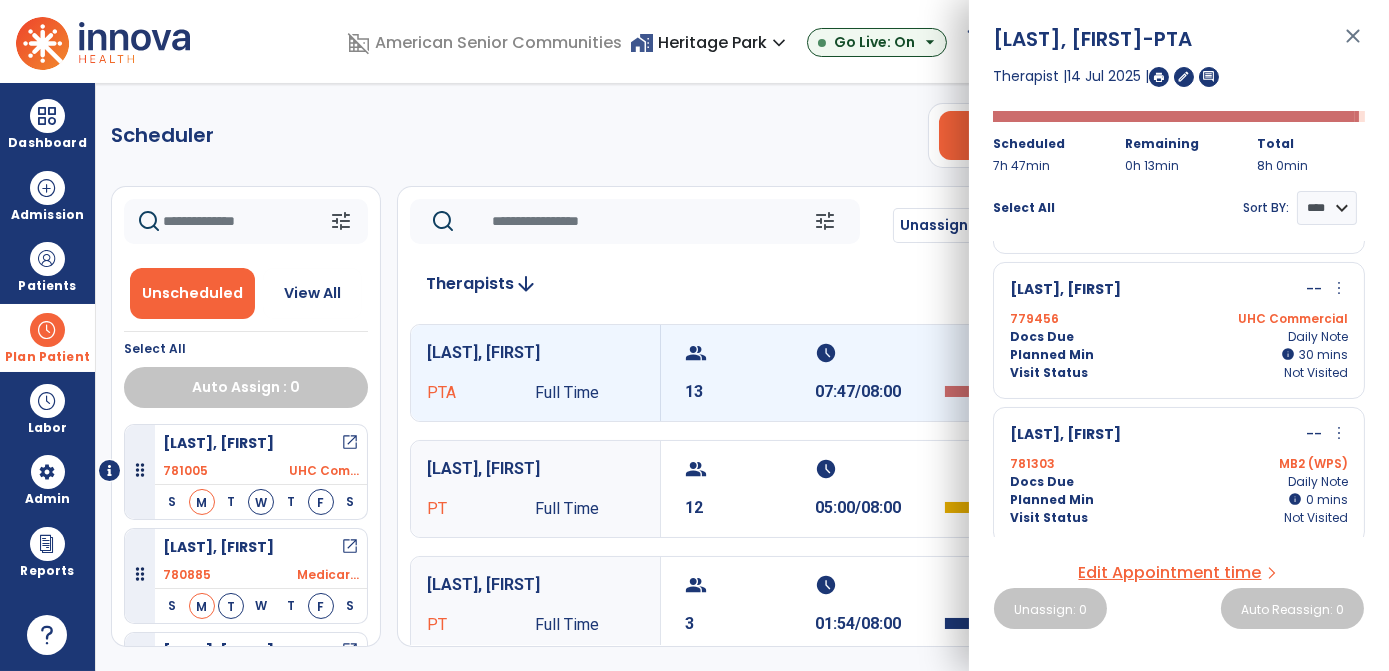 click on "Docs Due Daily Note" at bounding box center [1179, 482] 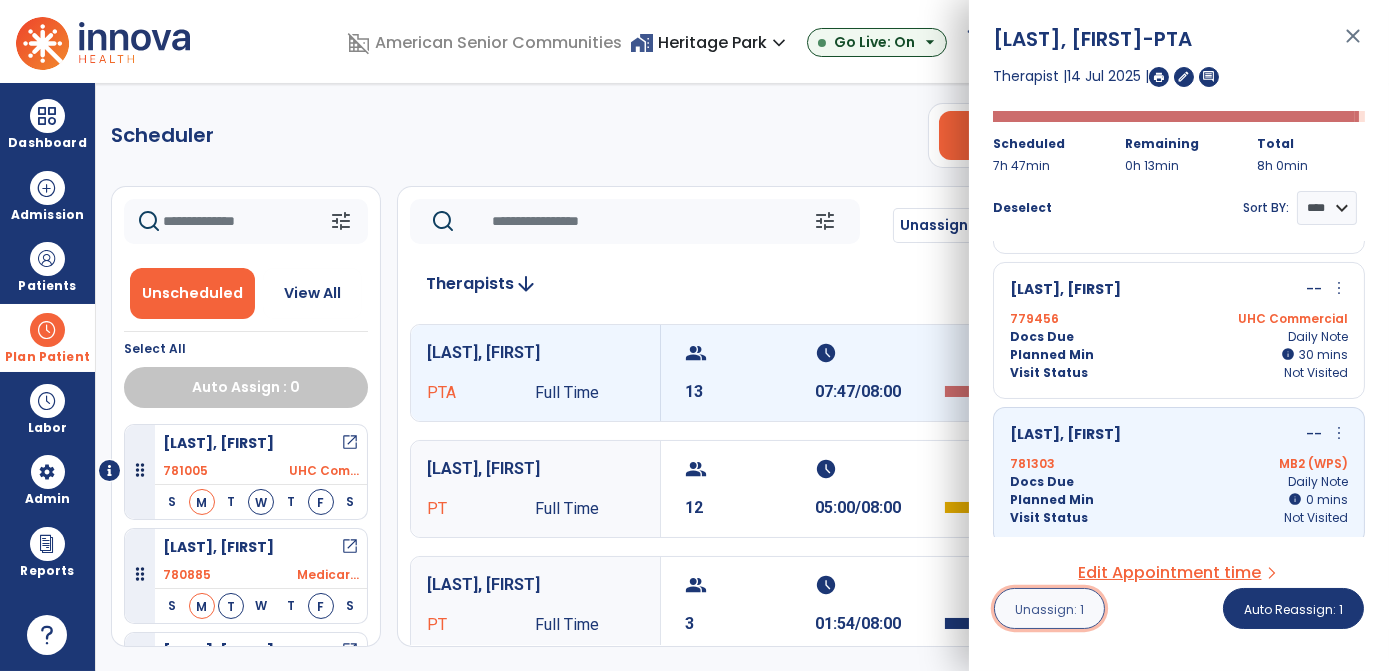 click on "Unassign: 1" at bounding box center [1049, 608] 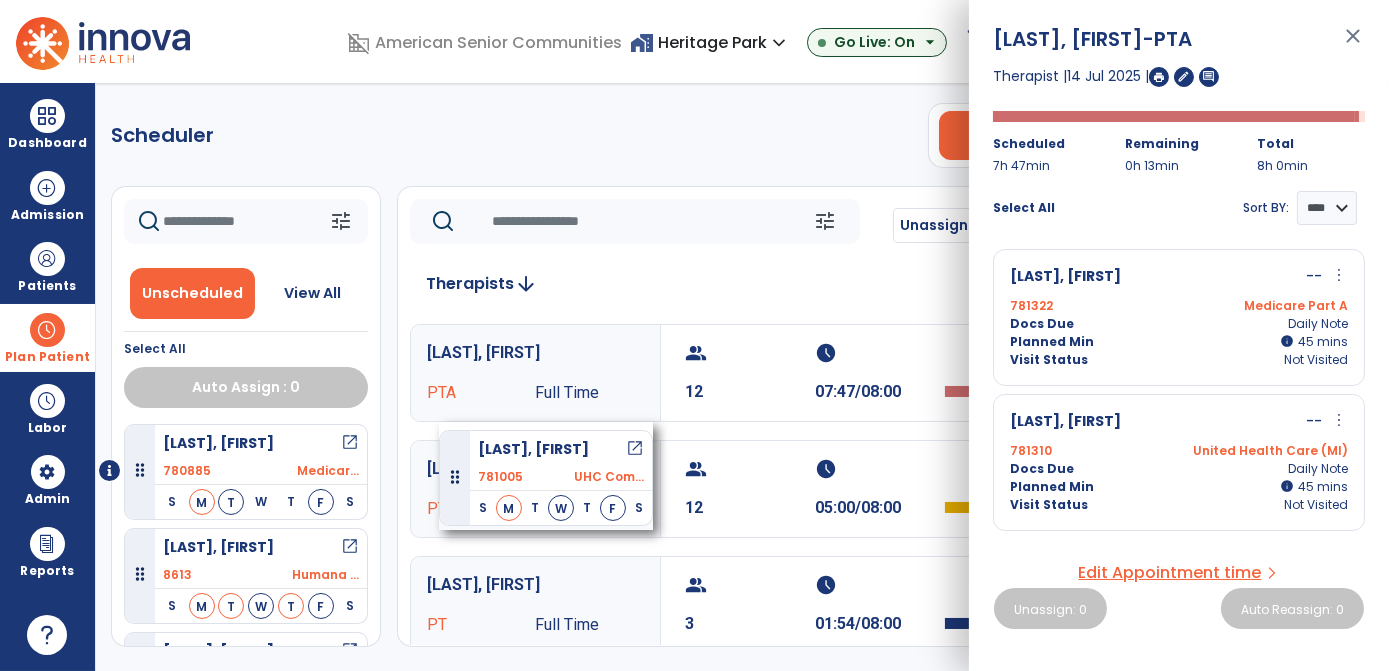 drag, startPoint x: 293, startPoint y: 484, endPoint x: 434, endPoint y: 430, distance: 150.98676 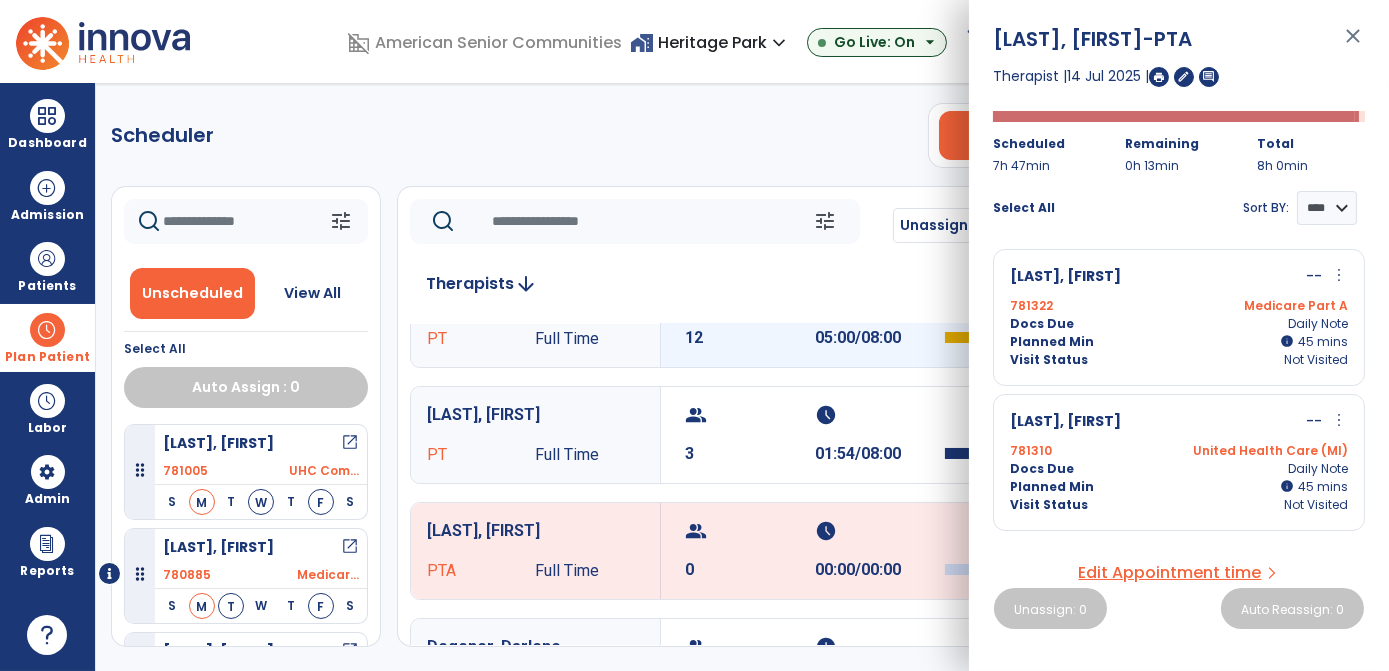 scroll, scrollTop: 171, scrollLeft: 0, axis: vertical 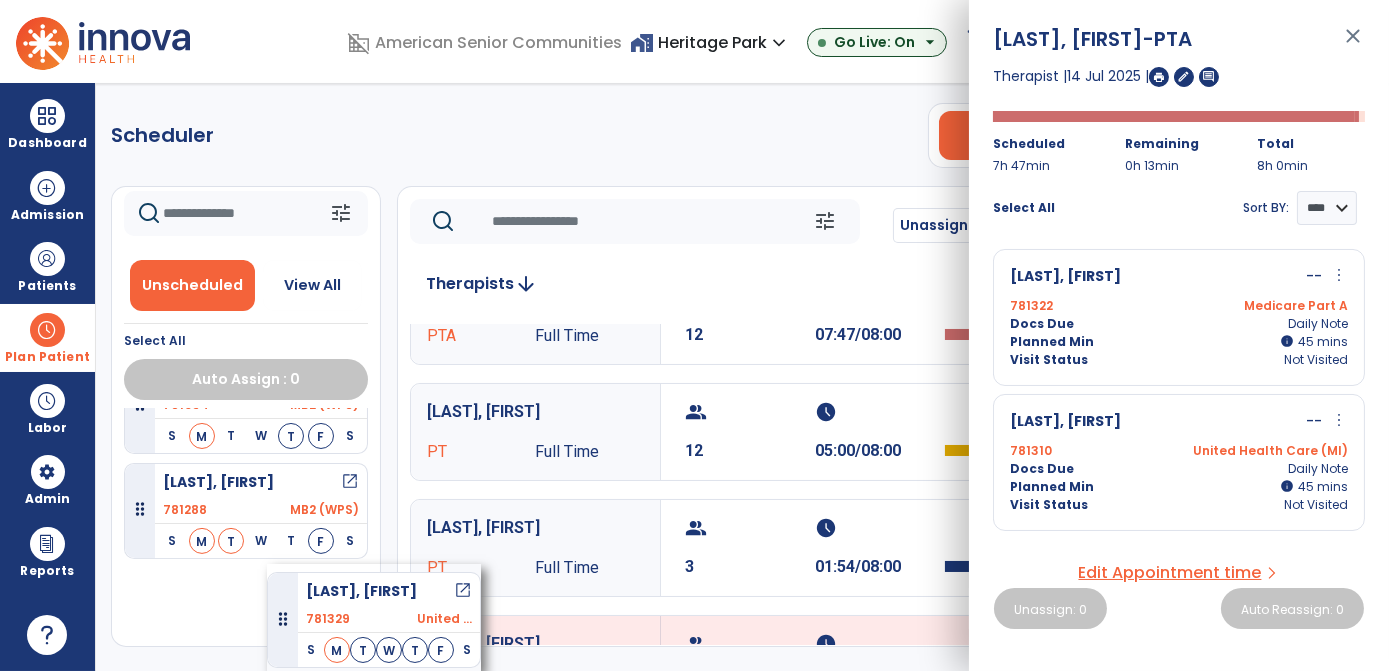 drag, startPoint x: 314, startPoint y: 569, endPoint x: 266, endPoint y: 564, distance: 48.259712 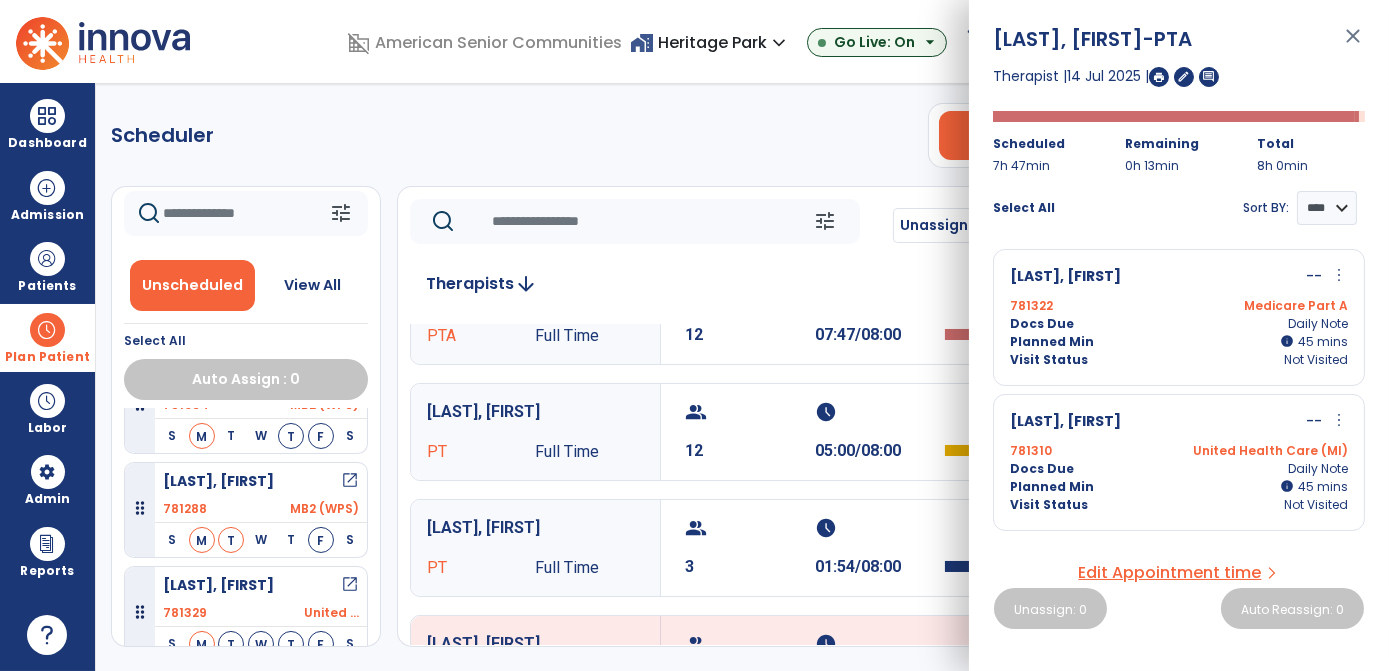 scroll, scrollTop: 0, scrollLeft: 0, axis: both 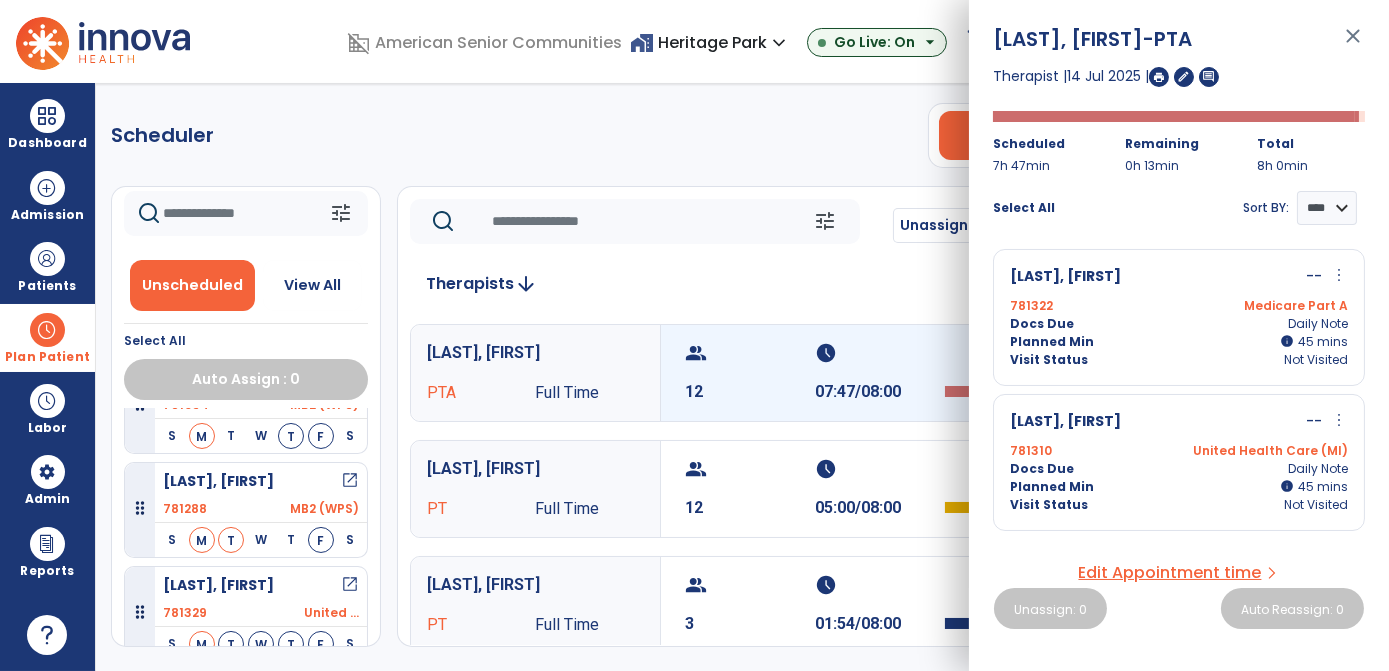 click on "group  12" at bounding box center (750, 373) 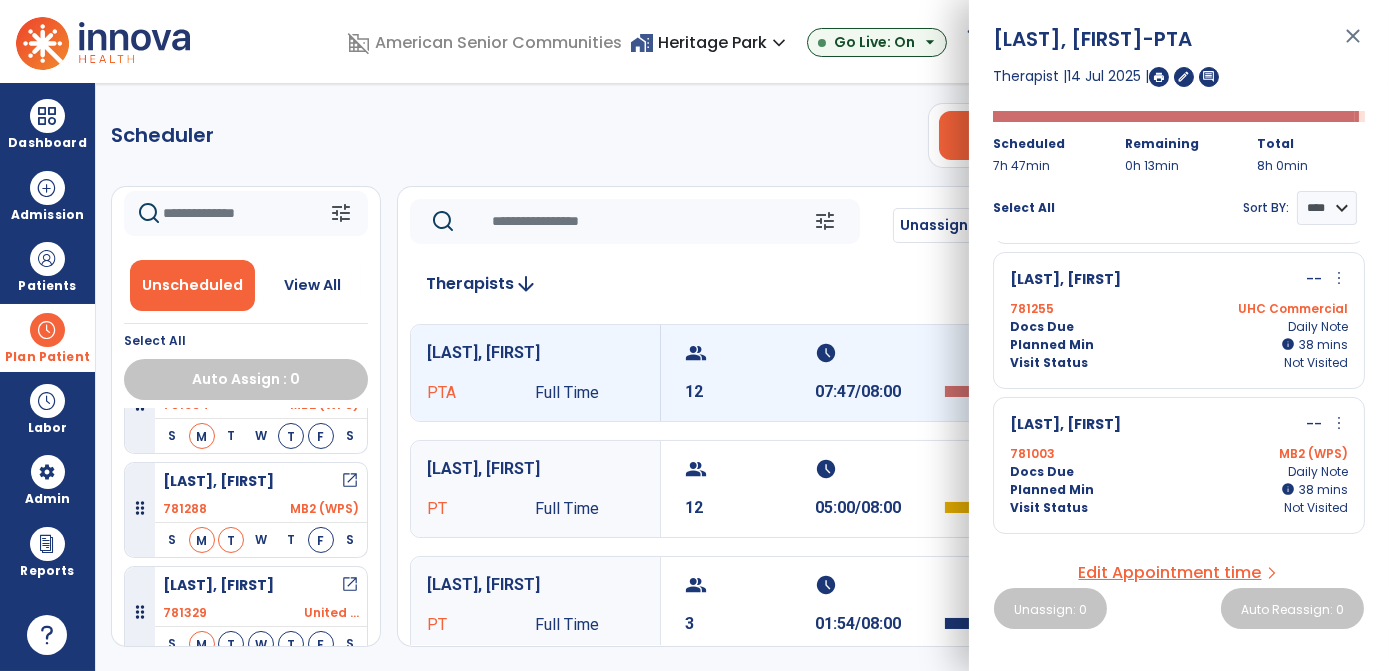 scroll, scrollTop: 1158, scrollLeft: 0, axis: vertical 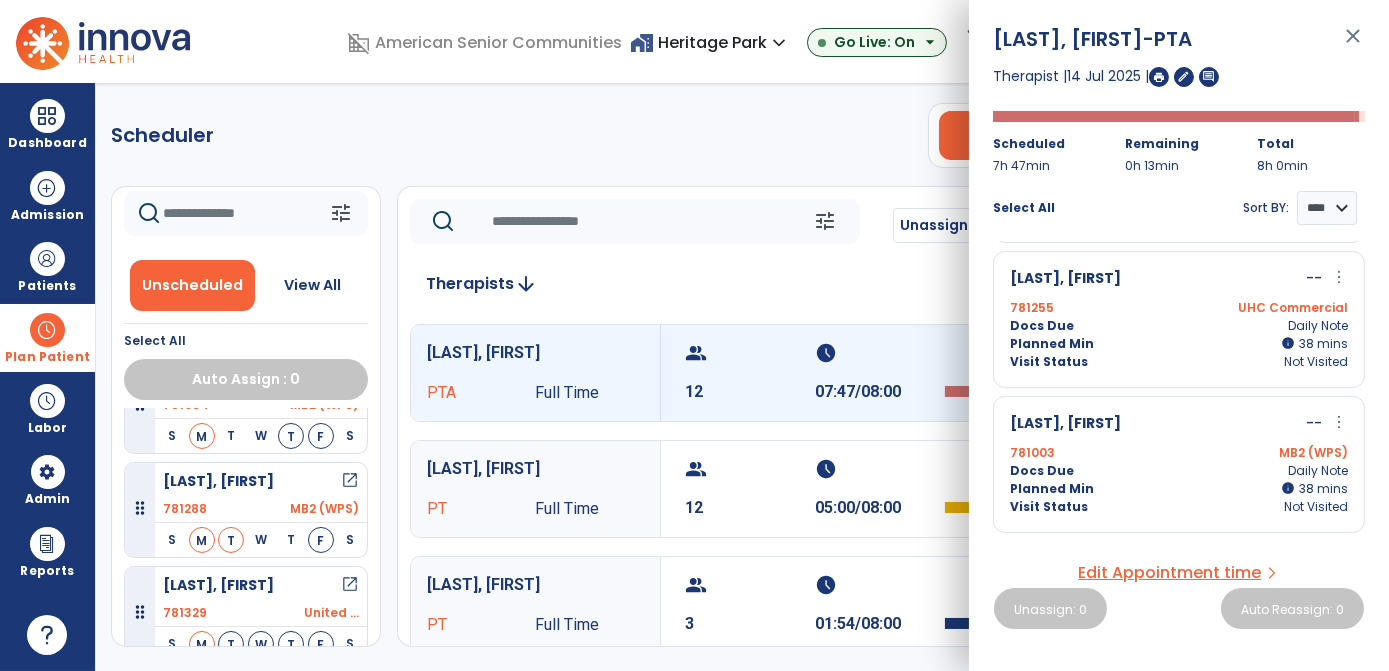 click on "Scheduler   PT   OT   ST  **** *** more_vert  Manage Labor   View All Therapists   Print   tune   Unscheduled   View All  Select All  Auto Assign : 0   Caulley, Elizabeth   open_in_new  781005 UHC Com...  S M T W T F S  Cooper, George   open_in_new  780885 Medicar...  S M T W T F S Monday Visit Status:  Unscheduled  Docs Due: Daily Note Planned min 00:38     Craig, Dorothy   open_in_new  8613 Humana ...  S M T W T F S  Davis, Judy   open_in_new  779979 Medicar...  S M T W T F S  Gasper, Juanita   open_in_new  781303 MB2 (WPS)  S M T W T F S  Gooley, Matthew   open_in_new  781330 Medicar...  S M T W T F S  Green, Richard   open_in_new  3883 Medicar...  S M T W T F S  Higginbotham, Marcella   open_in_new  779846 Medicar...  S M T W T F S  Hollister, James   open_in_new  781313 United ...  S M T W T F S  Horner, Judy   open_in_new  779760 Anthem ...  S M T W T F S  Jones, Eddie   open_in_new  781328 Humana ...  S M T W T F S  Ket, Kyaw   open_in_new  781321 Medicar...  S M T W T F S  Posey, Ronnie  781296 S M" at bounding box center (742, 377) 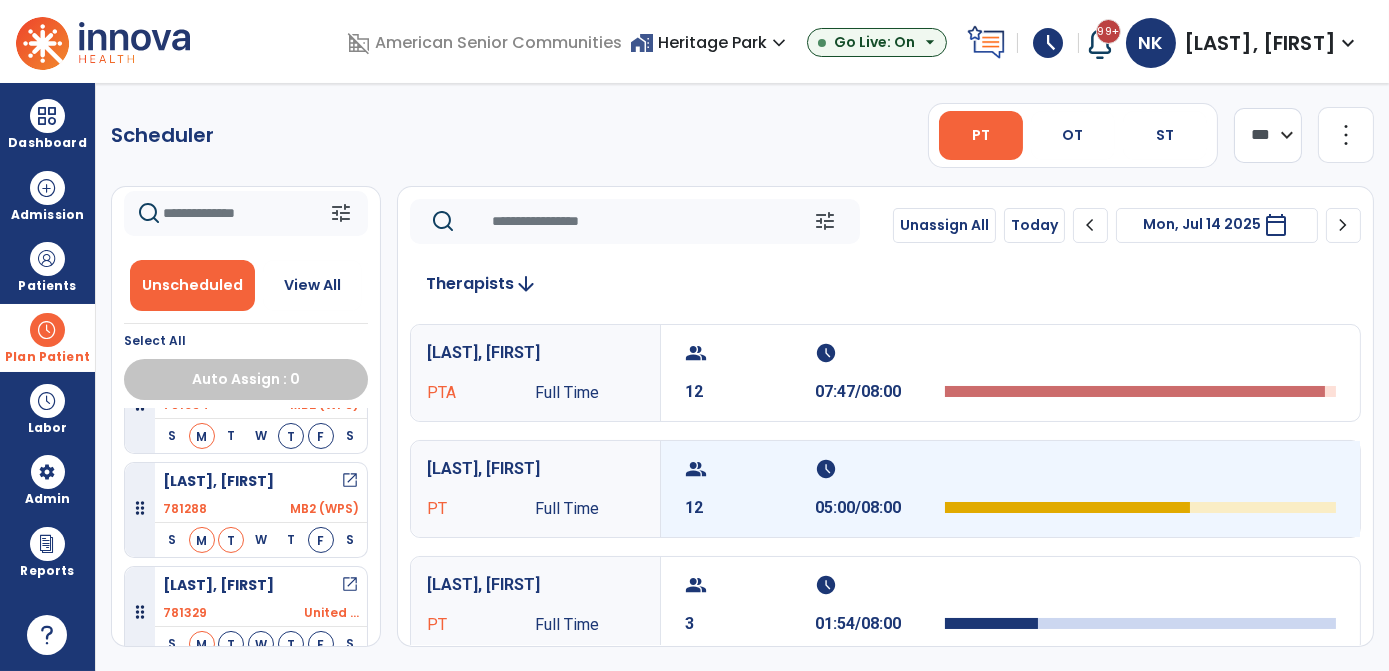 click on "schedule  05:00/08:00" at bounding box center (880, 489) 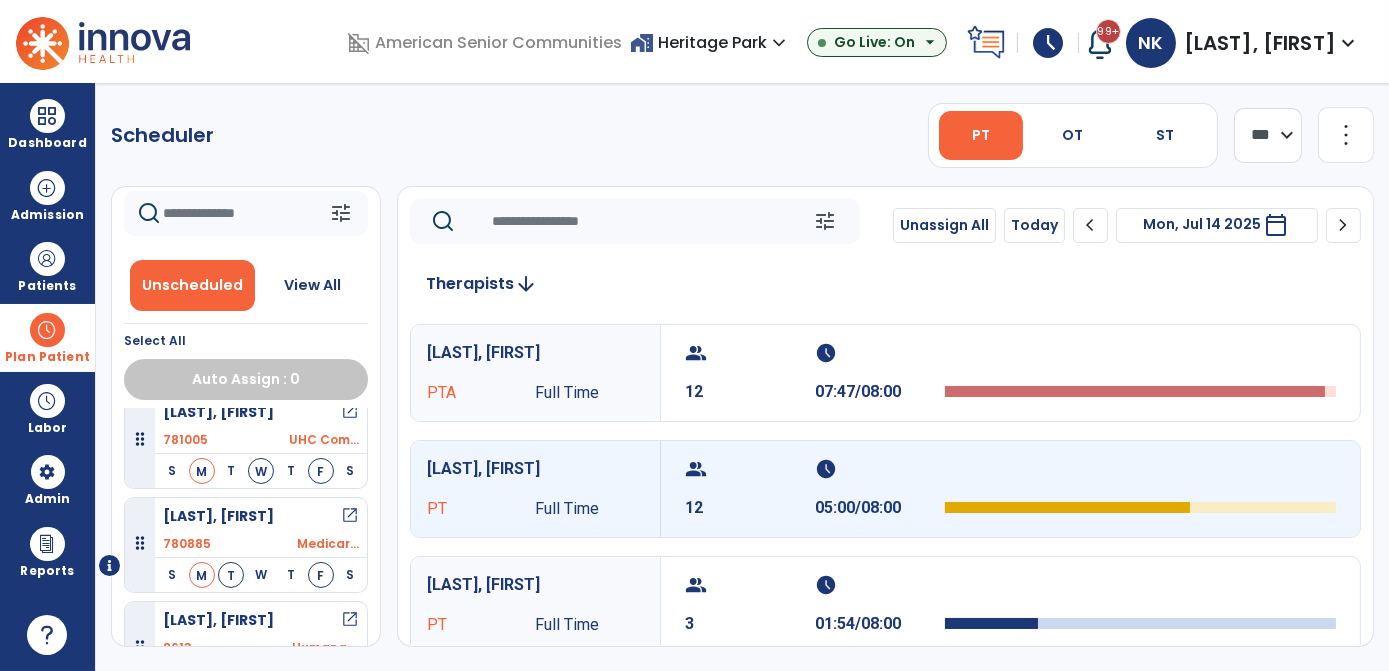 scroll, scrollTop: 0, scrollLeft: 0, axis: both 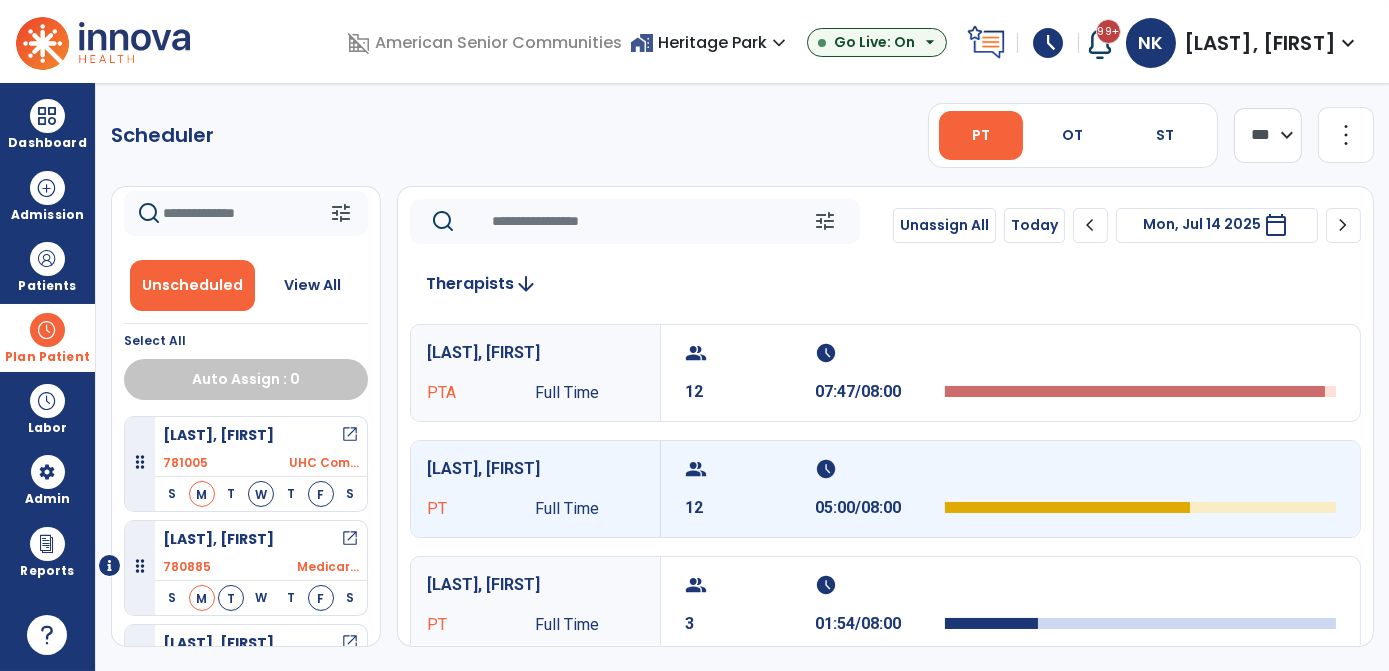 click on "Full Time" at bounding box center [590, 393] 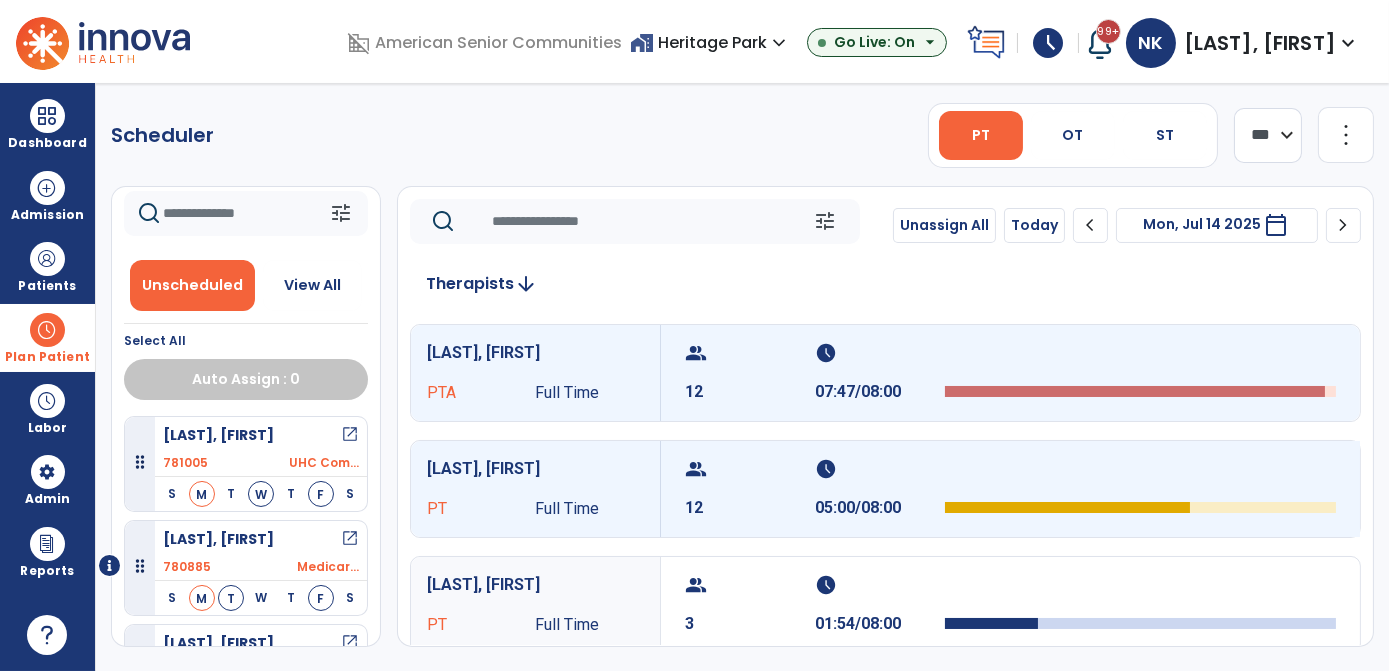 click on "schedule" at bounding box center (877, 469) 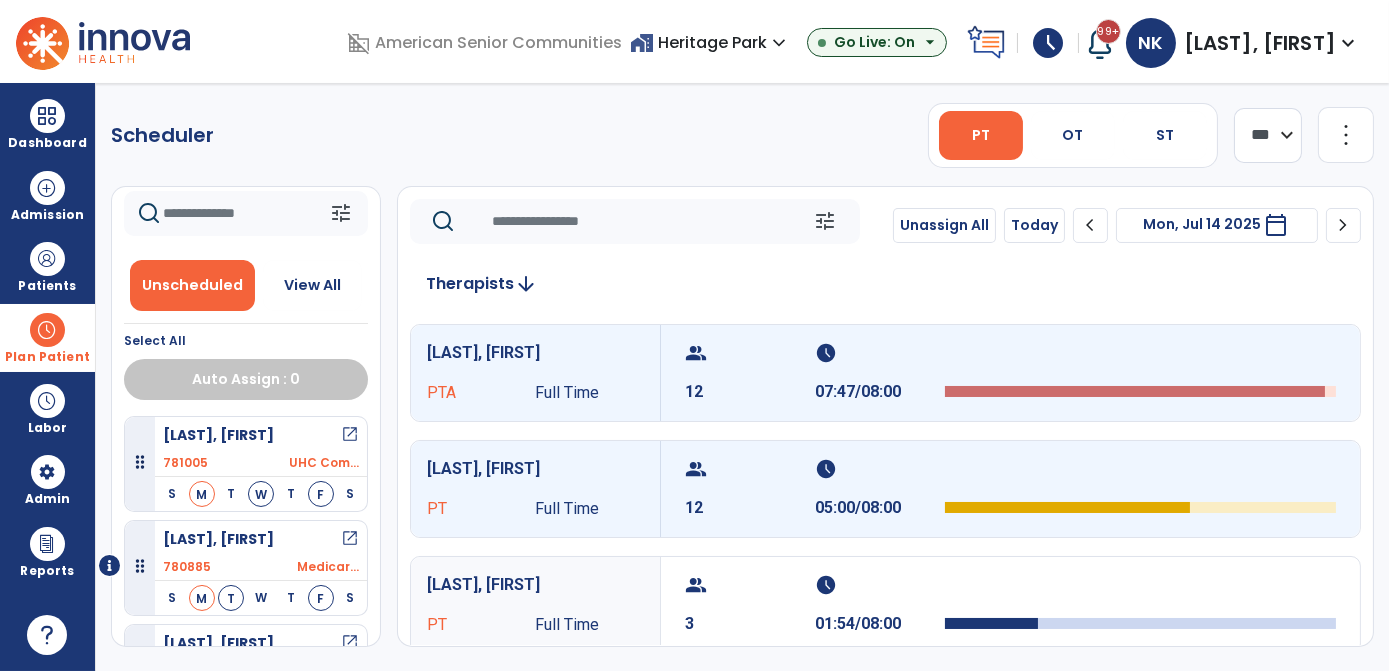 click on "tune   Unassign All   Today  chevron_left Mon, [DATE] 2025  *********  calendar_today  chevron_right Therapists  arrow_downward   Freiburger, Adrienne PTA Full Time  group  12  schedule  07:47/08:00   Katam, Prasanth PT Full Time  group  12  schedule  05:00/08:00   Konki, Namitha PT Full Time  group  3  schedule  01:54/08:00   Arroyo, Delia PTA Full Time  group  0  schedule  00:00/00:00   Degener, Darlene PT PRN  group  0  schedule  0:00/08:00   Ferguson, Angela PT Full Time  group  0  schedule  0:00/08:00   Franklin, Sam PT Full Time  group  0  schedule  0:00/08:00   Glasper, Deborah PTA Full Time  group  0  schedule  0:00/08:00   Howard, Jill PT PRN  group  0  schedule  0:00/08:00   Mihir, Anshuman PT PRN  group  0  schedule  0:00/08:00   Padilla, Steven PT Contract Labor  group  0  schedule  0:00/08:00   Thotakura, Sridevi PT Full Time  group  0  schedule  0:00/08:00" 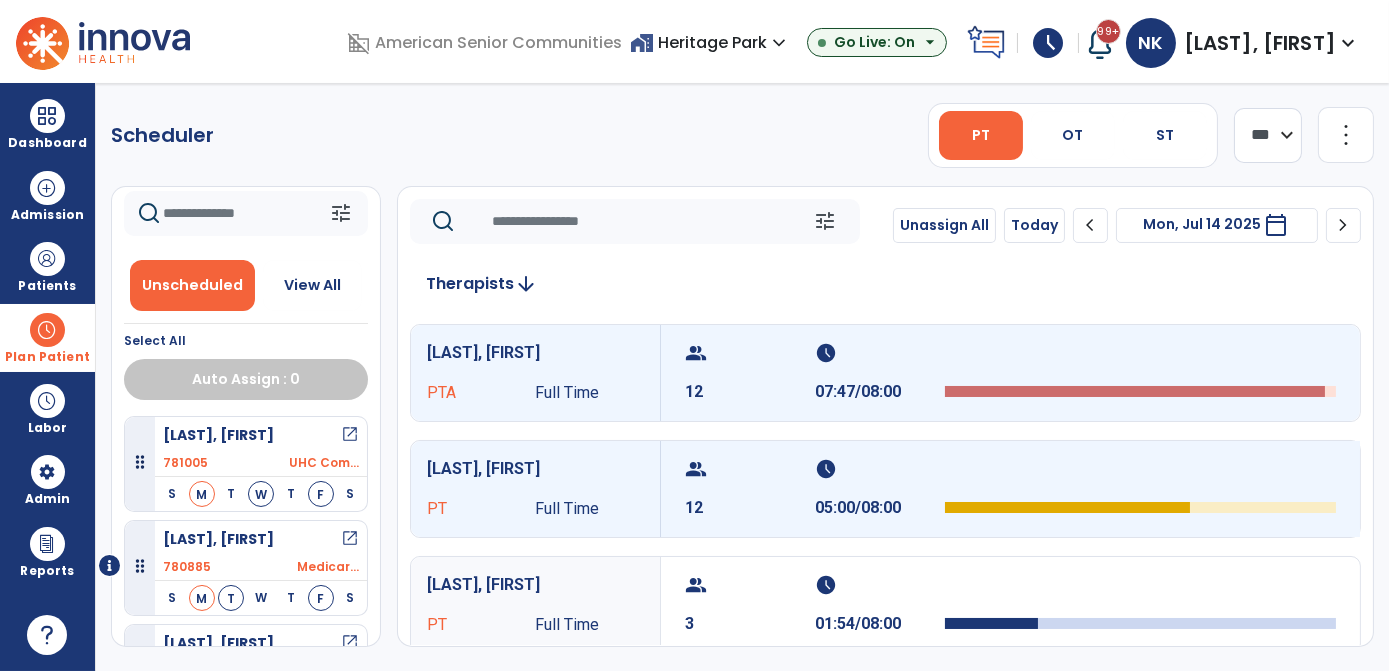 click on "group  12  schedule  05:00/08:00" at bounding box center [1010, 489] 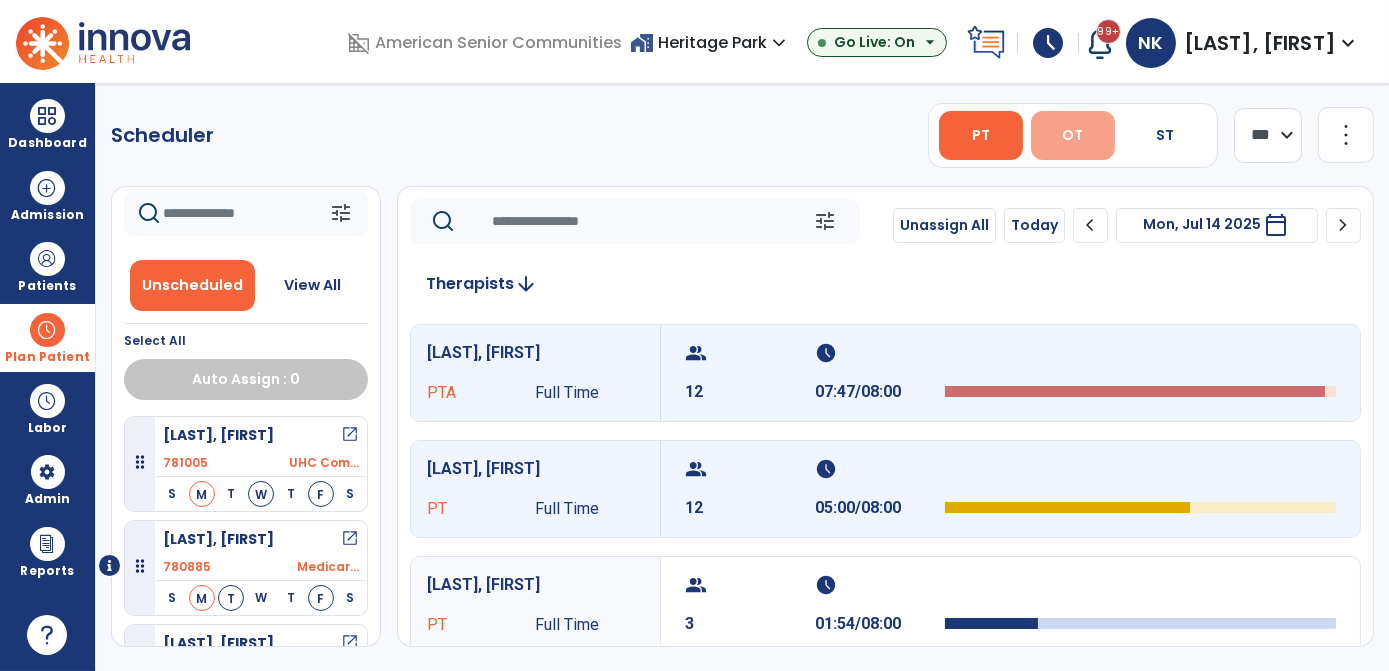 click on "OT" at bounding box center (1073, 135) 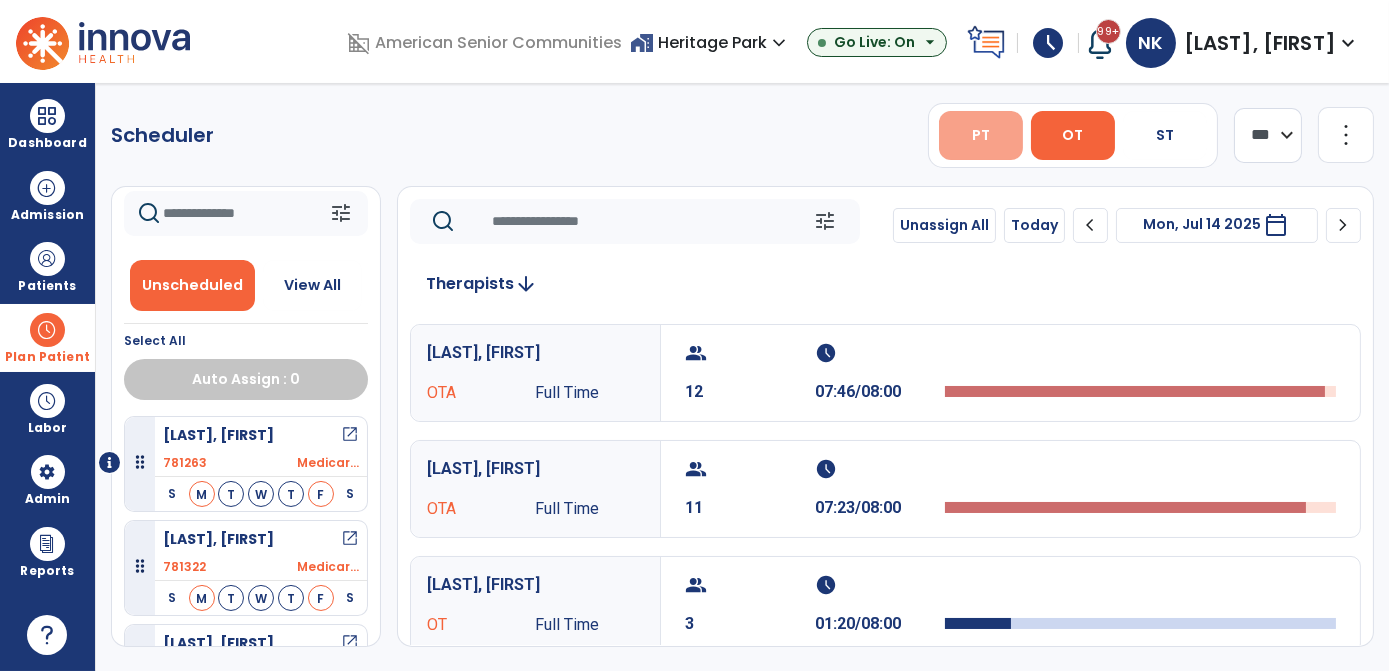 click on "PT" at bounding box center [981, 135] 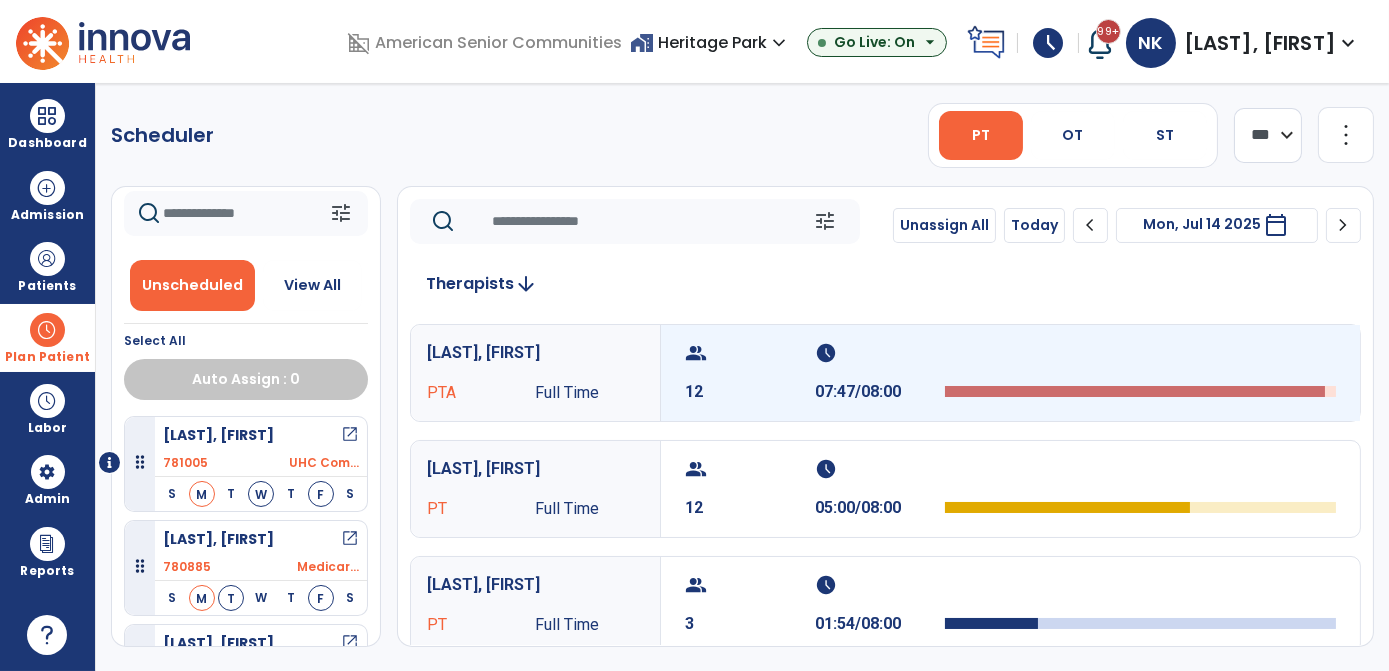 click on "07:47/08:00" at bounding box center (880, 392) 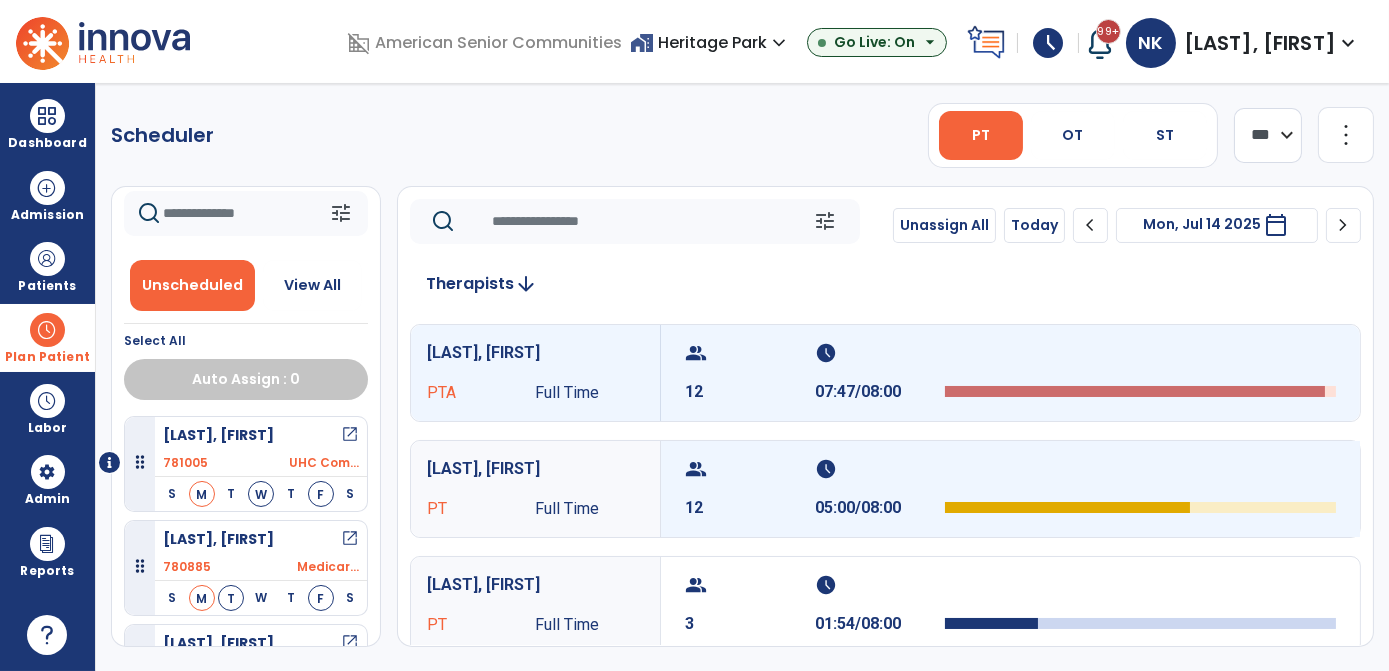 click on "12" at bounding box center [750, 508] 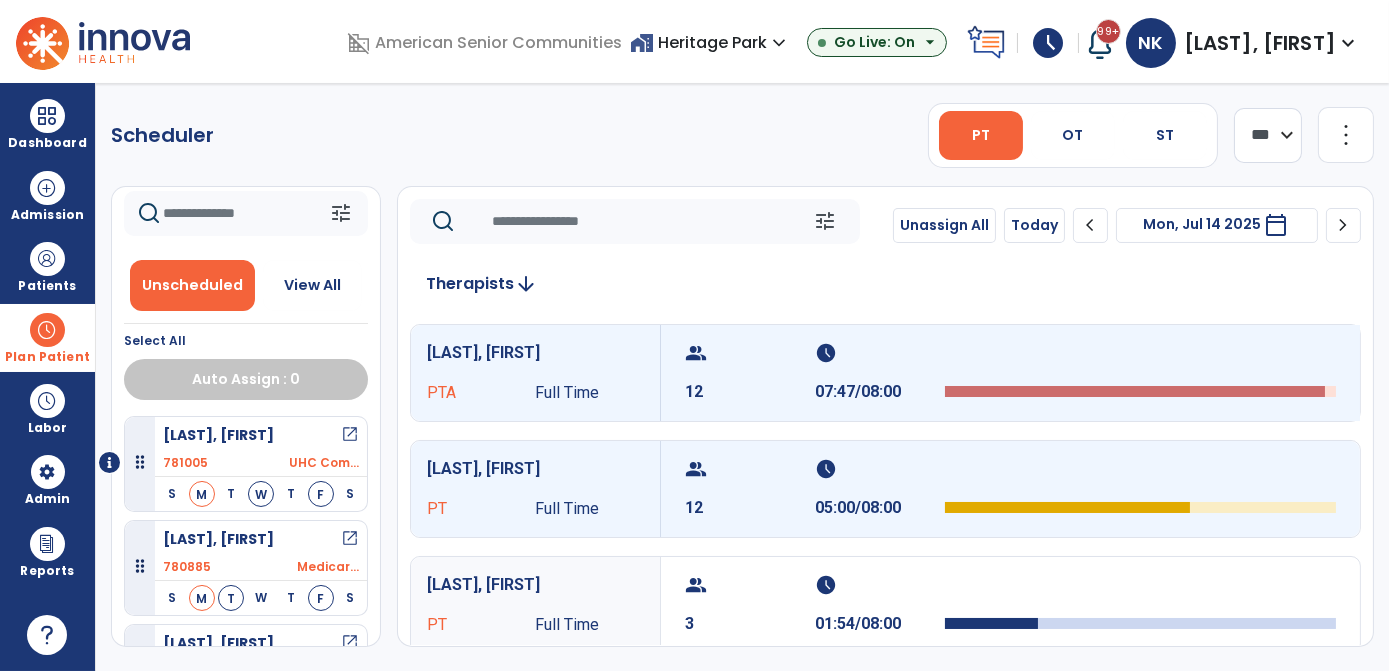 click on "group  12  schedule  07:47/08:00" at bounding box center (1010, 373) 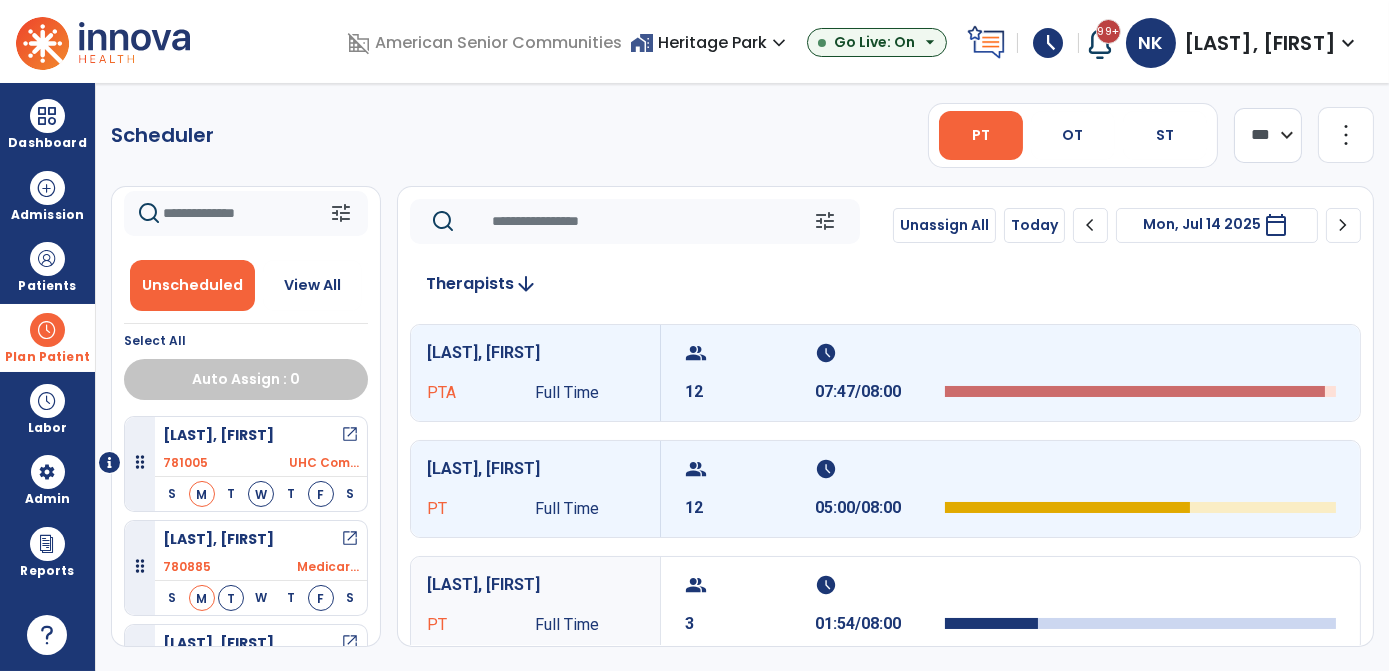 click on "Scheduler   PT   OT   ST  **** *** more_vert  Manage Labor   View All Therapists   Print" 